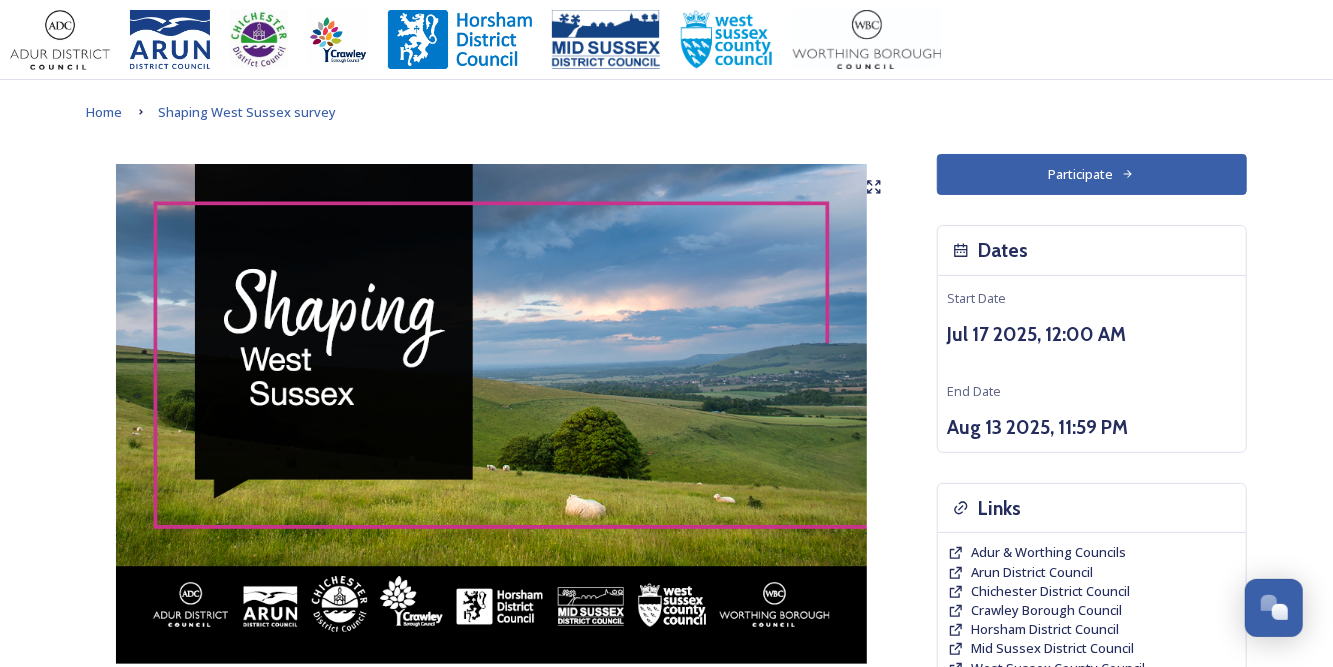 scroll, scrollTop: 100, scrollLeft: 0, axis: vertical 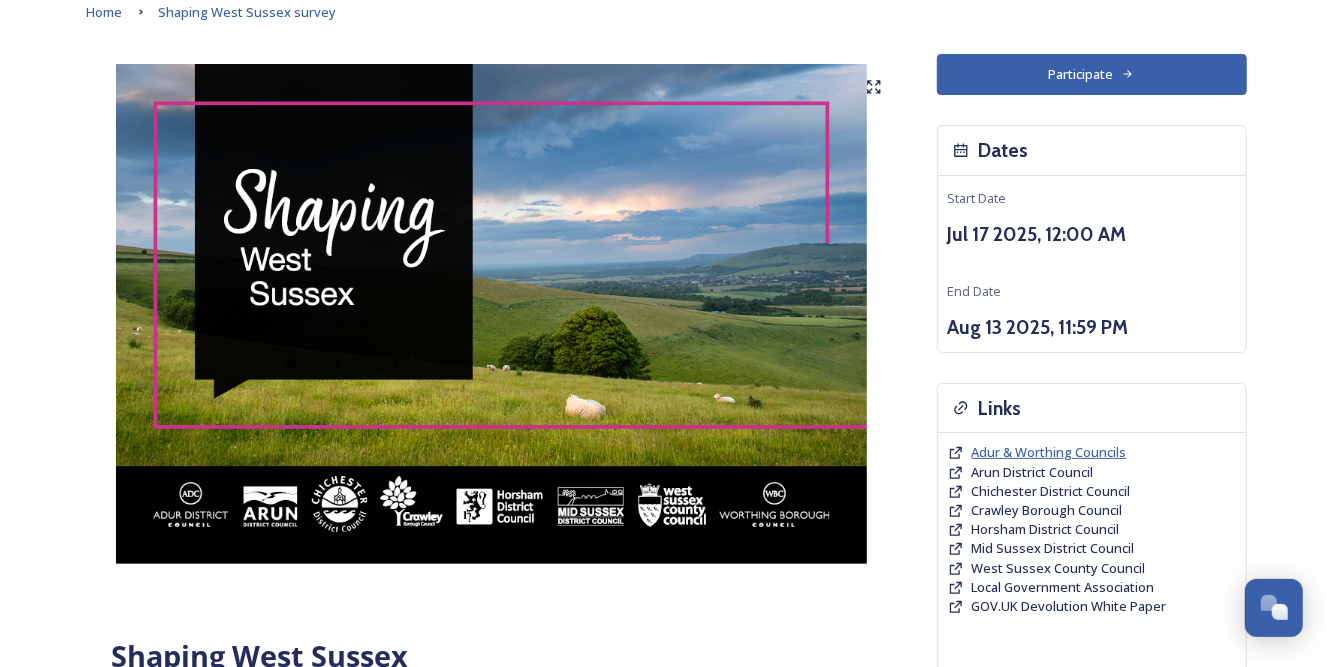 click on "Adur & Worthing Councils" at bounding box center (1049, 452) 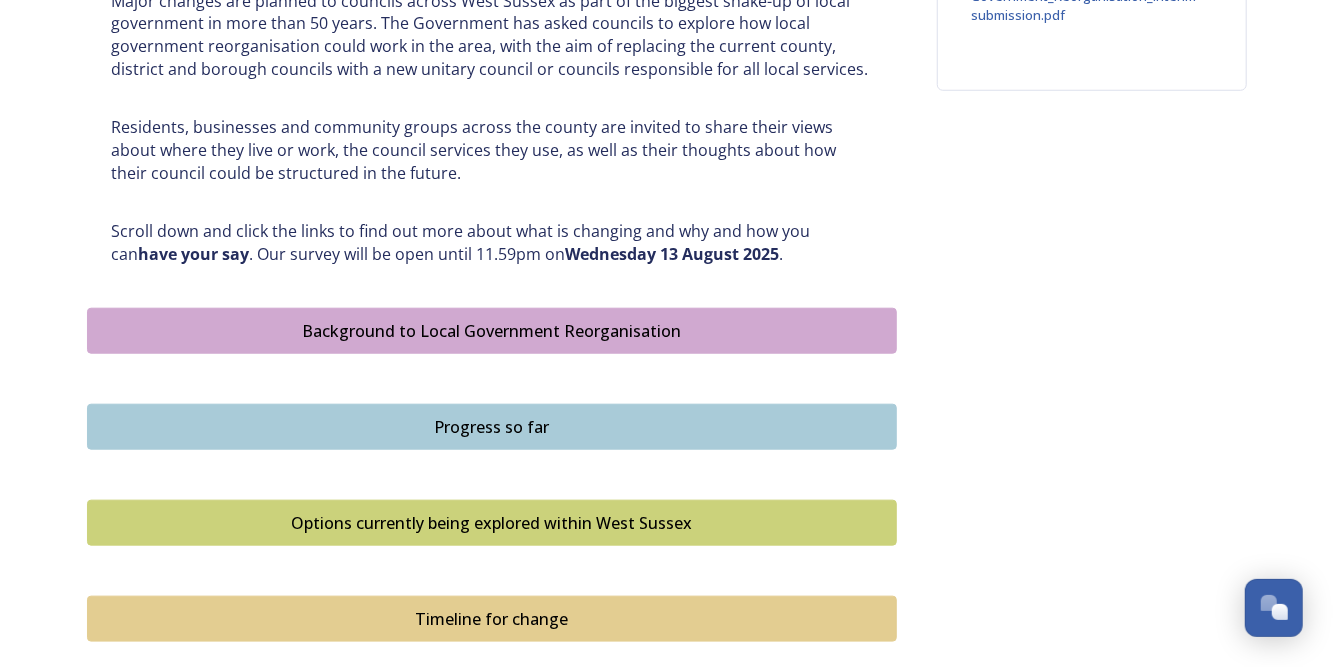 scroll, scrollTop: 1000, scrollLeft: 0, axis: vertical 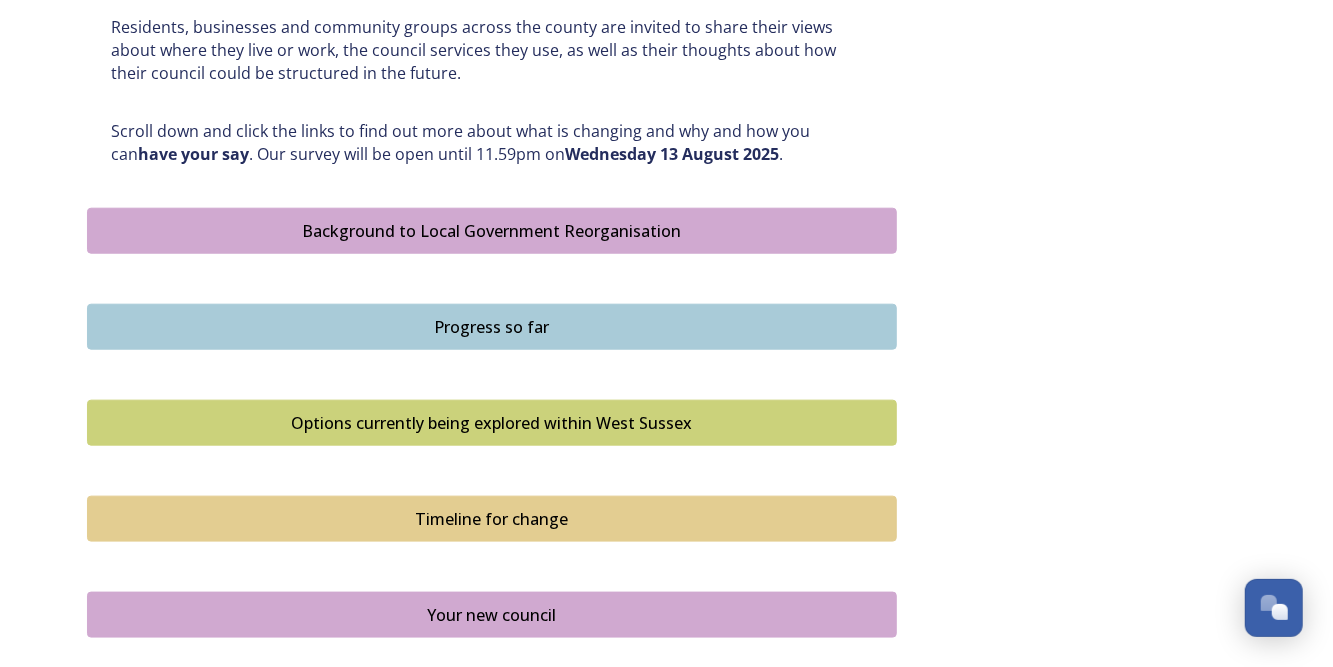 click on "Progress so far" at bounding box center (492, 327) 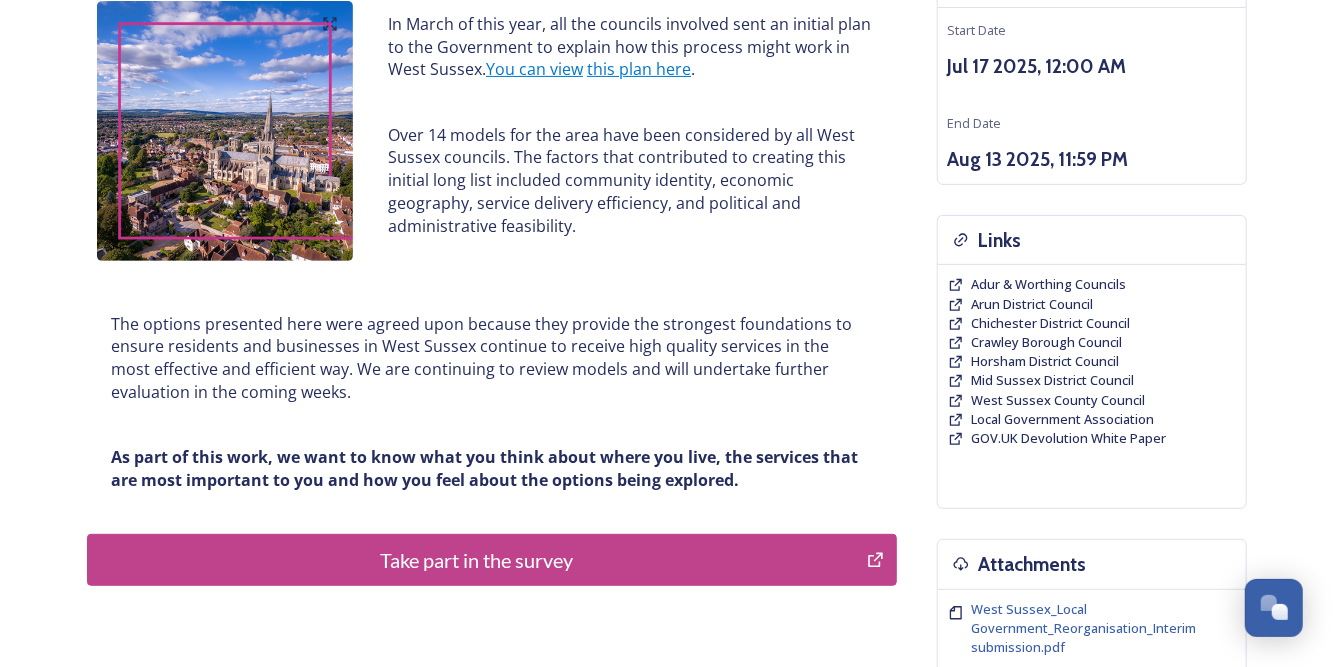 scroll, scrollTop: 300, scrollLeft: 0, axis: vertical 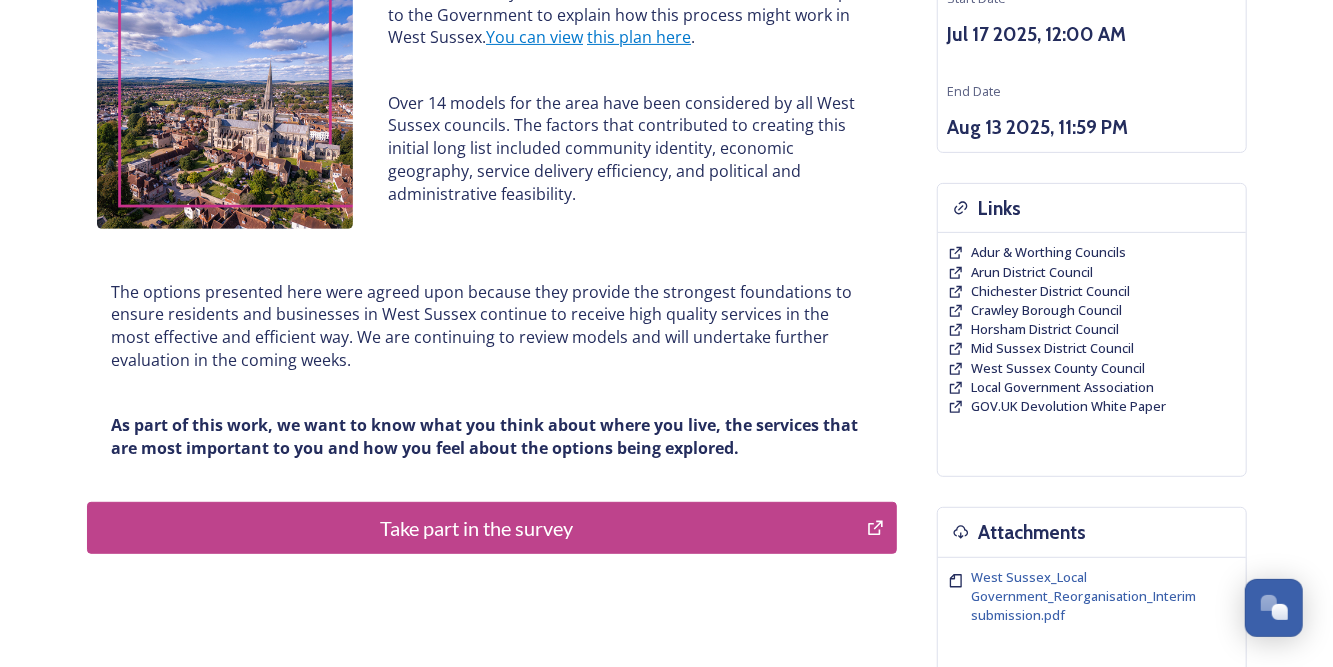 click on "Take part in the survey" at bounding box center (477, 528) 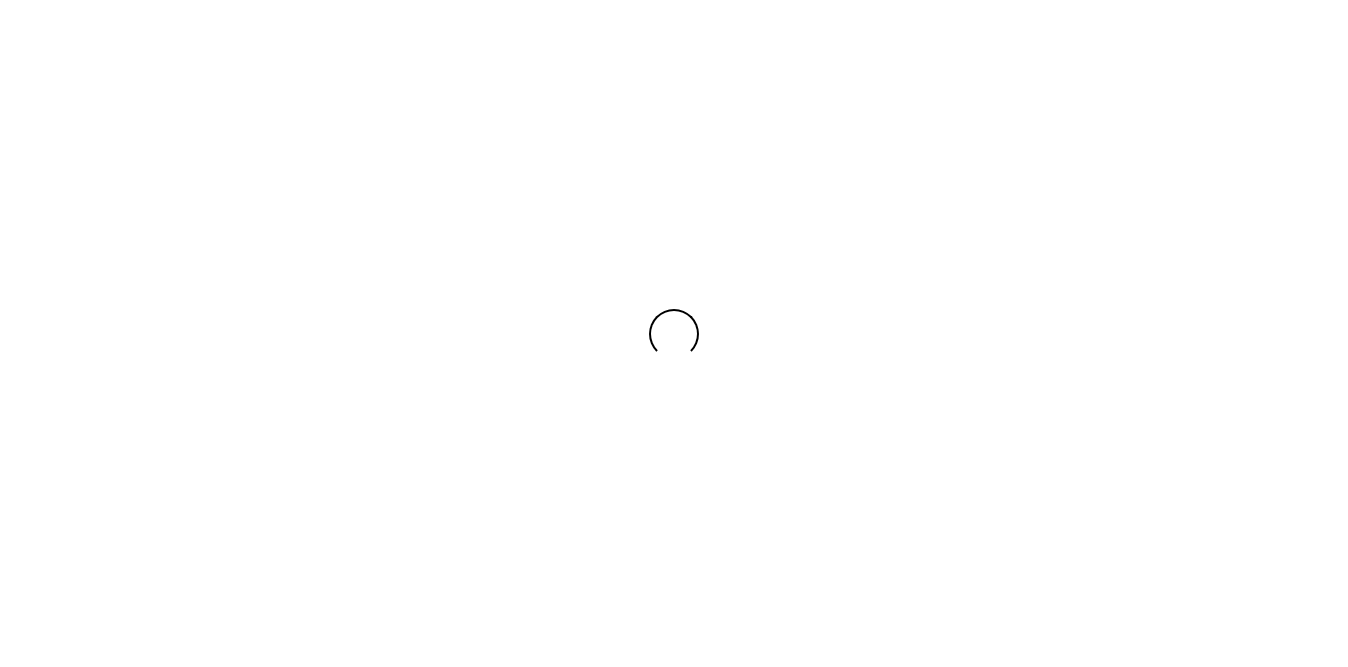 scroll, scrollTop: 0, scrollLeft: 0, axis: both 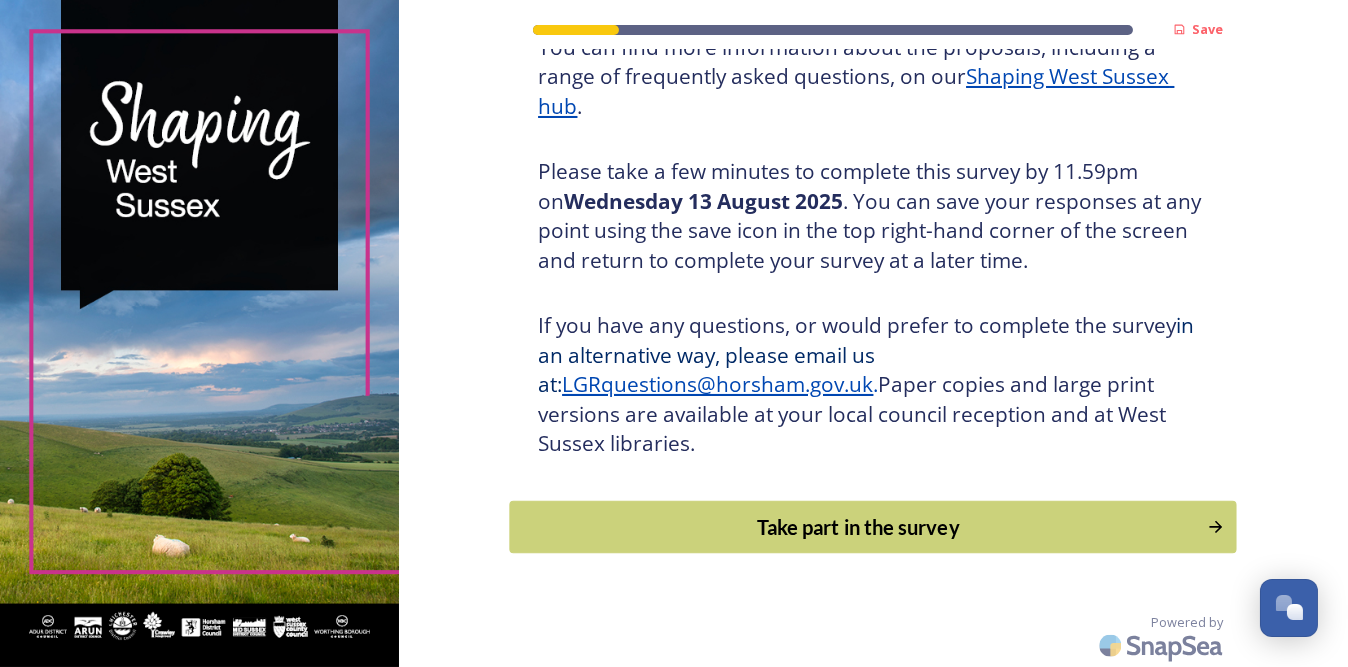 click on "Take part in the survey" at bounding box center (859, 527) 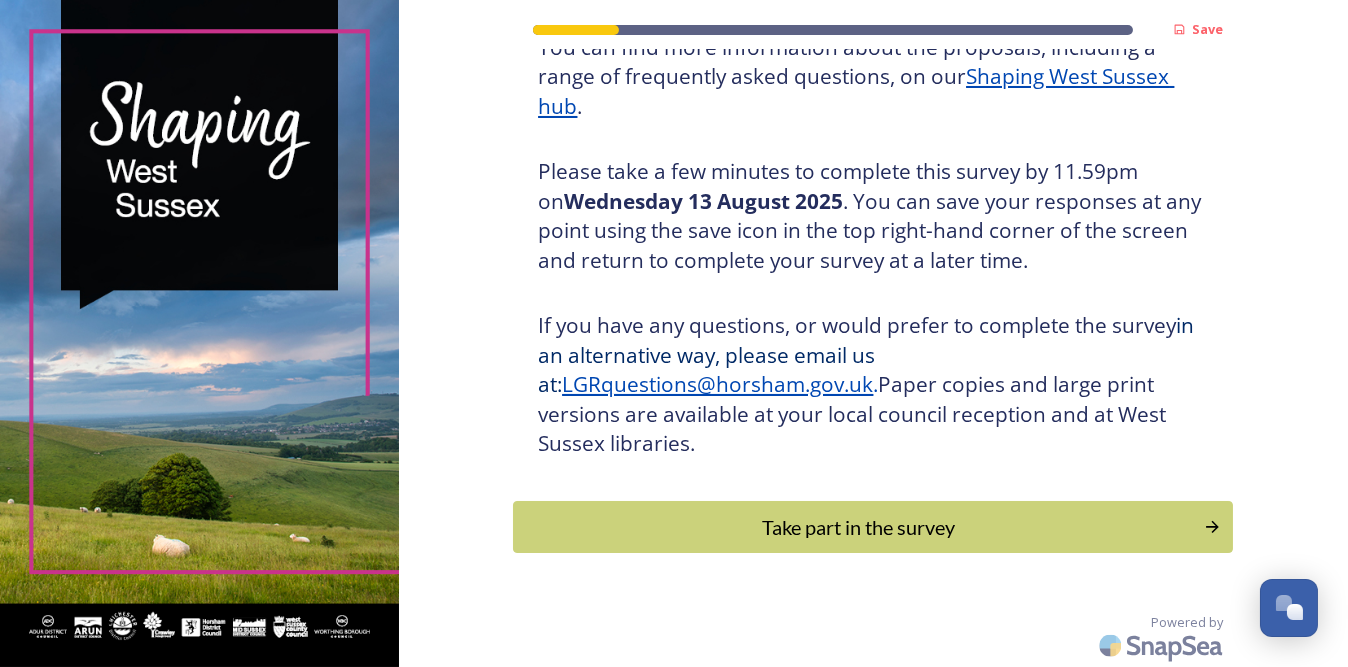 scroll, scrollTop: 0, scrollLeft: 0, axis: both 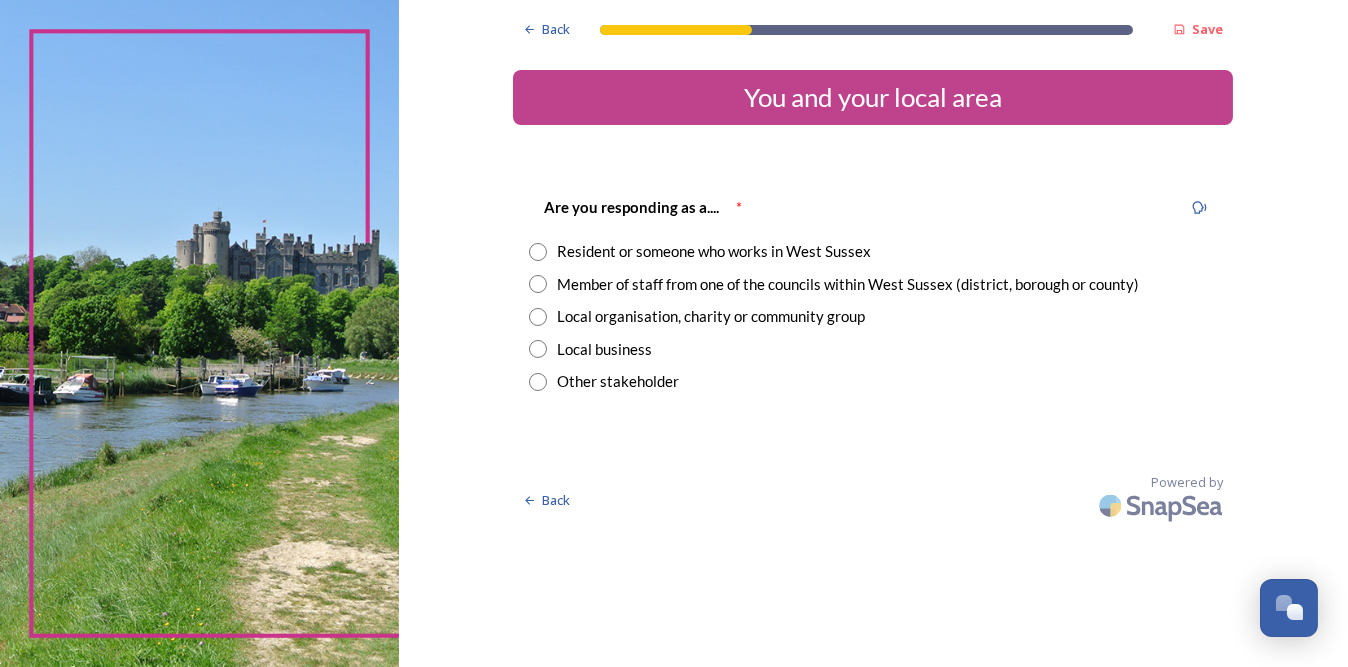 click at bounding box center (538, 252) 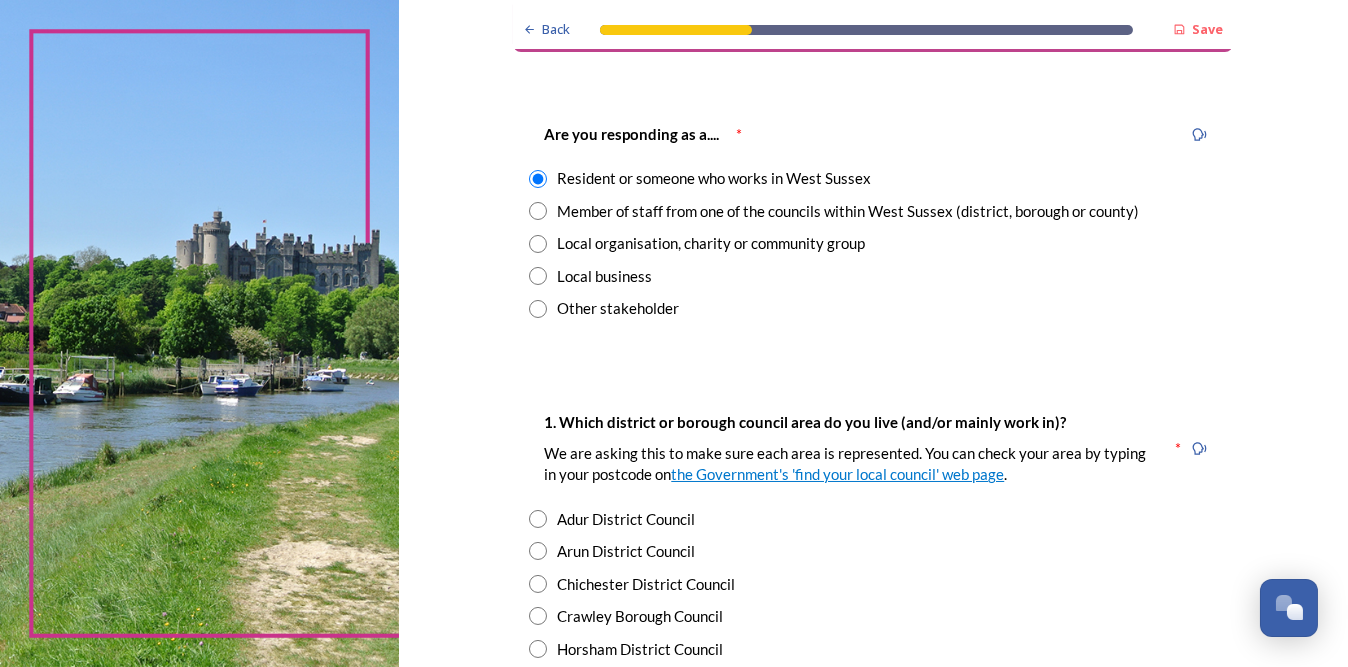 scroll, scrollTop: 200, scrollLeft: 0, axis: vertical 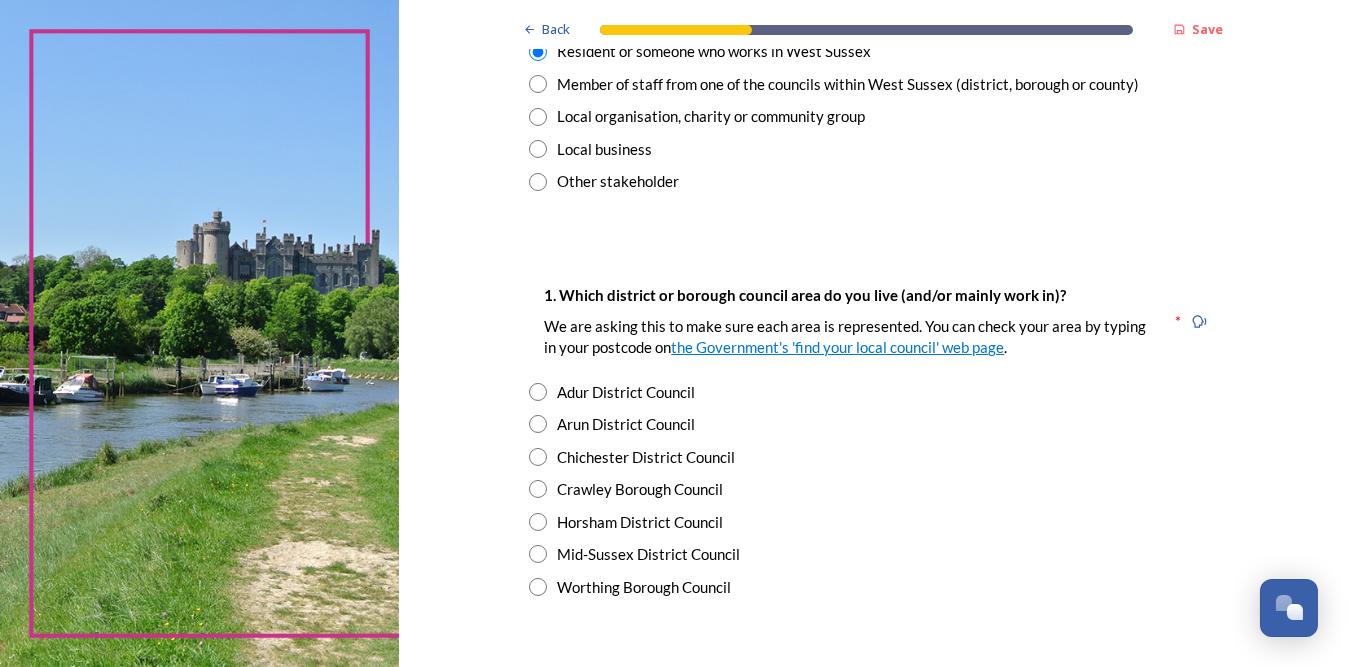click at bounding box center [538, 392] 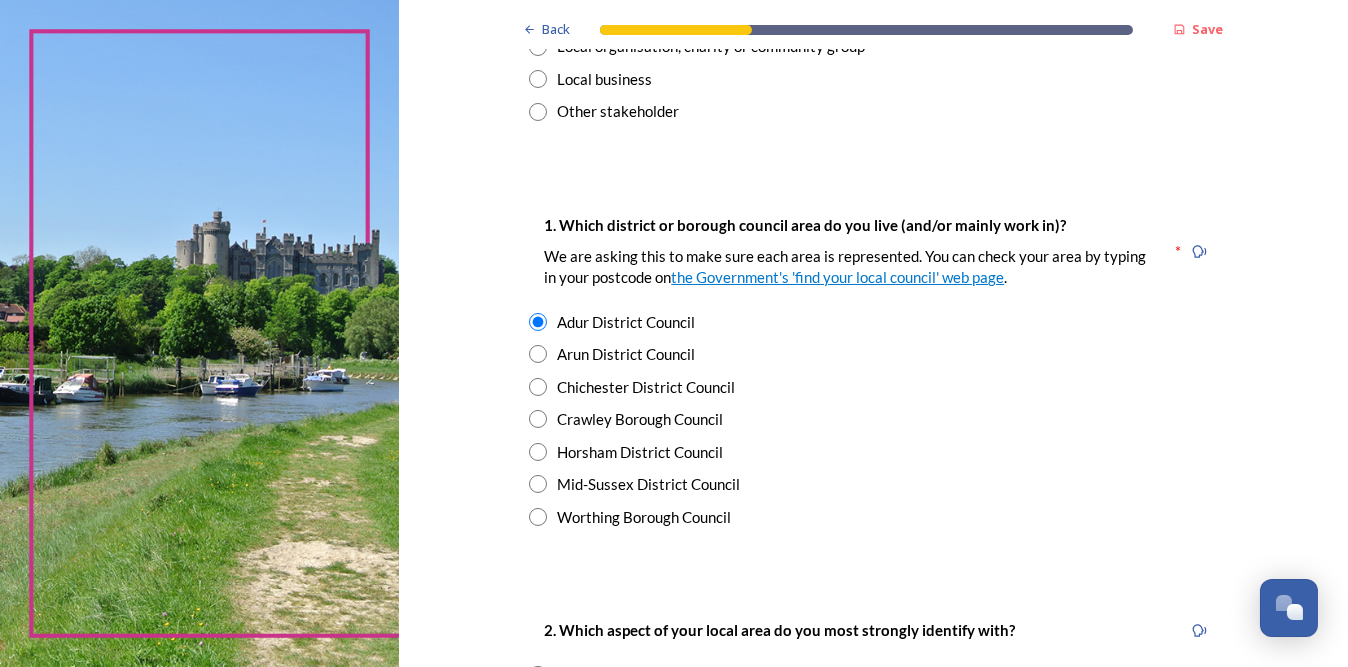scroll, scrollTop: 500, scrollLeft: 0, axis: vertical 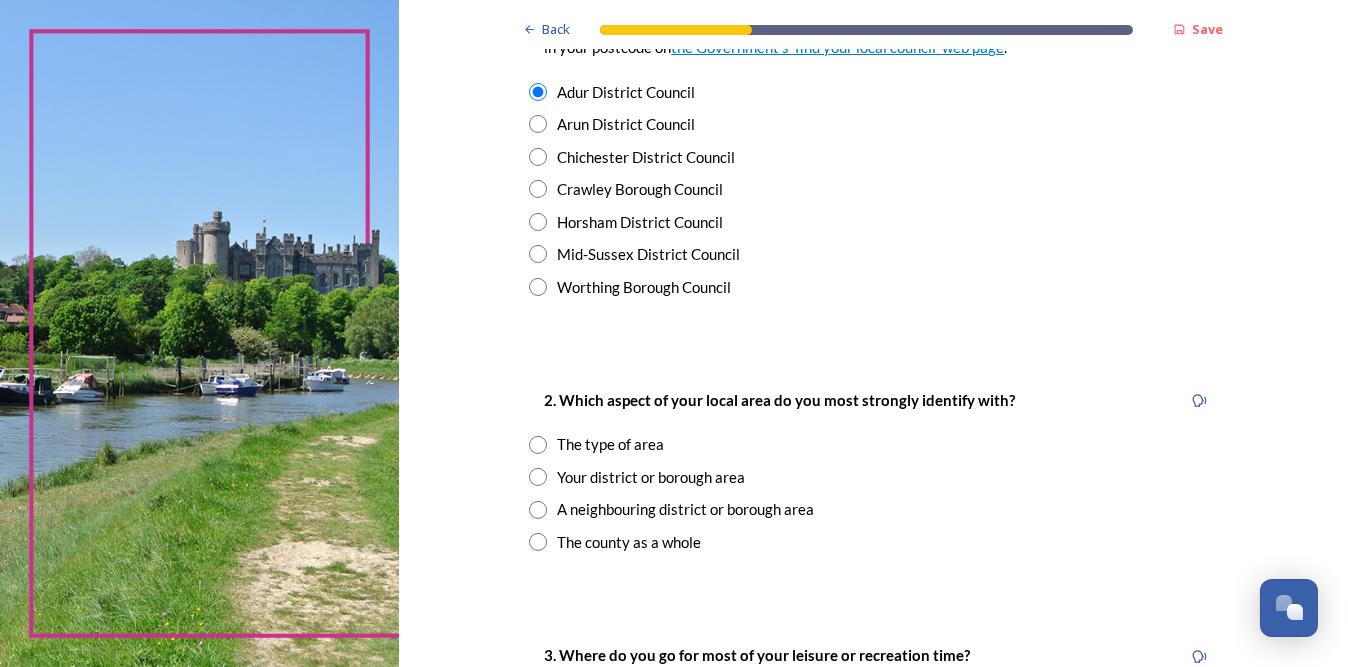 click at bounding box center (538, 477) 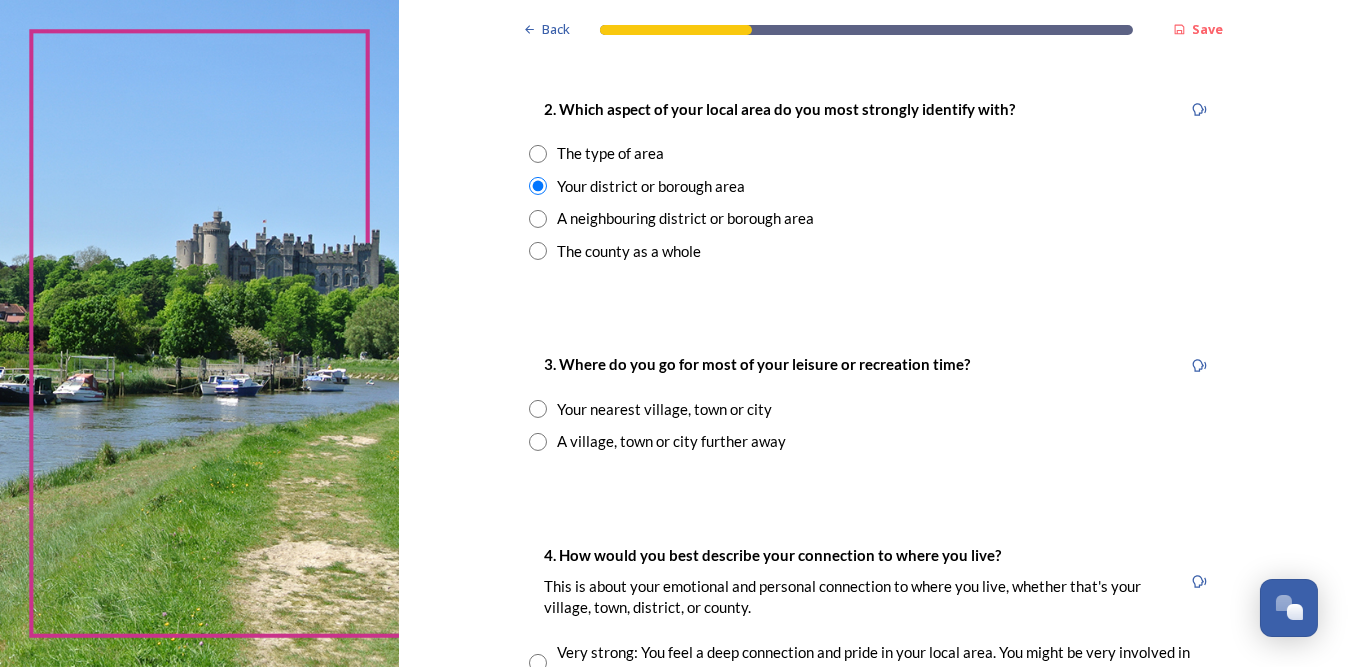 scroll, scrollTop: 800, scrollLeft: 0, axis: vertical 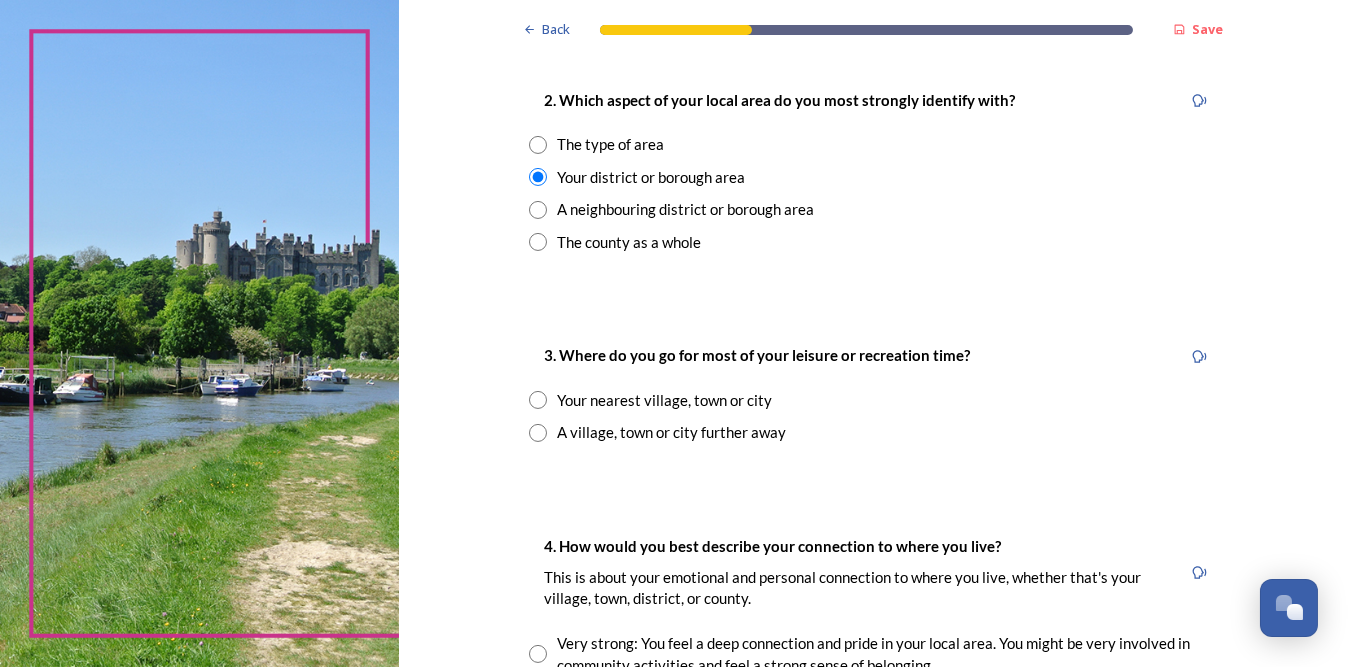 click at bounding box center [538, 400] 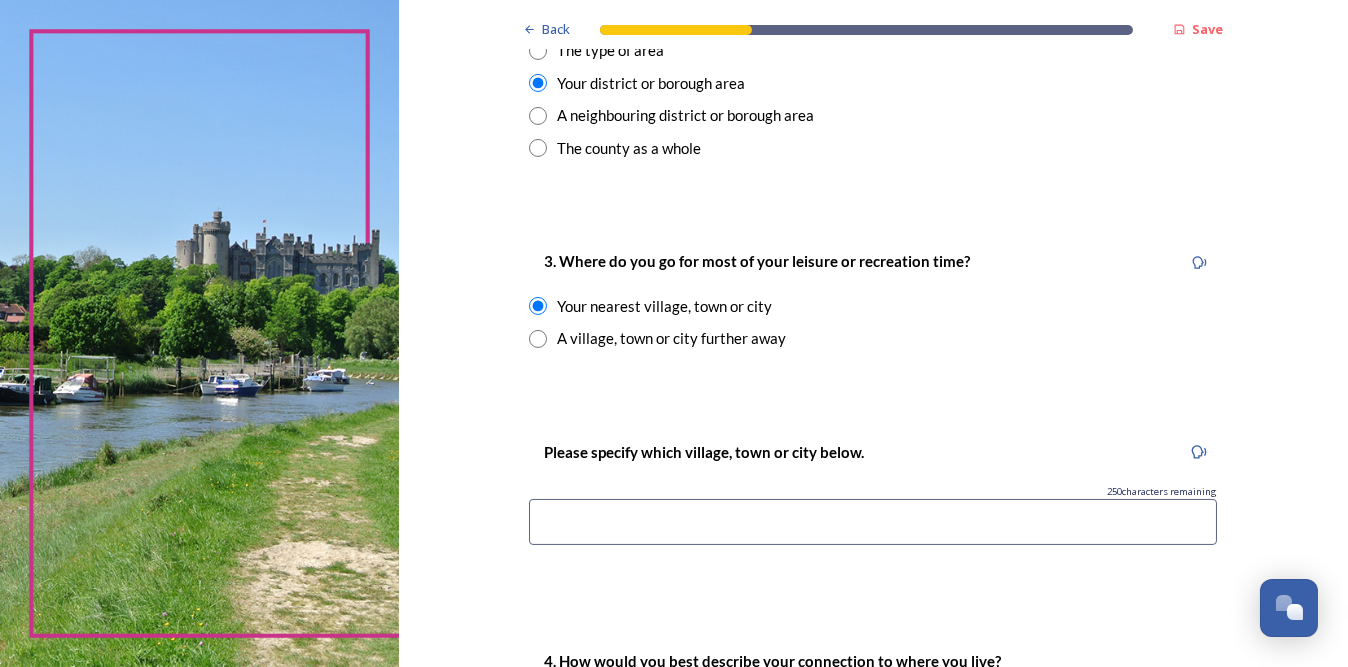 scroll, scrollTop: 1000, scrollLeft: 0, axis: vertical 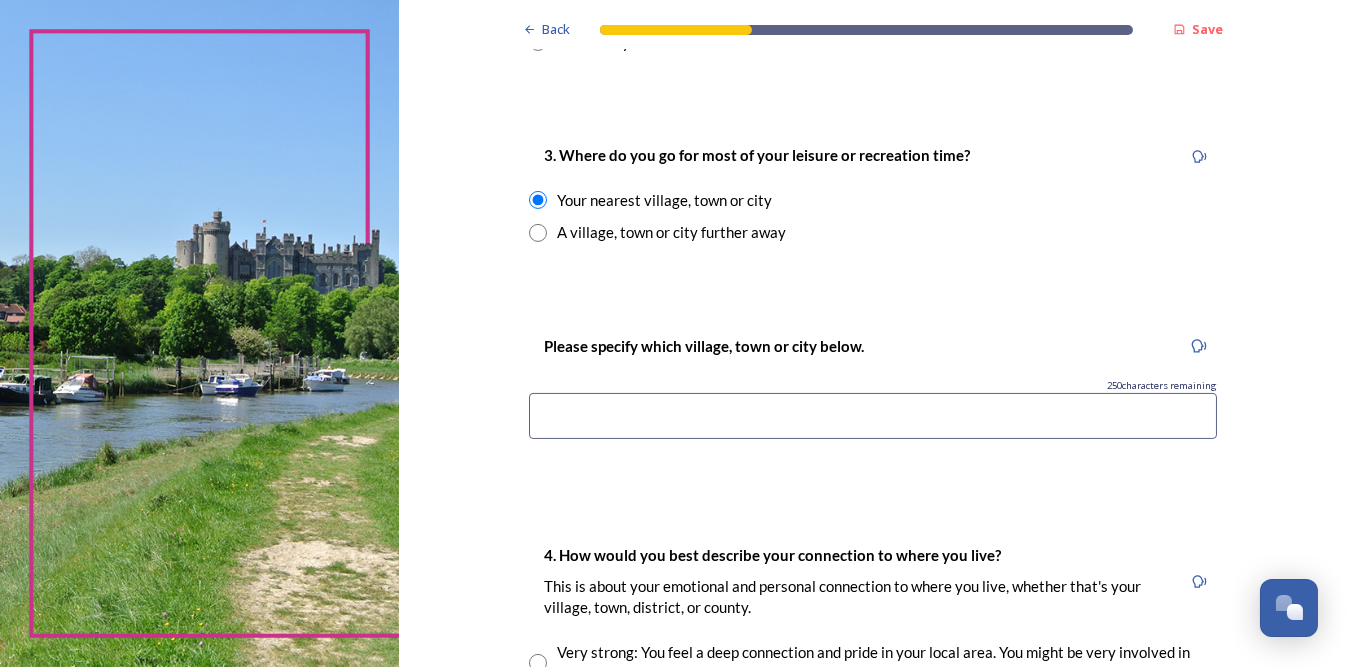 click at bounding box center [873, 416] 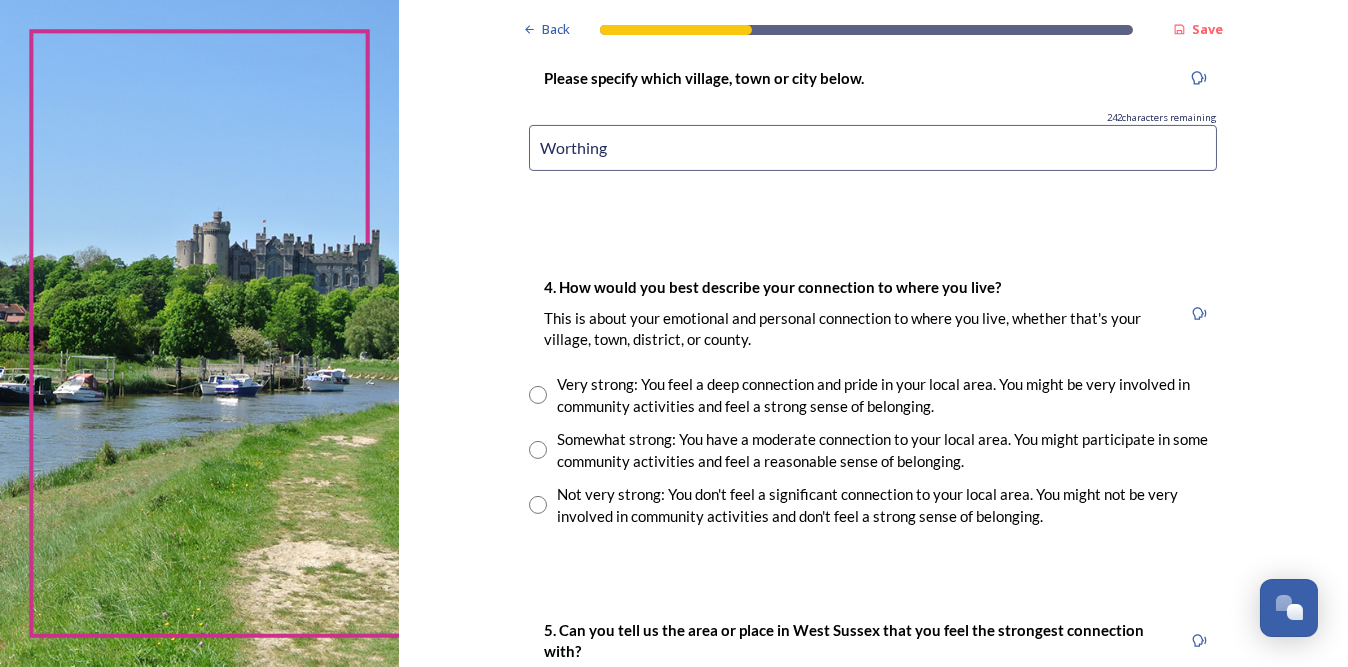 scroll, scrollTop: 1300, scrollLeft: 0, axis: vertical 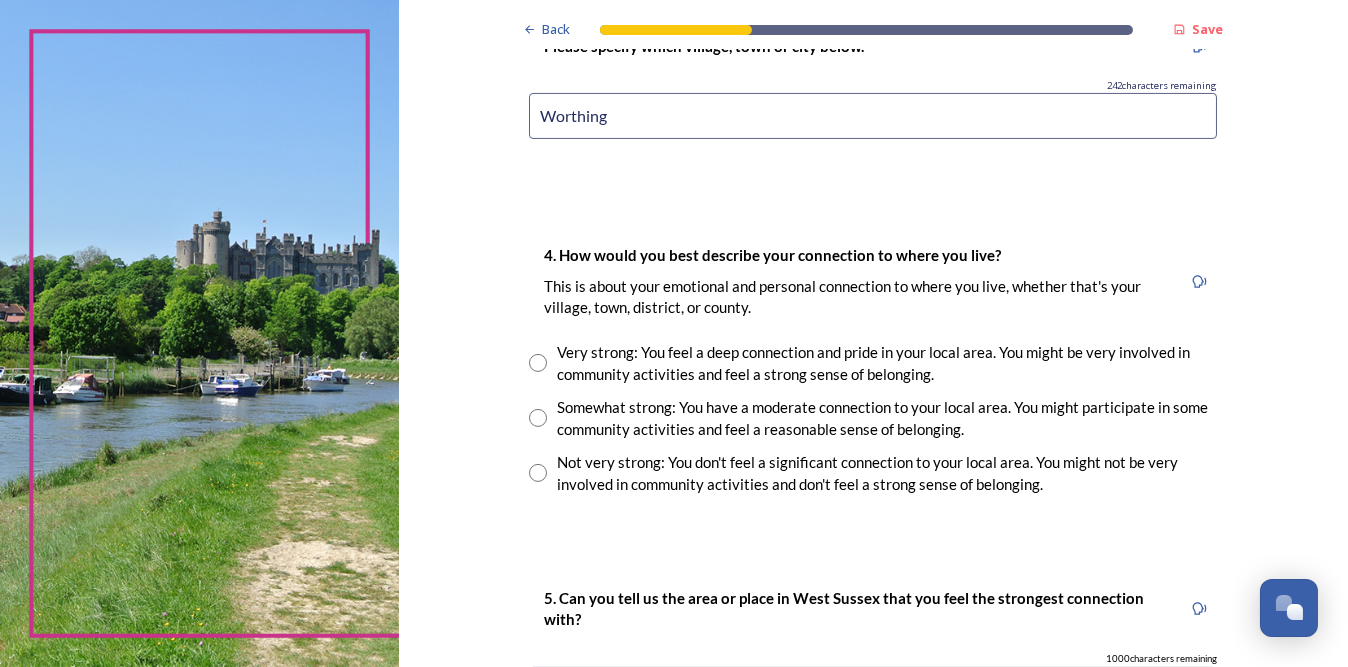 type on "Worthing" 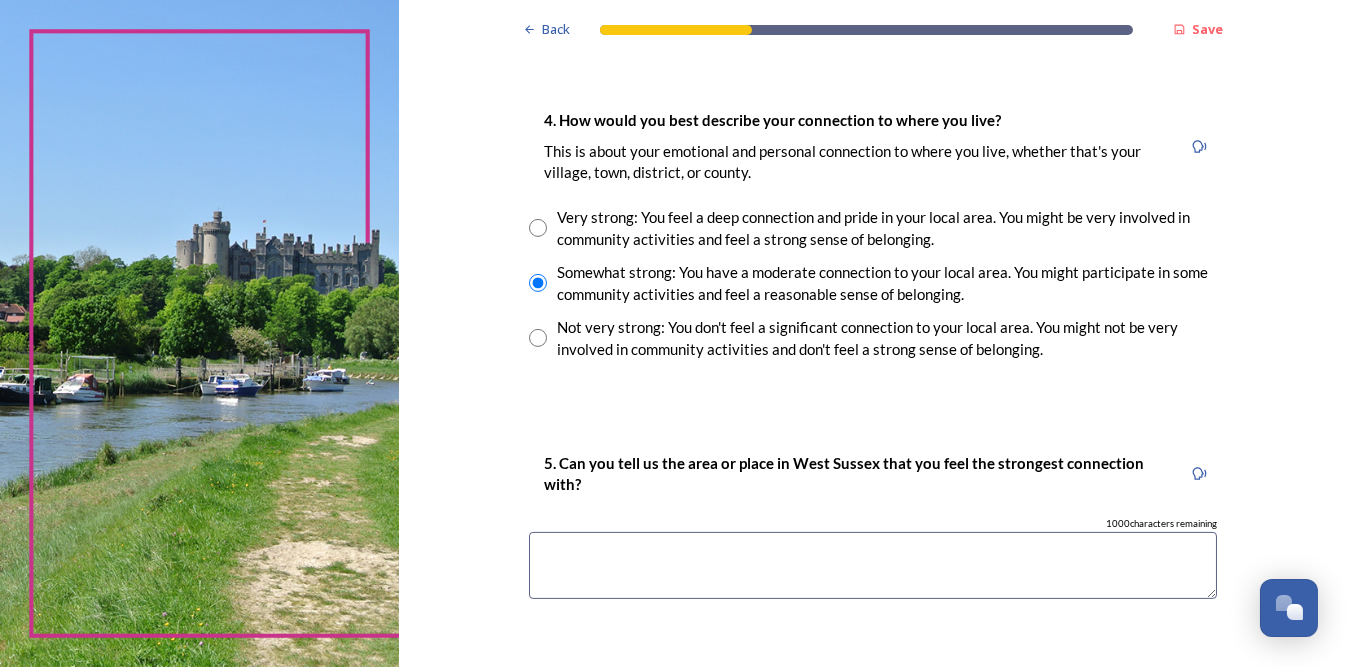 scroll, scrollTop: 1600, scrollLeft: 0, axis: vertical 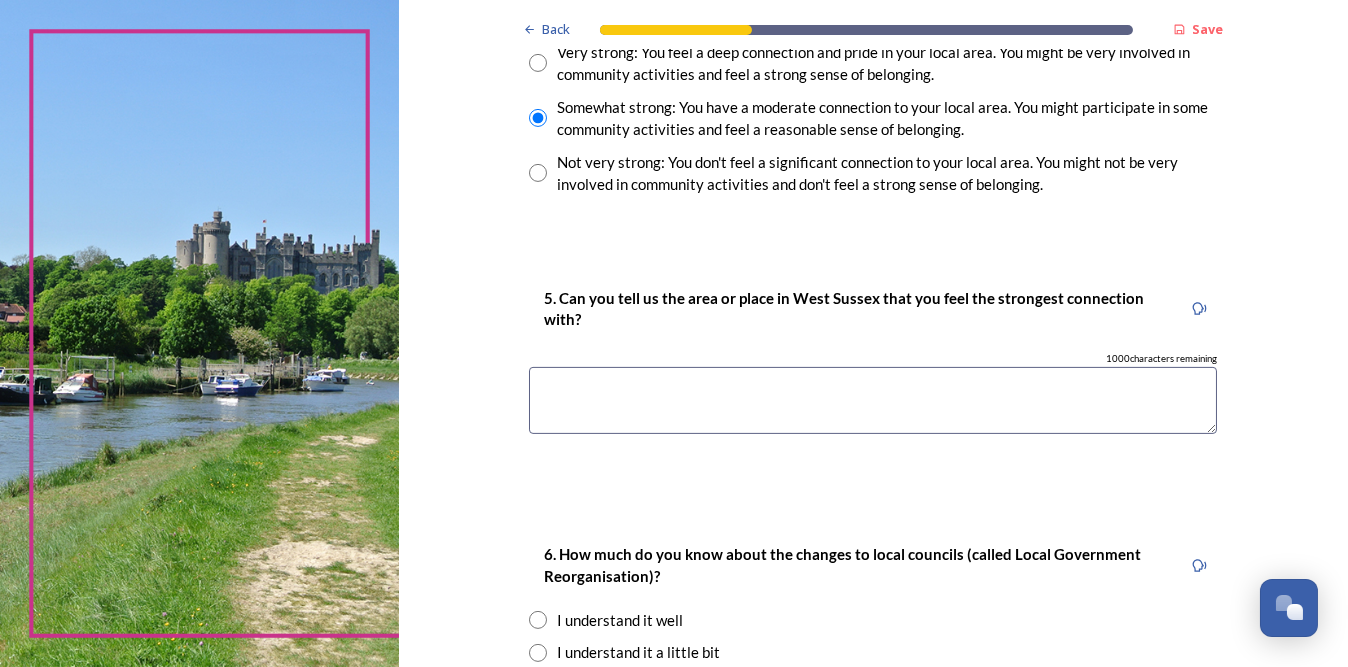 click at bounding box center [873, 400] 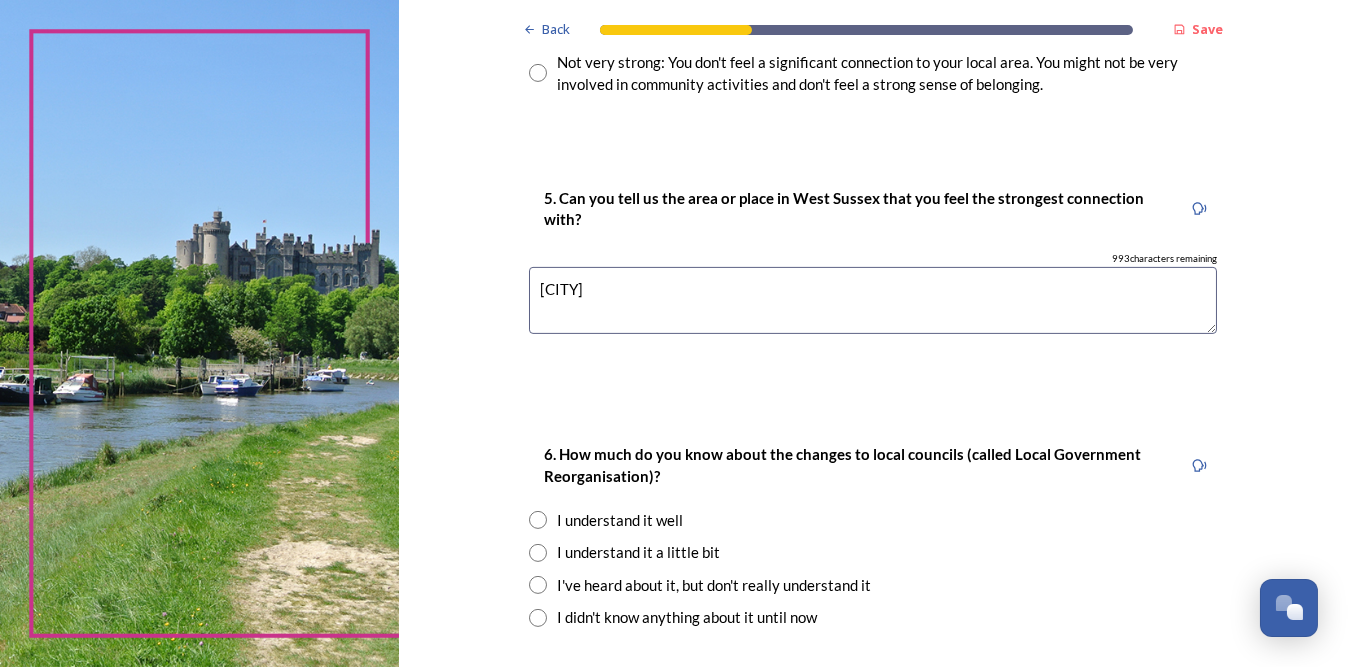 scroll, scrollTop: 1800, scrollLeft: 0, axis: vertical 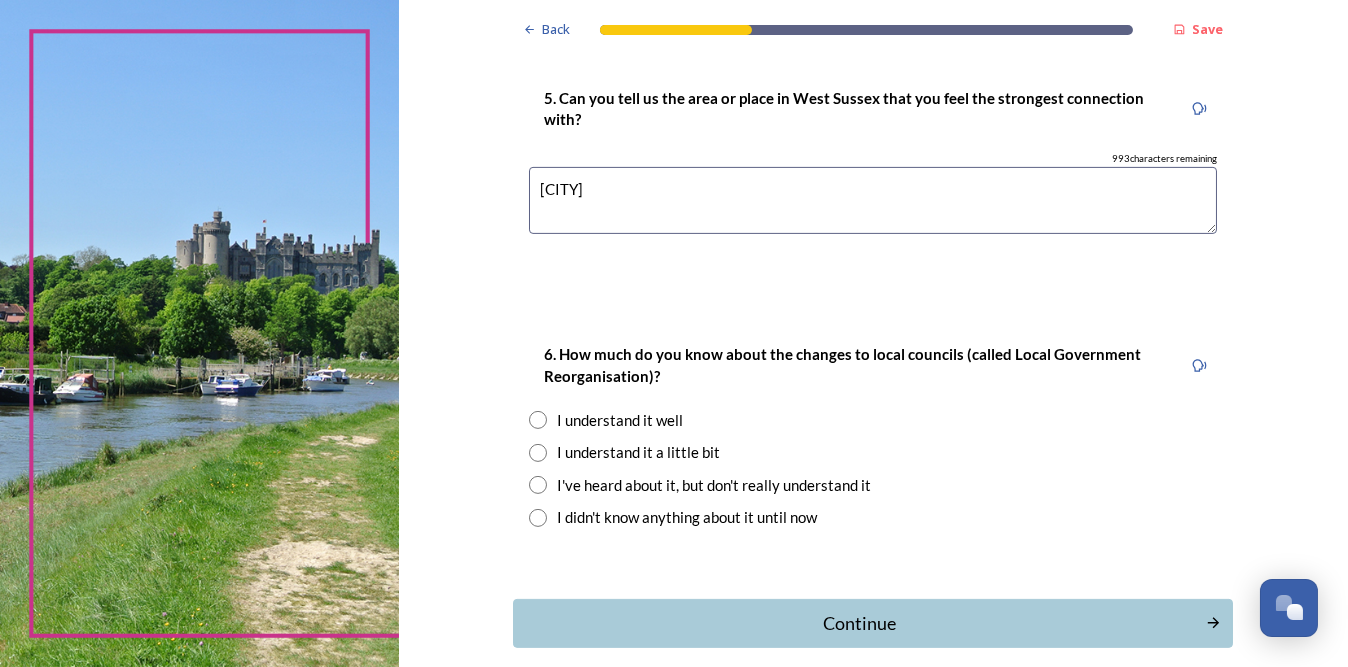 type on "[CITY]" 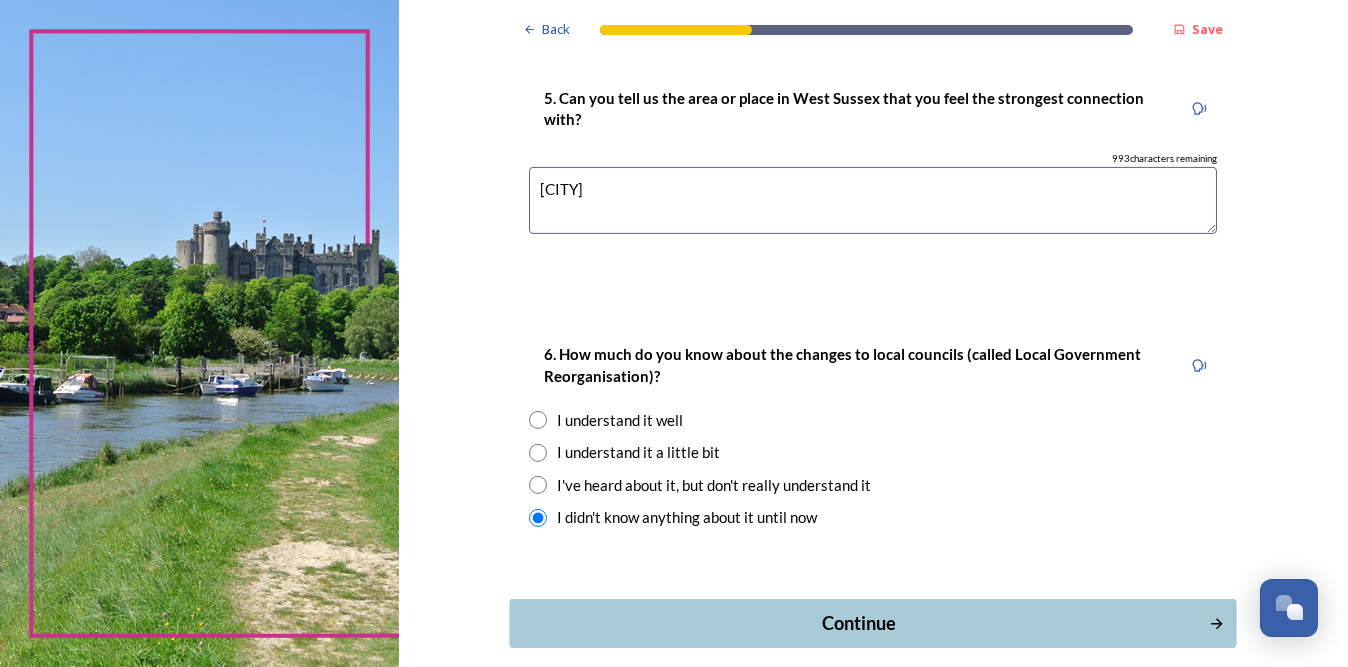 click on "Continue" at bounding box center (859, 623) 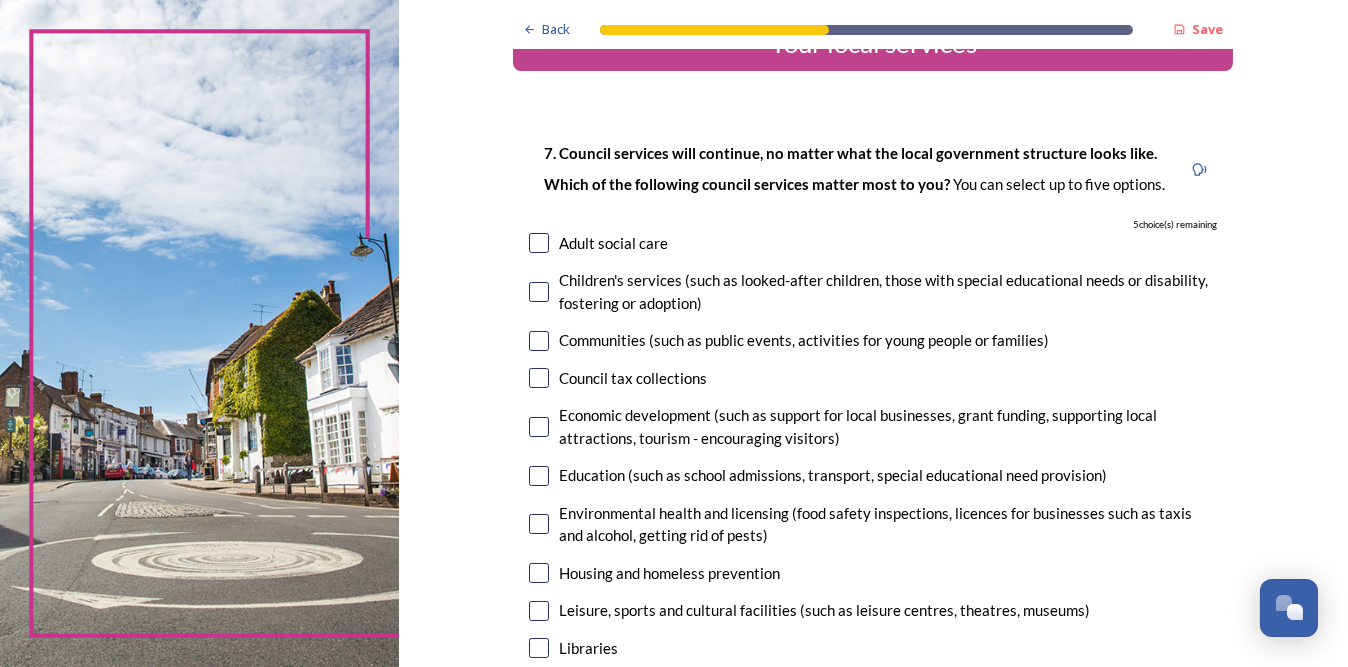 scroll, scrollTop: 100, scrollLeft: 0, axis: vertical 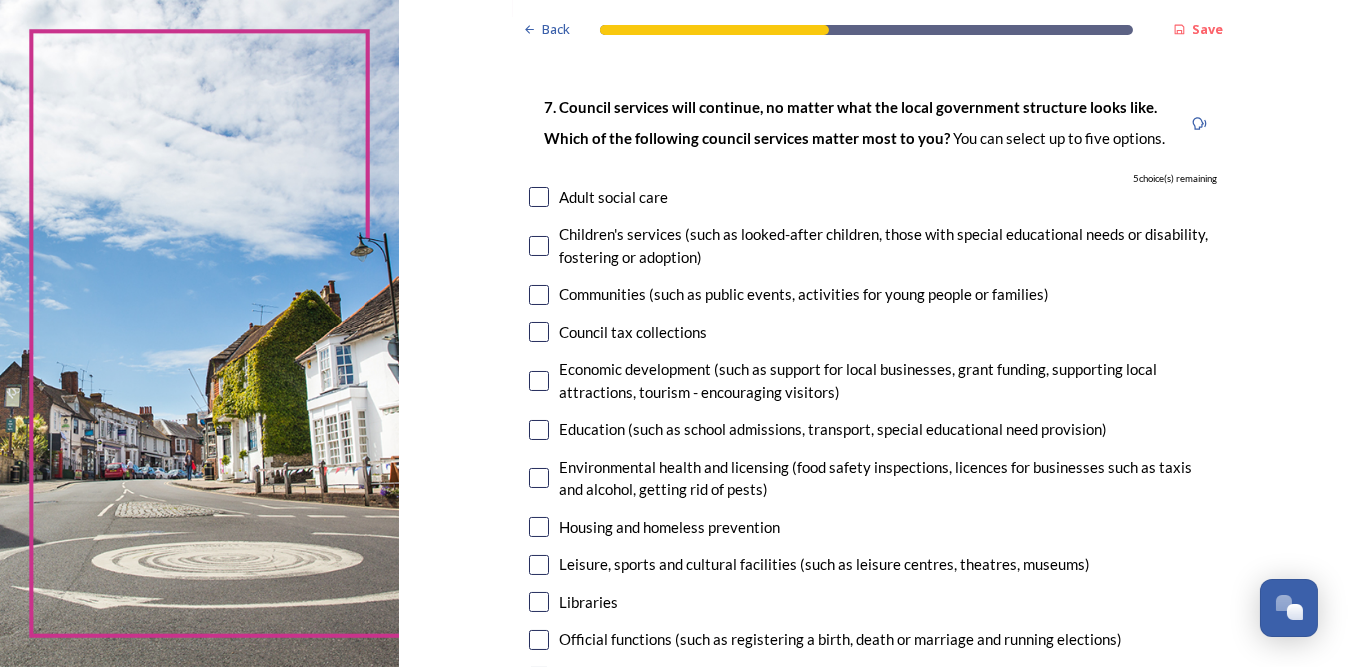 click at bounding box center (539, 295) 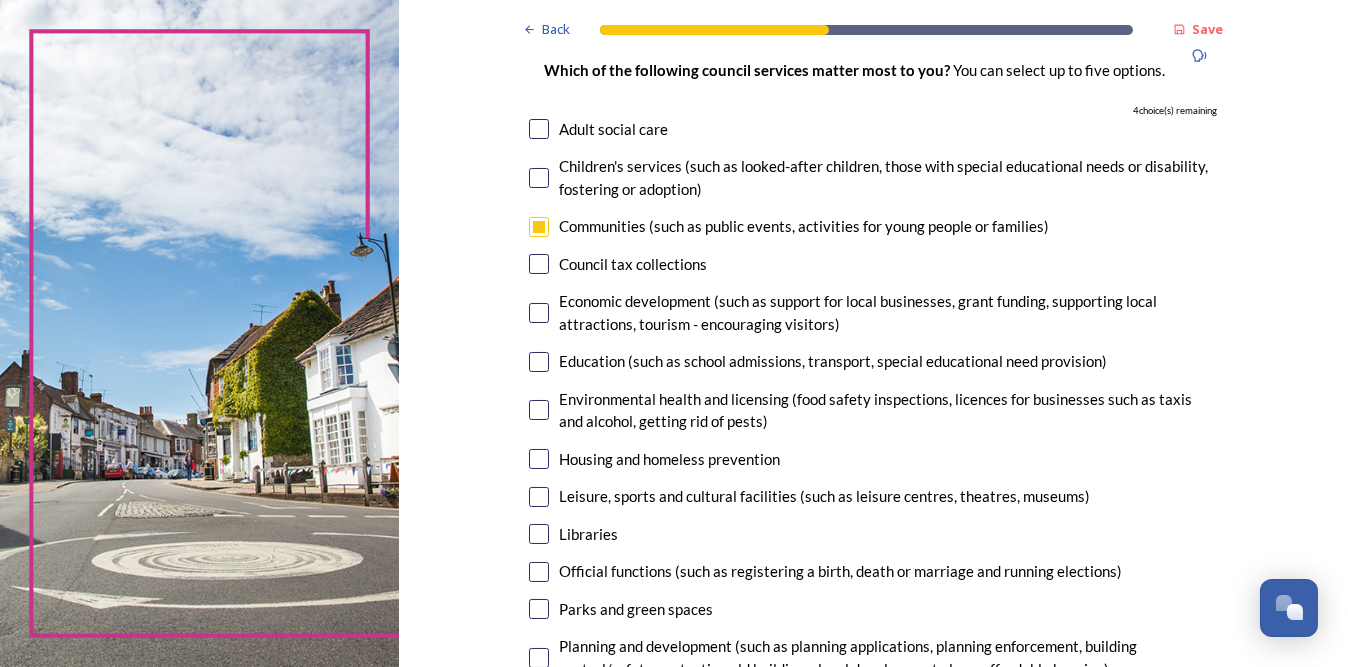 scroll, scrollTop: 200, scrollLeft: 0, axis: vertical 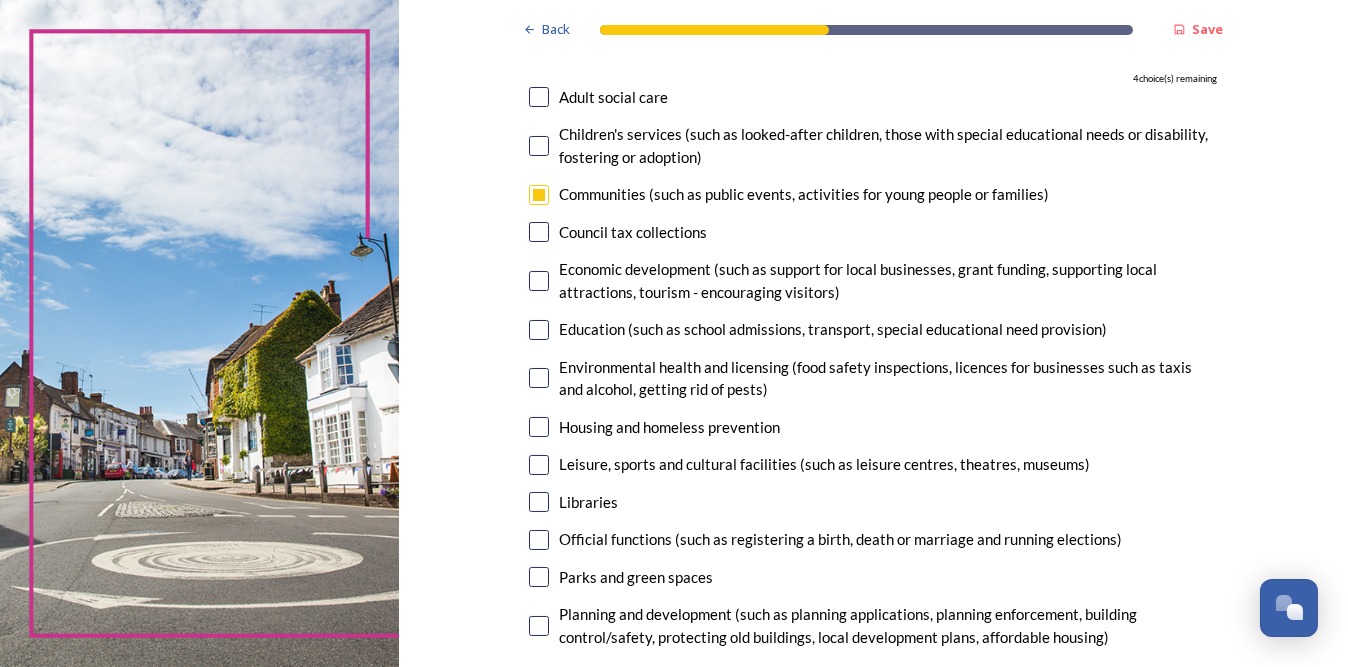 click at bounding box center (539, 232) 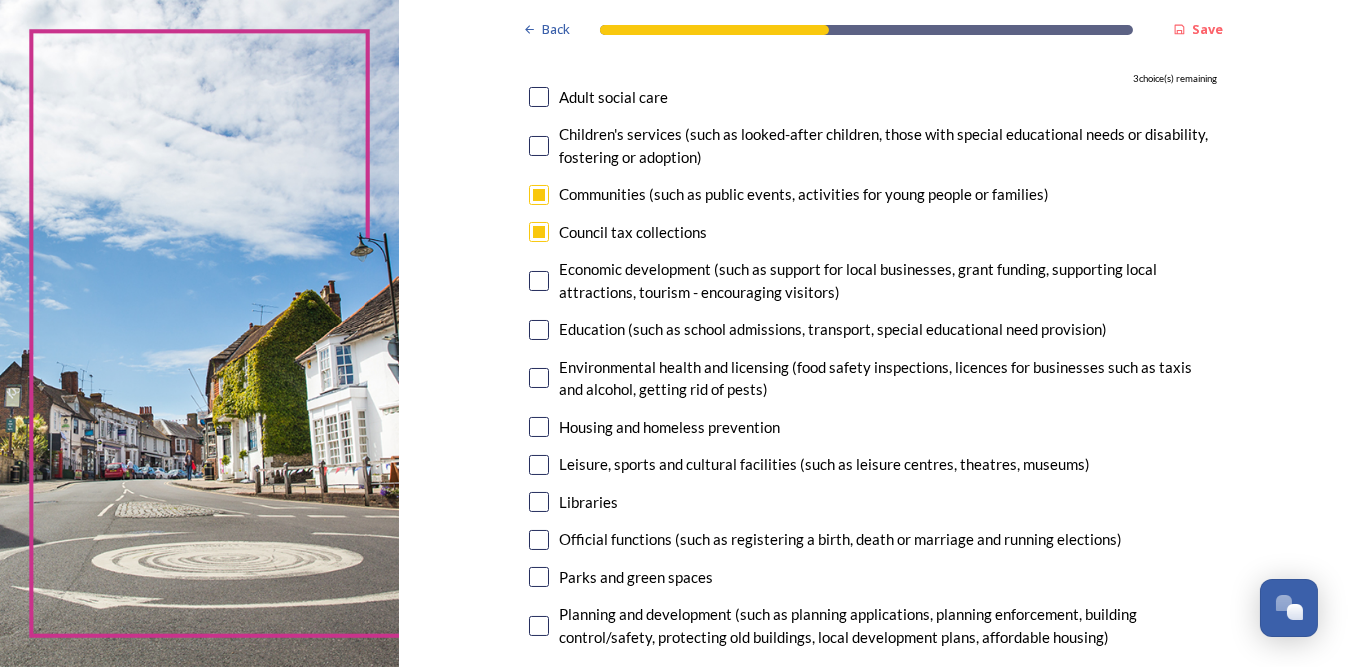 click at bounding box center [539, 281] 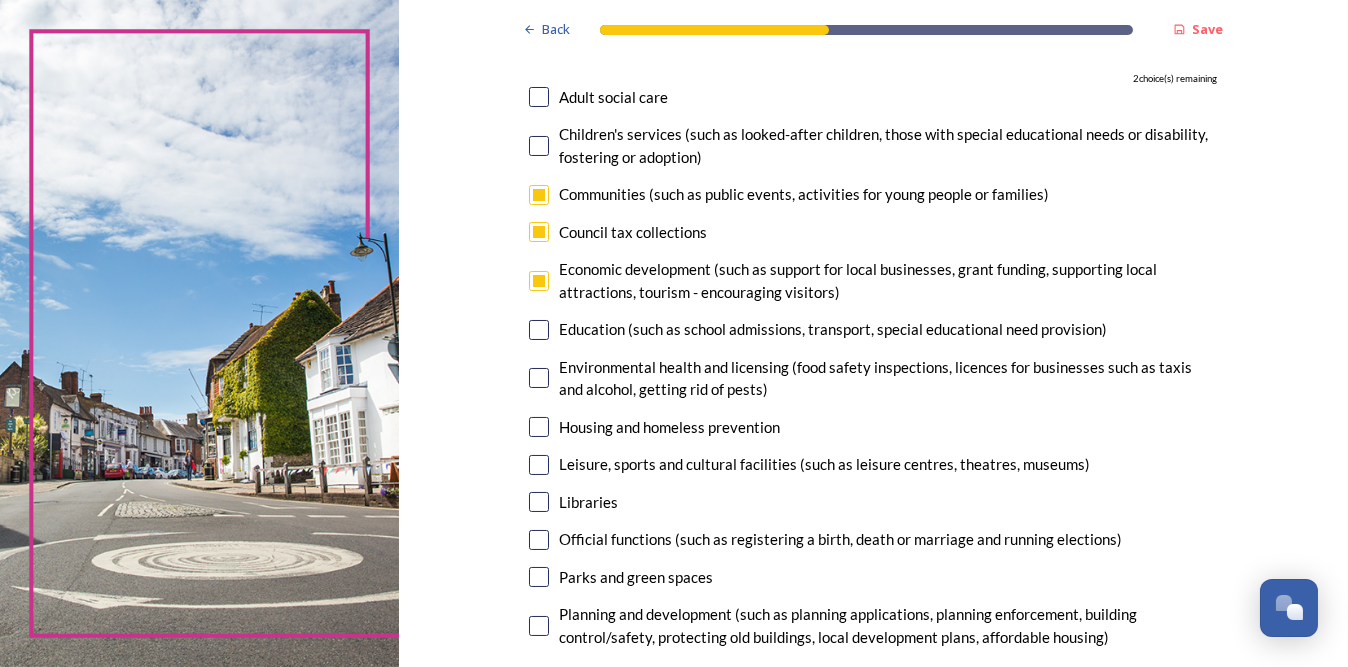 click at bounding box center (539, 378) 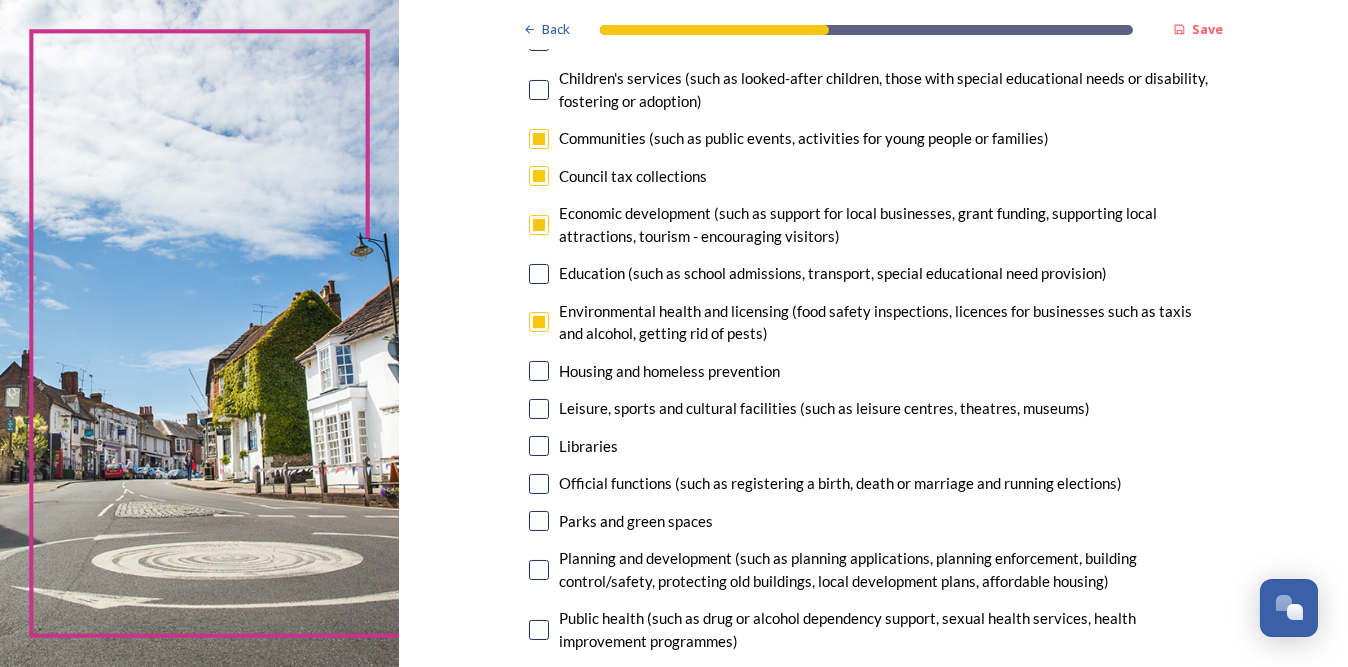 scroll, scrollTop: 300, scrollLeft: 0, axis: vertical 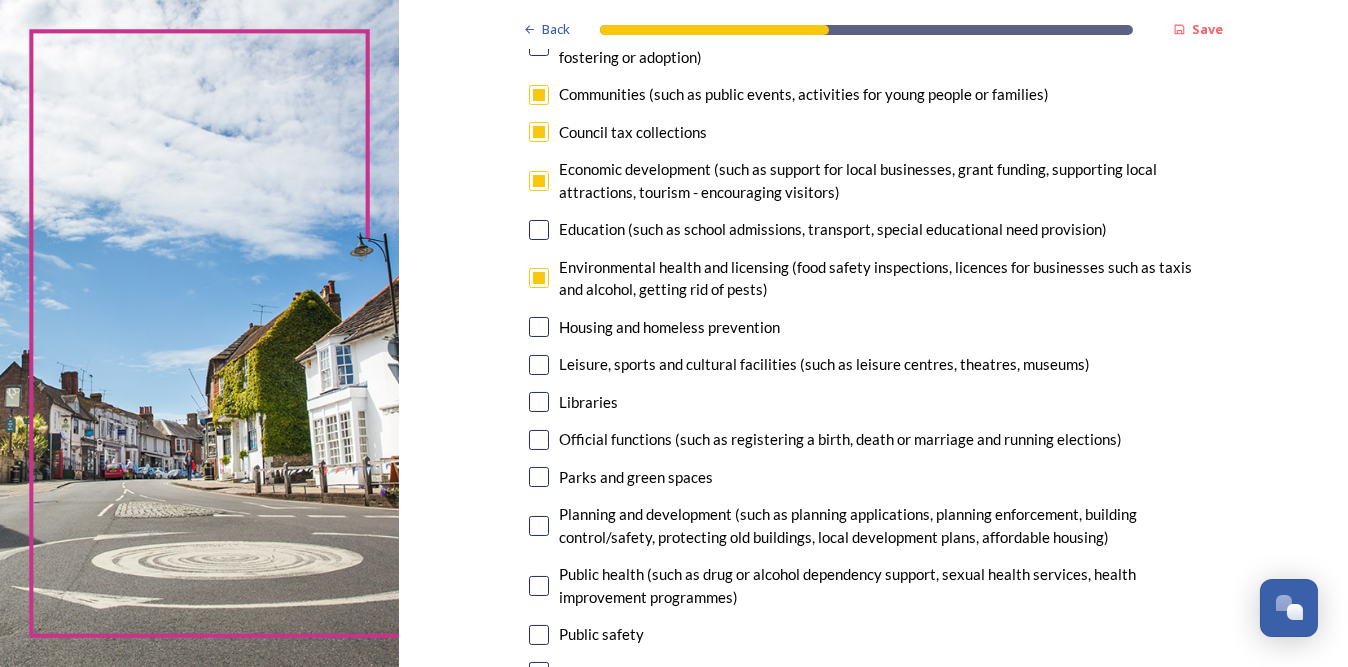 click at bounding box center [539, 327] 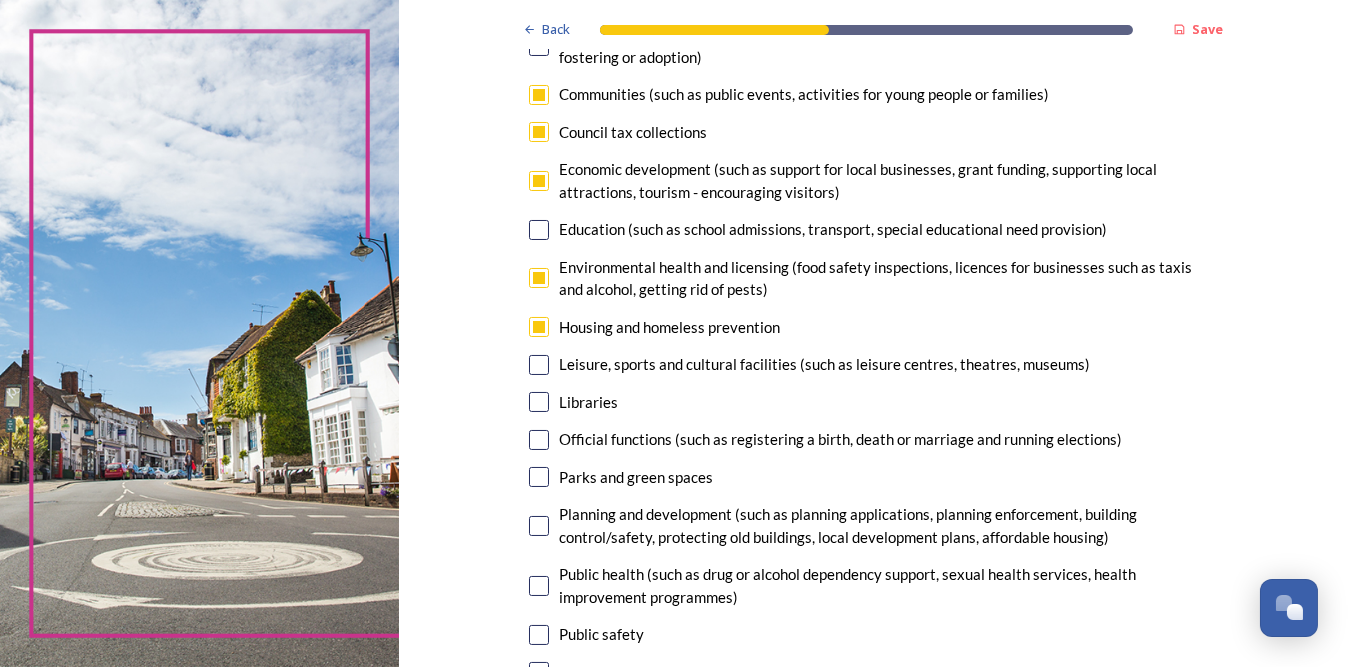 click at bounding box center (539, 365) 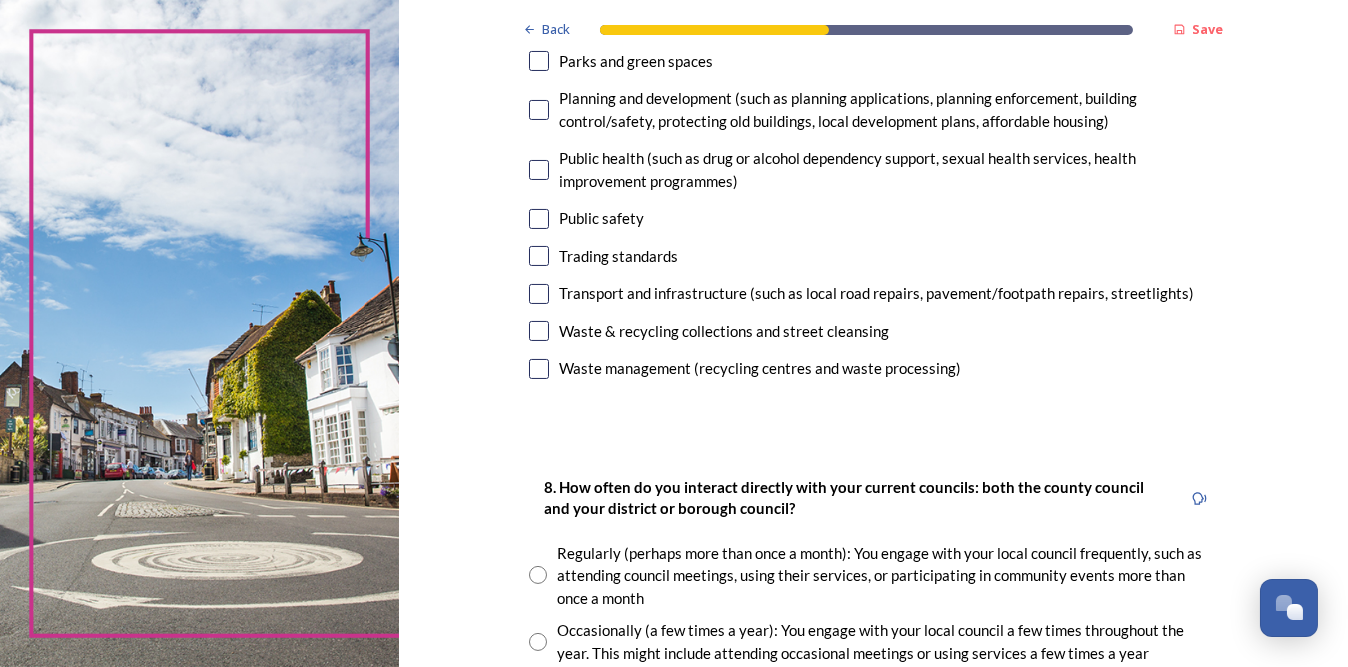 scroll, scrollTop: 900, scrollLeft: 0, axis: vertical 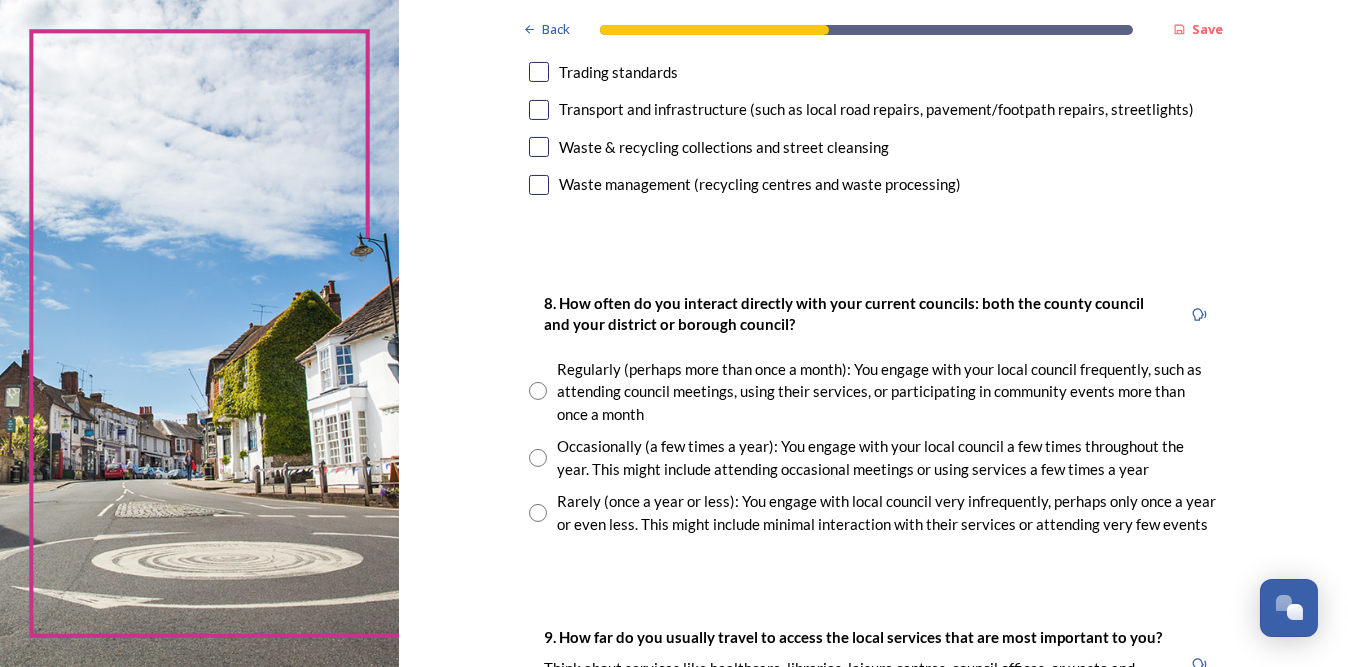 click at bounding box center (538, 513) 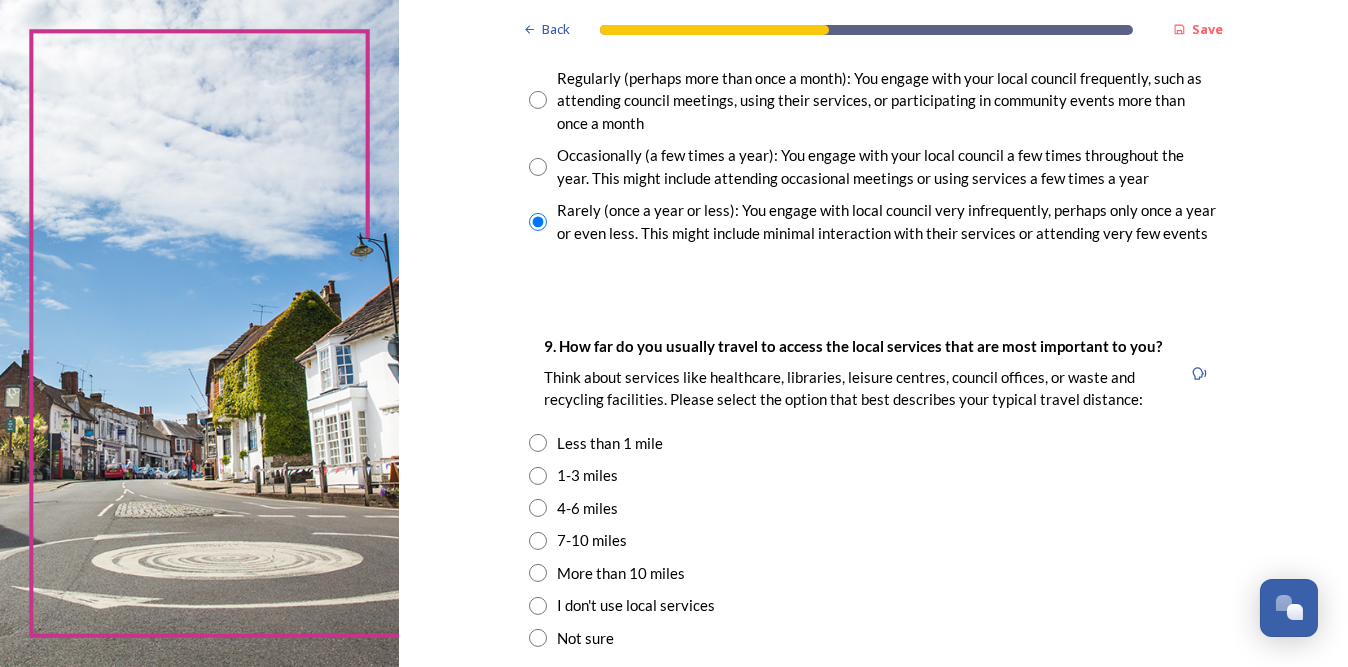 scroll, scrollTop: 1200, scrollLeft: 0, axis: vertical 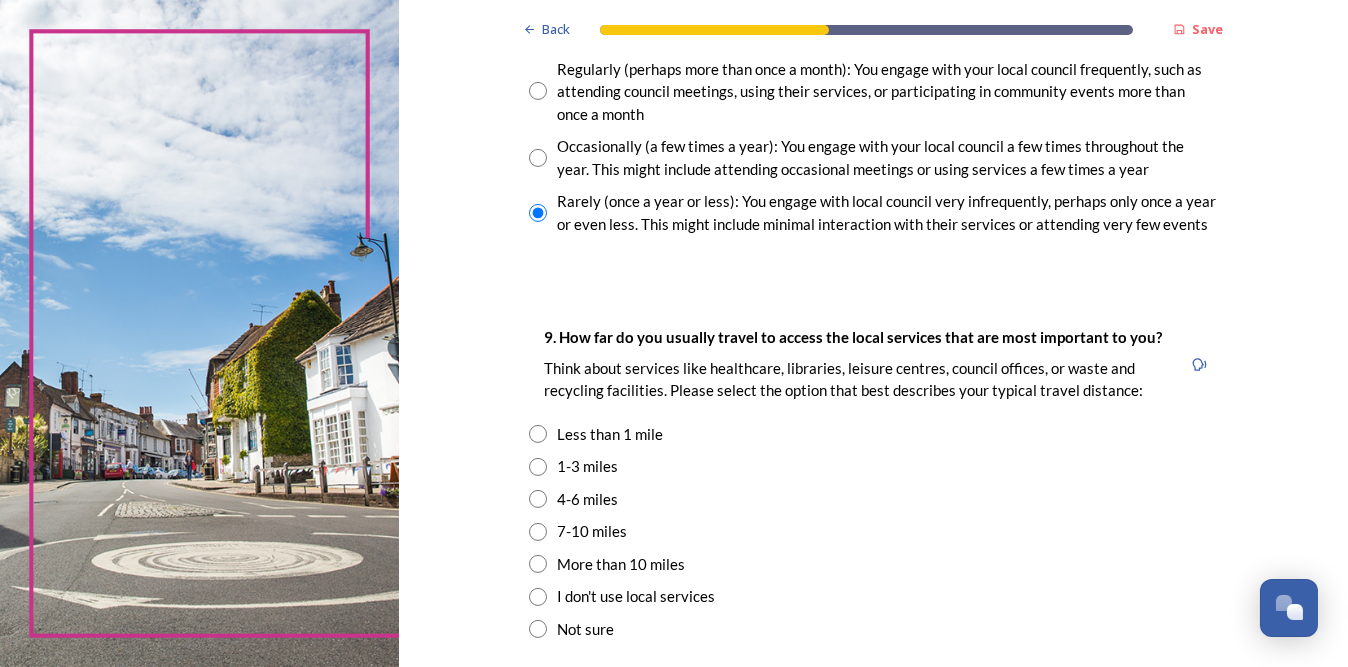 drag, startPoint x: 531, startPoint y: 464, endPoint x: 569, endPoint y: 467, distance: 38.118237 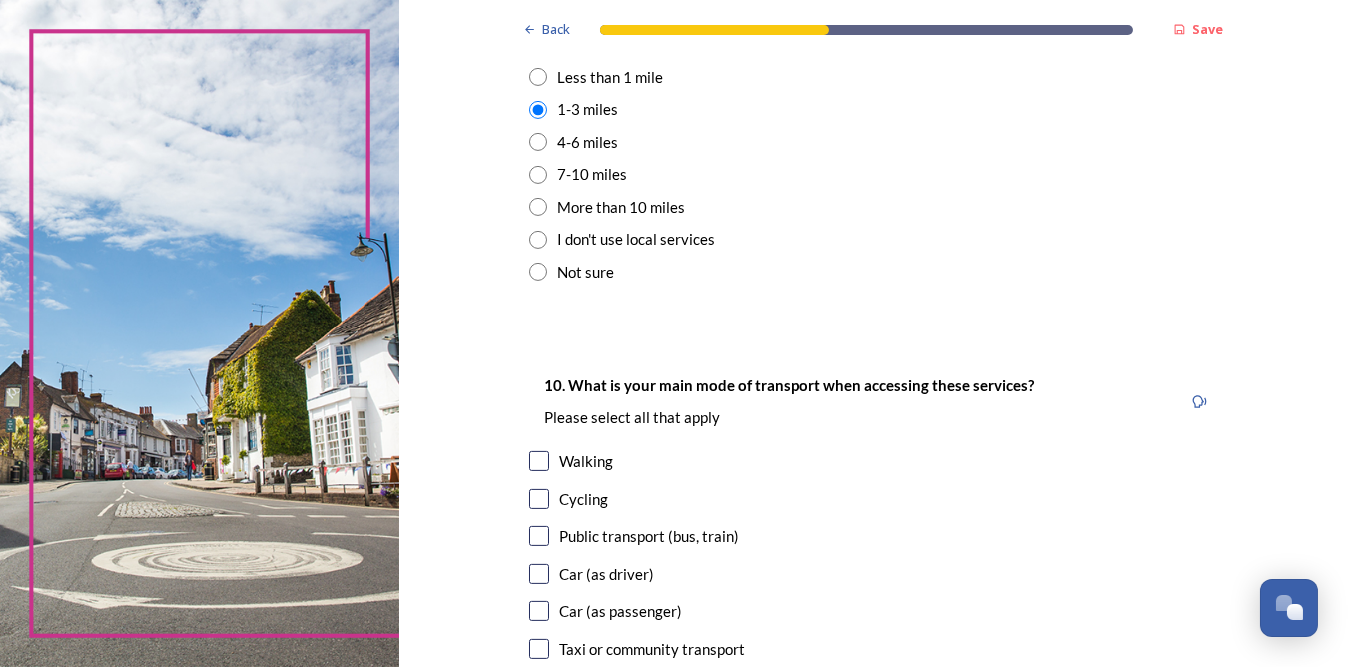 scroll, scrollTop: 1600, scrollLeft: 0, axis: vertical 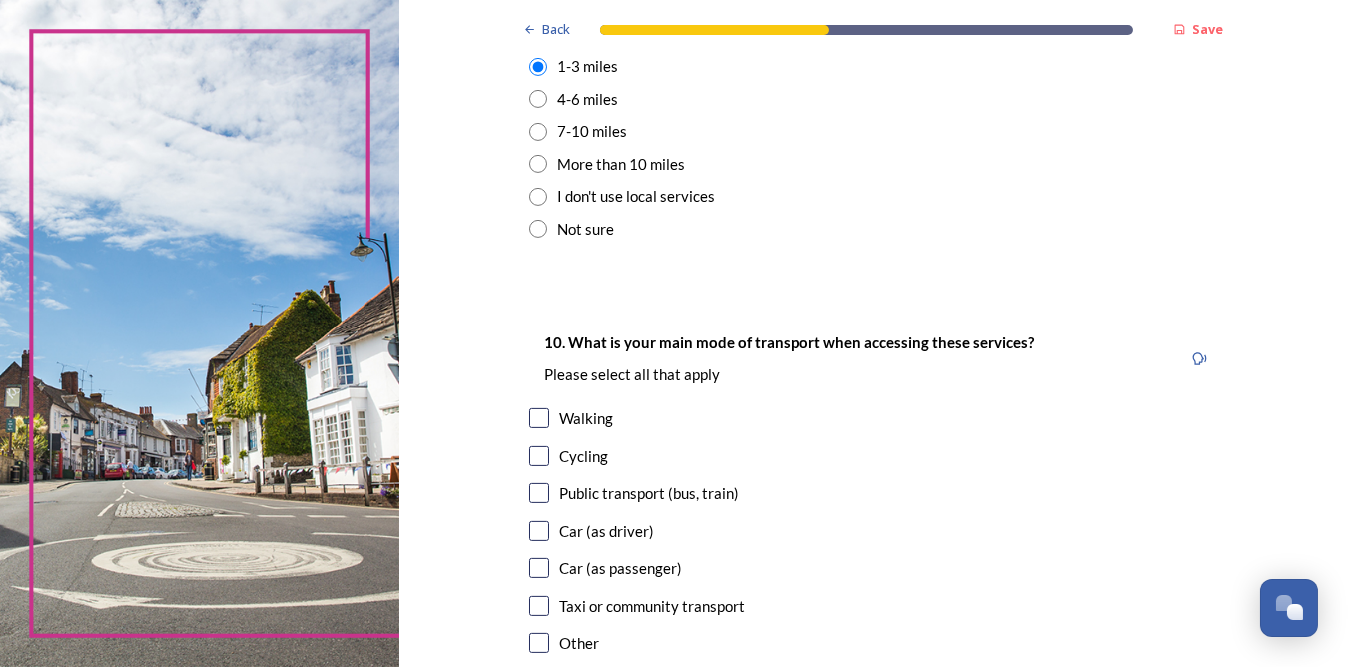 drag, startPoint x: 531, startPoint y: 497, endPoint x: 548, endPoint y: 498, distance: 17.029387 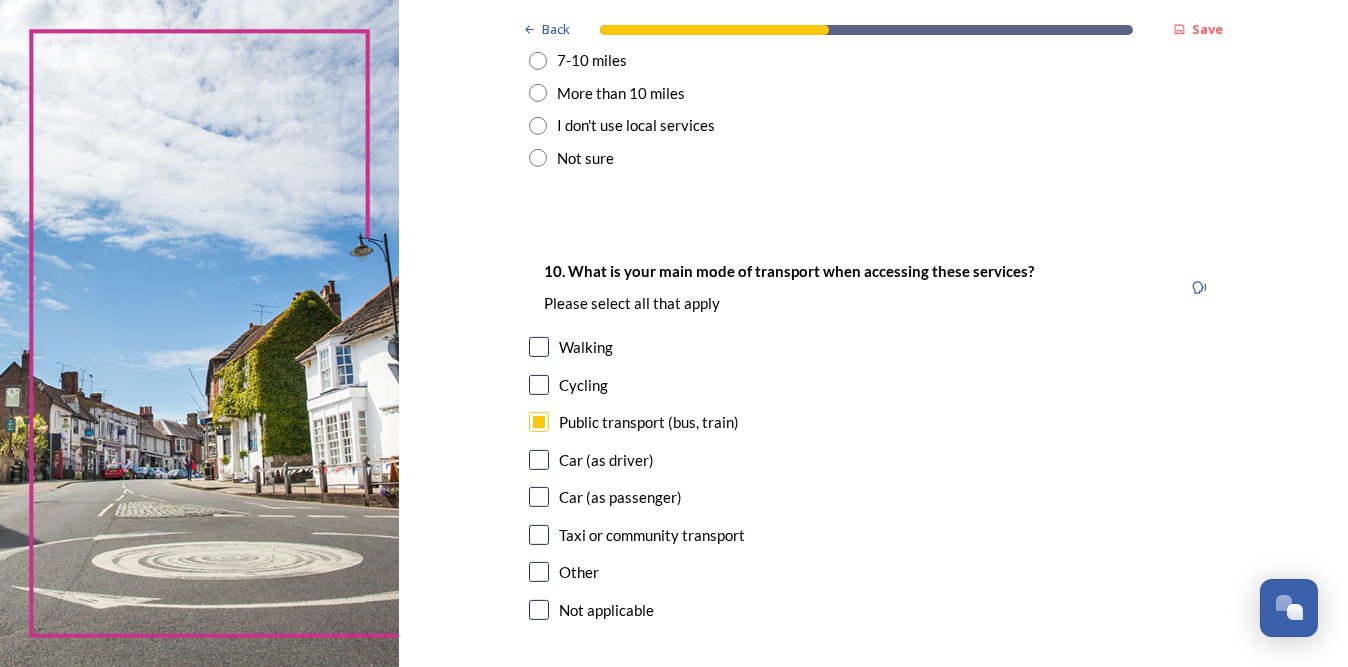 scroll, scrollTop: 1800, scrollLeft: 0, axis: vertical 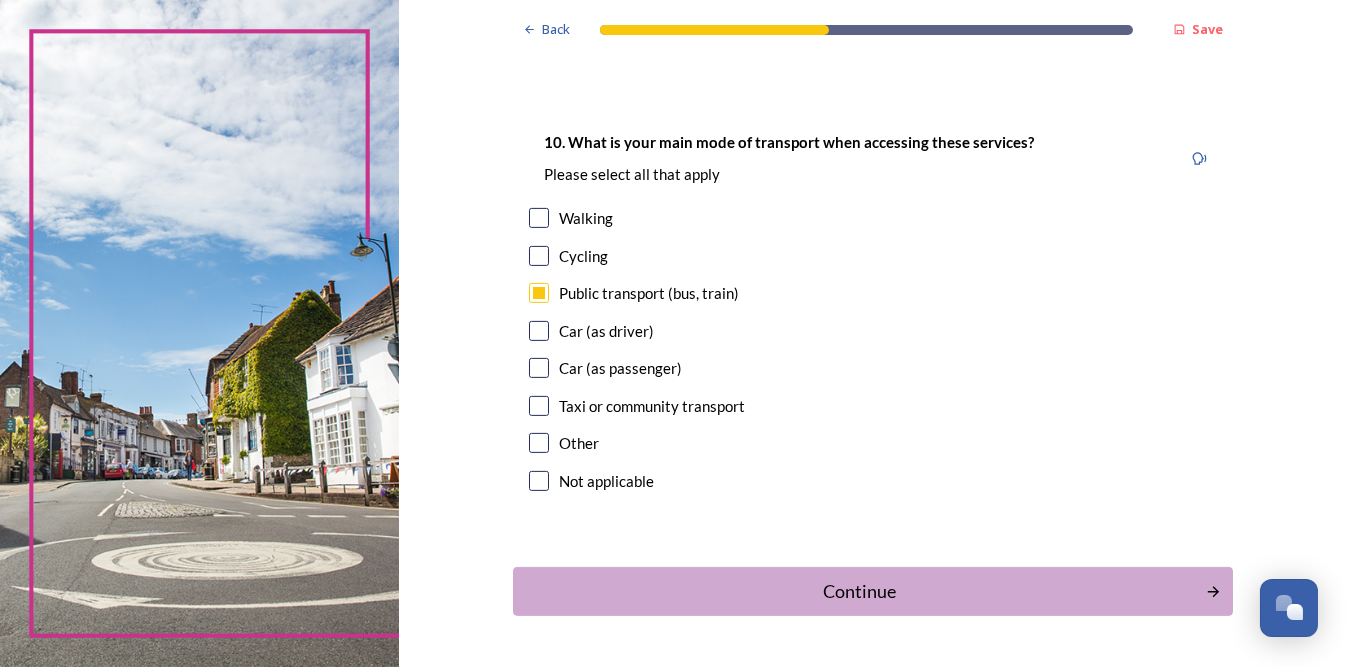 click at bounding box center (539, 406) 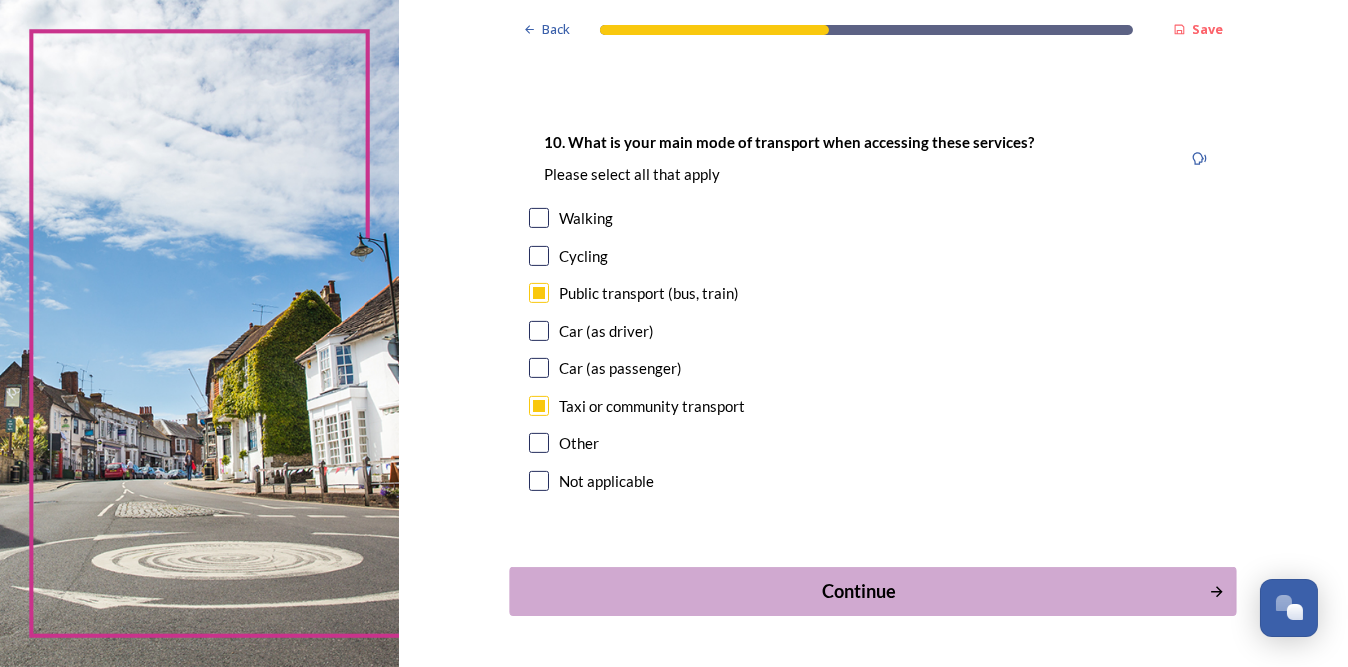 click on "Continue" at bounding box center [859, 591] 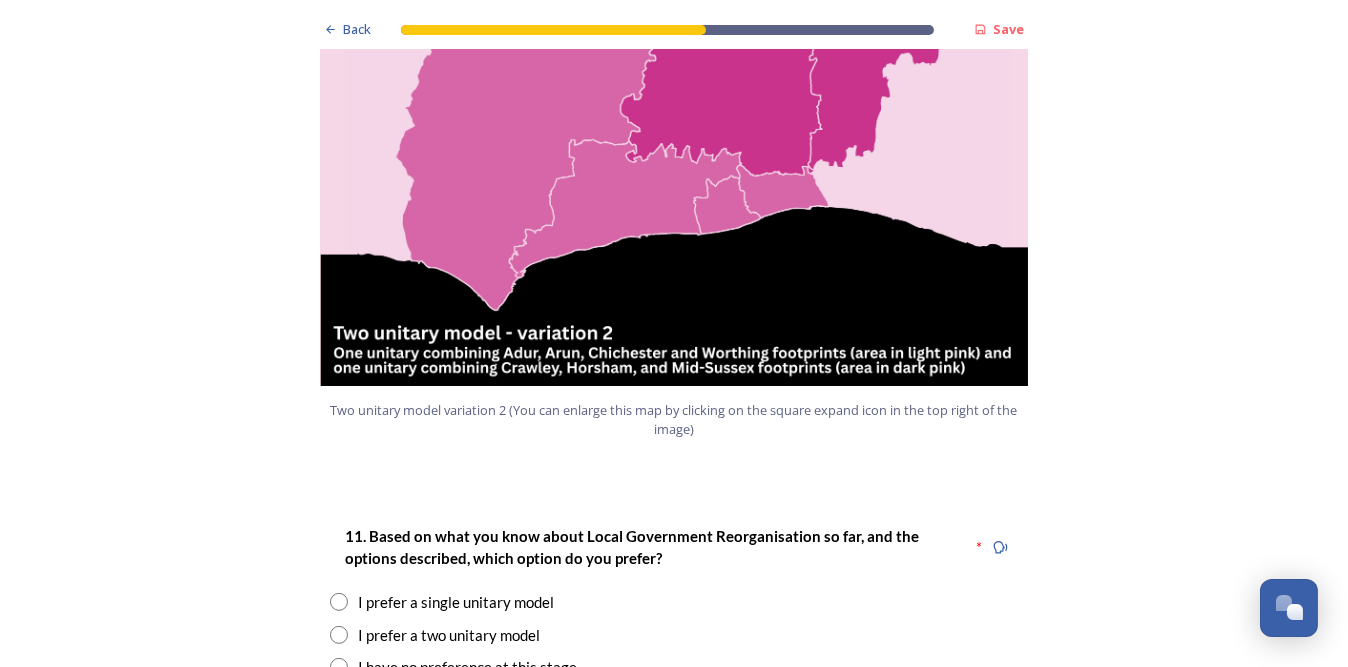 scroll, scrollTop: 2300, scrollLeft: 0, axis: vertical 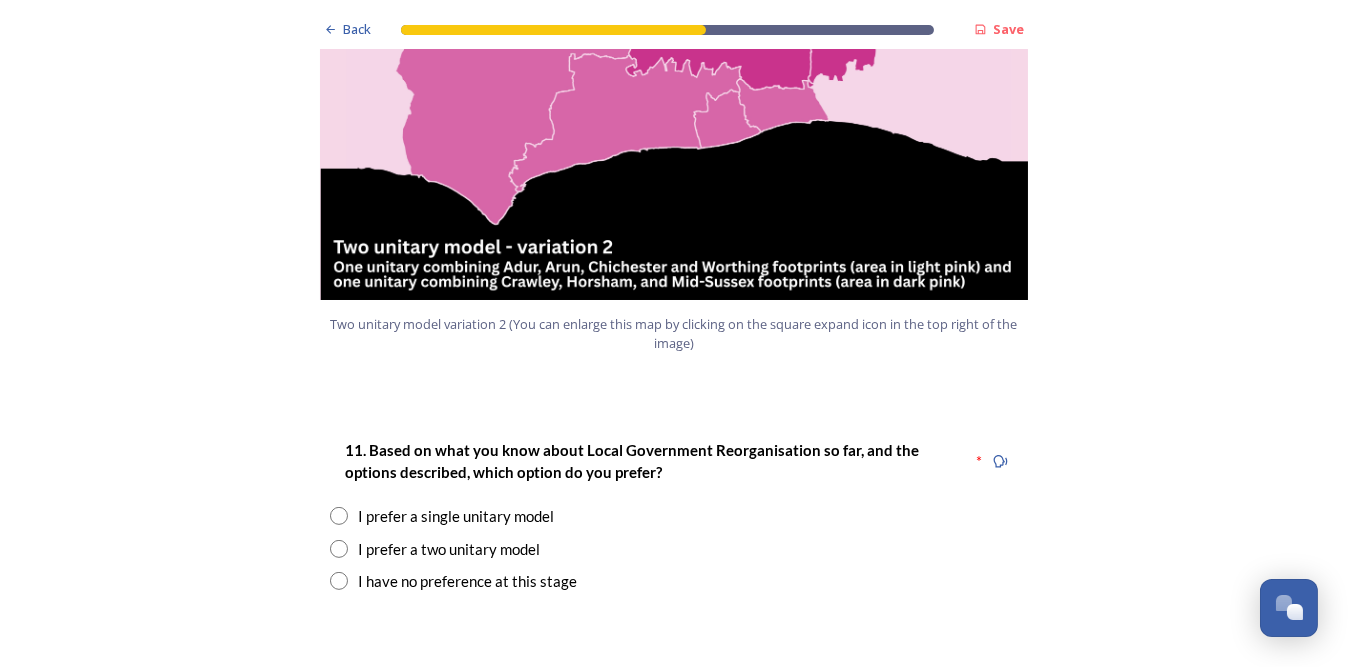 click at bounding box center (339, 581) 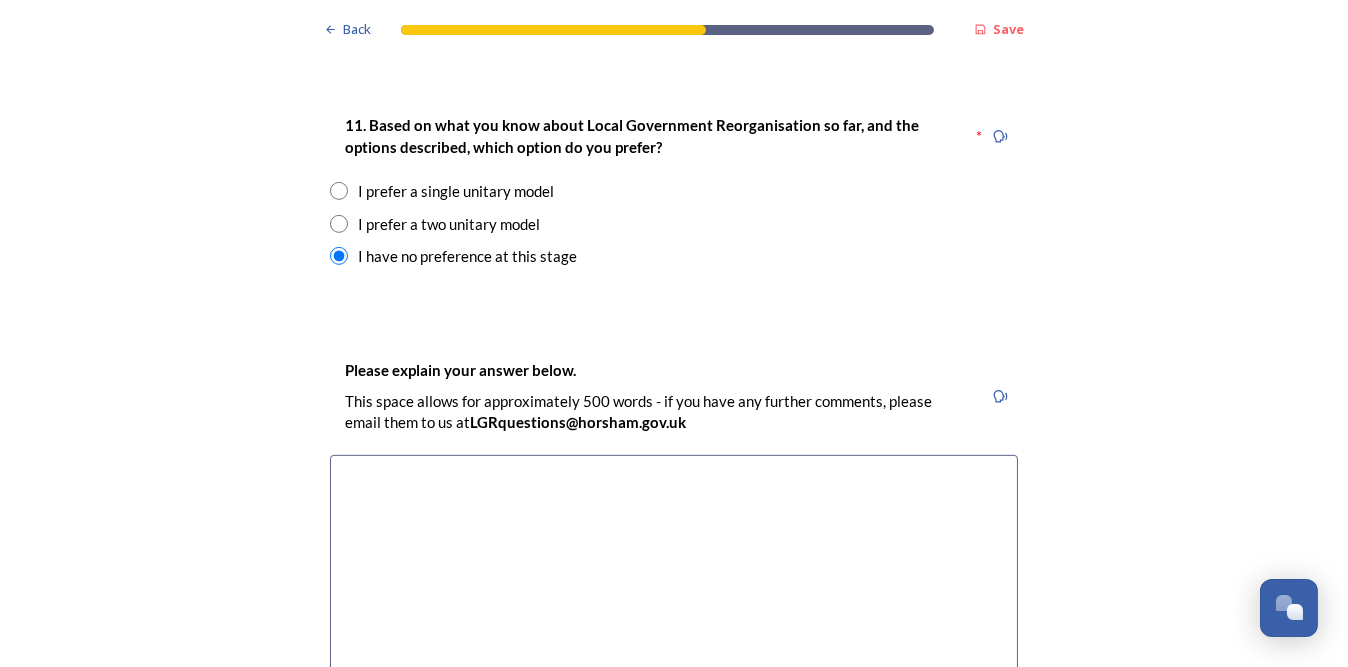 scroll, scrollTop: 2700, scrollLeft: 0, axis: vertical 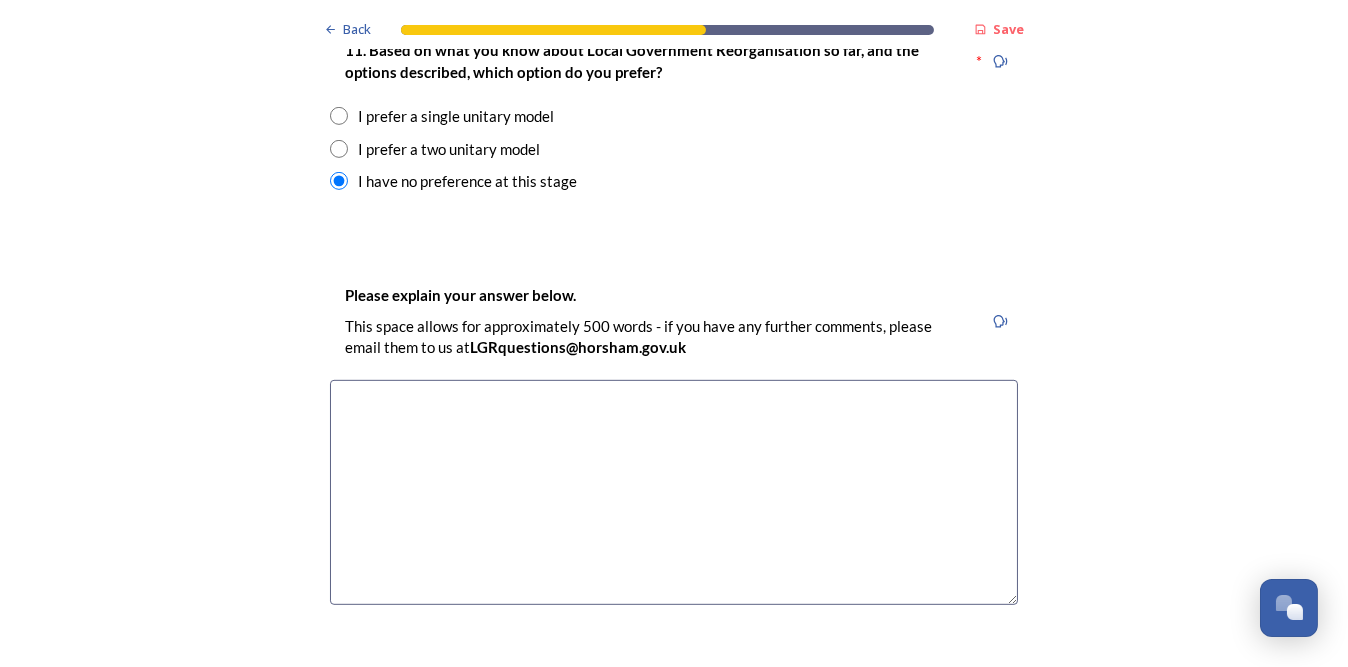 click at bounding box center [674, 492] 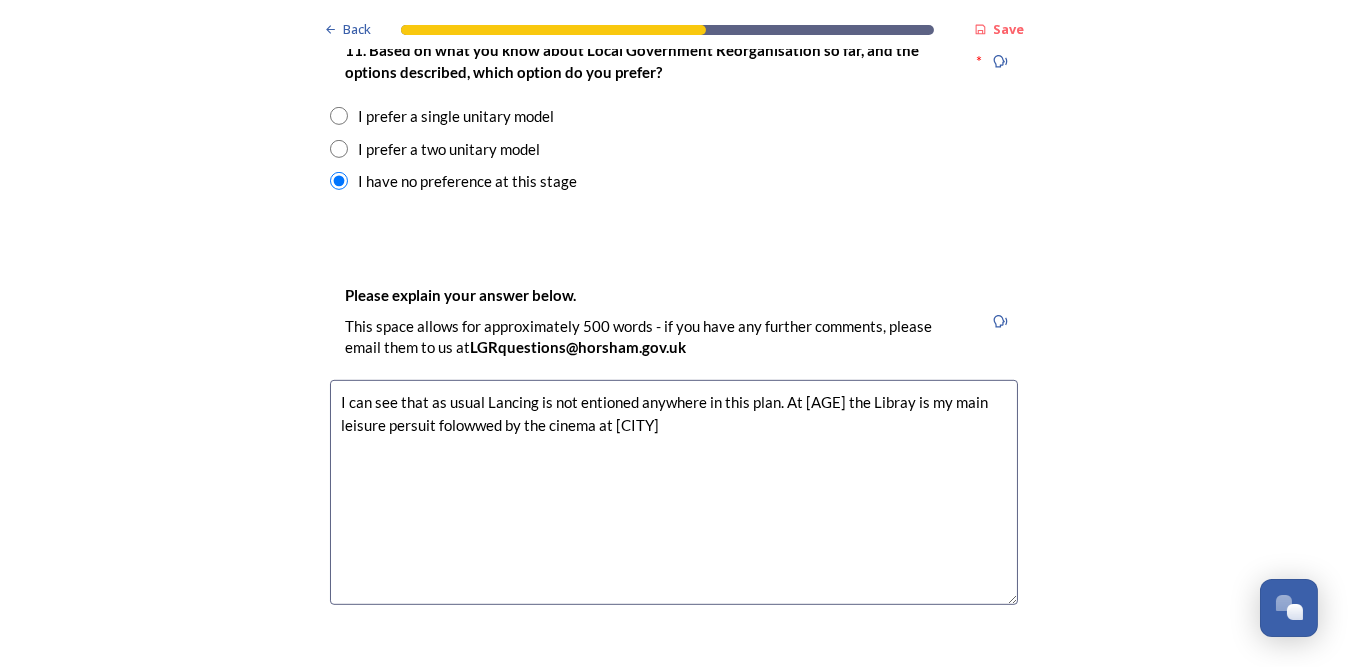 click on "I can see that as usual Lancing is not entioned anywhere in this plan. At [AGE] the Libray is my main leisure persuit folowwed by the cinema at [CITY]" at bounding box center (674, 492) 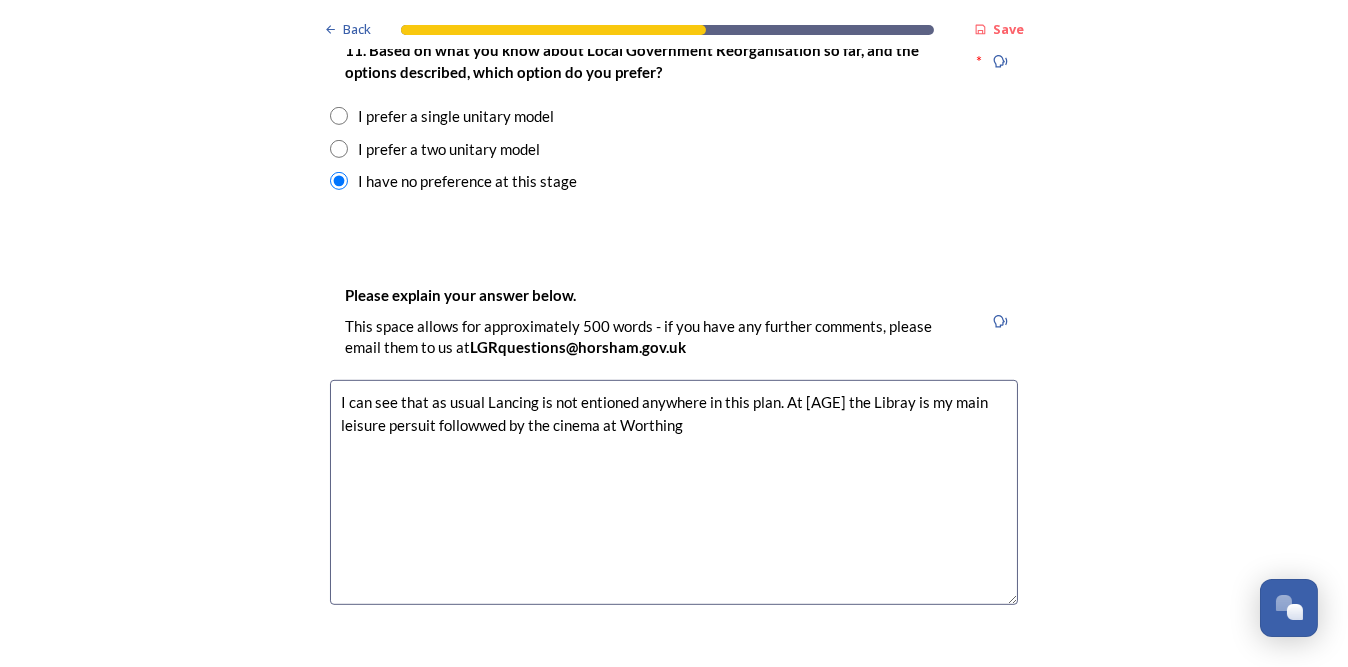 click on "I can see that as usual Lancing is not entioned anywhere in this plan. At [AGE] the Libray is my main leisure persuit followwed by the cinema at Worthing" at bounding box center [674, 492] 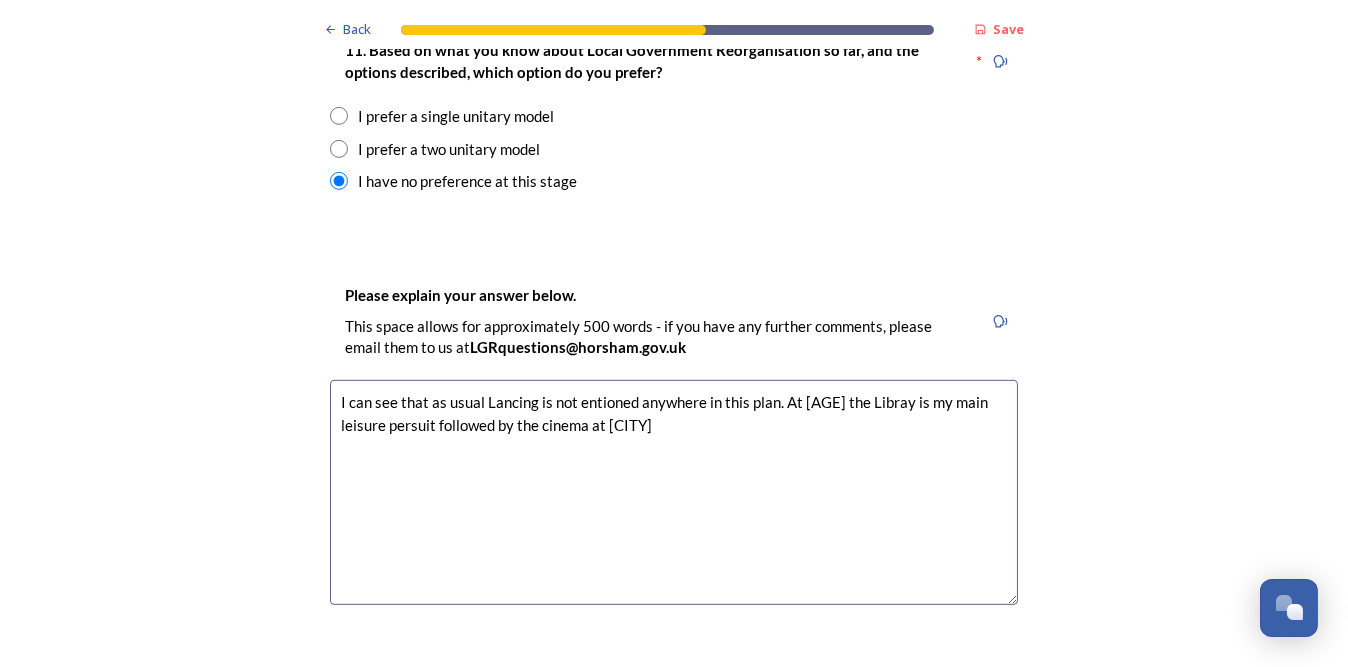 click on "I can see that as usual Lancing is not entioned anywhere in this plan. At [AGE] the Libray is my main leisure persuit followed by the cinema at [CITY]" at bounding box center (674, 492) 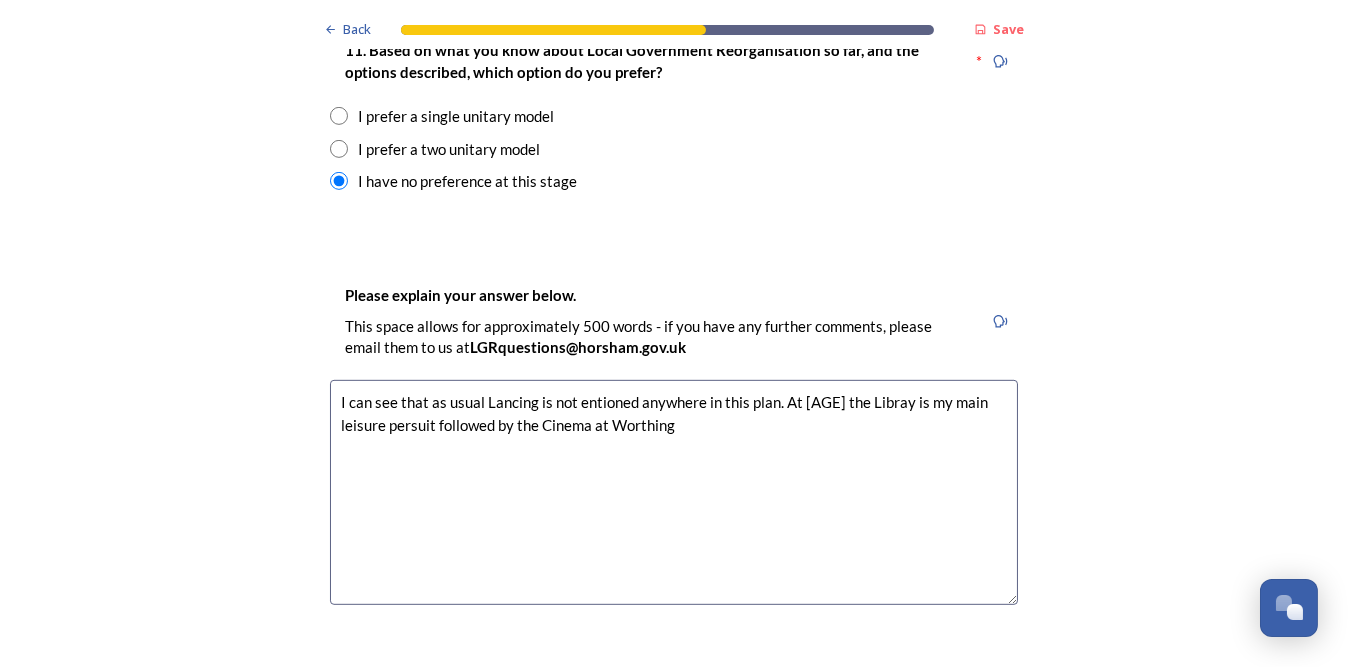 click on "I can see that as usual Lancing is not entioned anywhere in this plan. At [AGE] the Libray is my main leisure persuit followed by the Cinema at Worthing" at bounding box center [674, 492] 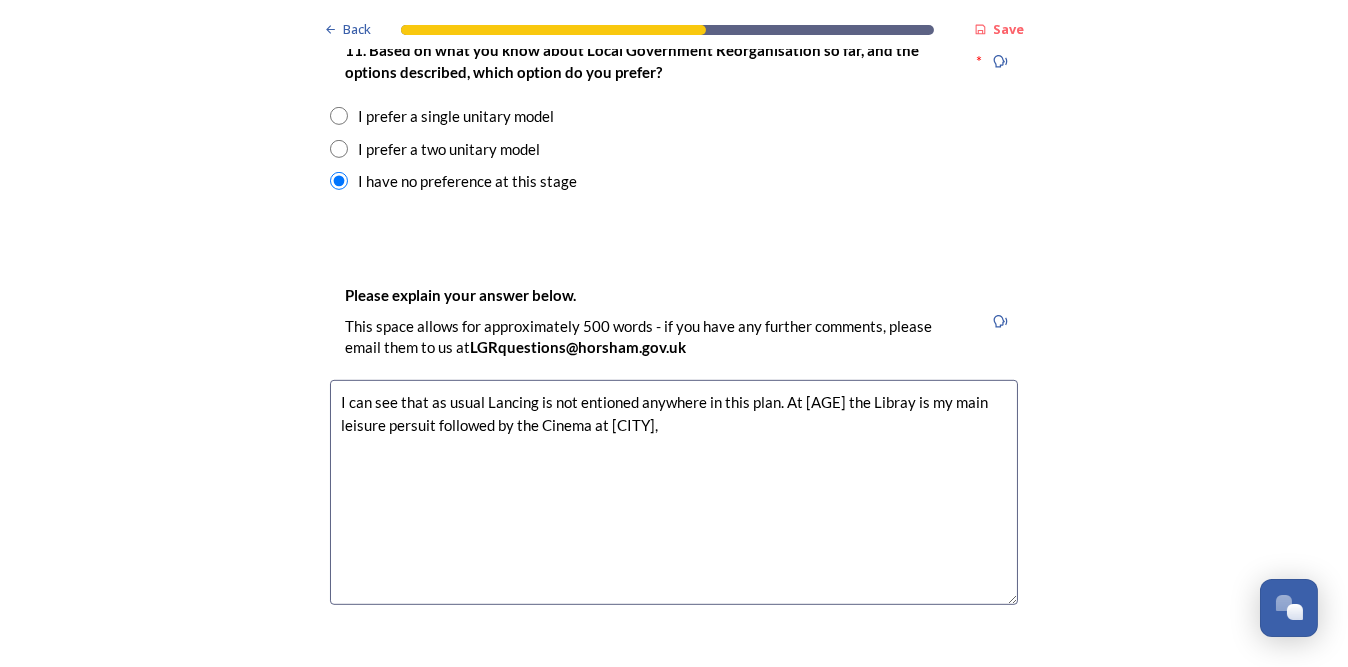 click on "I can see that as usual Lancing is not entioned anywhere in this plan. At [AGE] the Libray is my main leisure persuit followed by the Cinema at [CITY]," at bounding box center (674, 492) 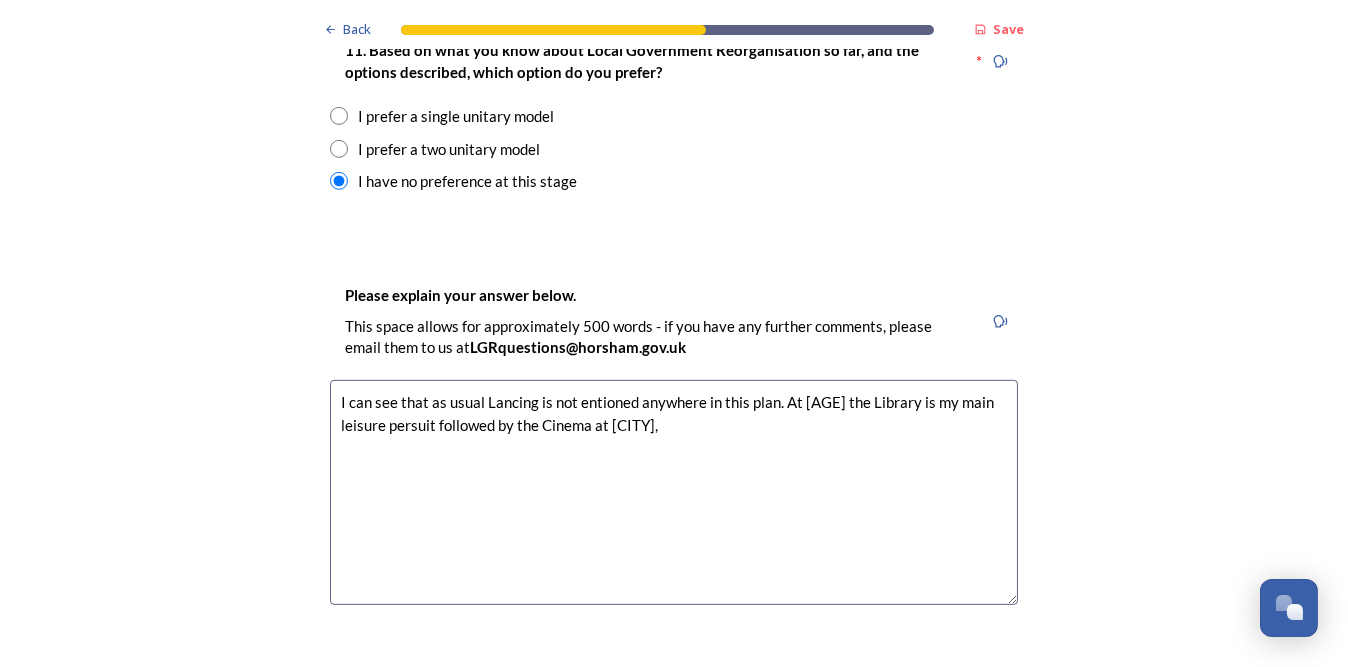click on "I can see that as usual Lancing is not entioned anywhere in this plan. At [AGE] the Library is my main leisure persuit followed by the Cinema at [CITY]," at bounding box center [674, 492] 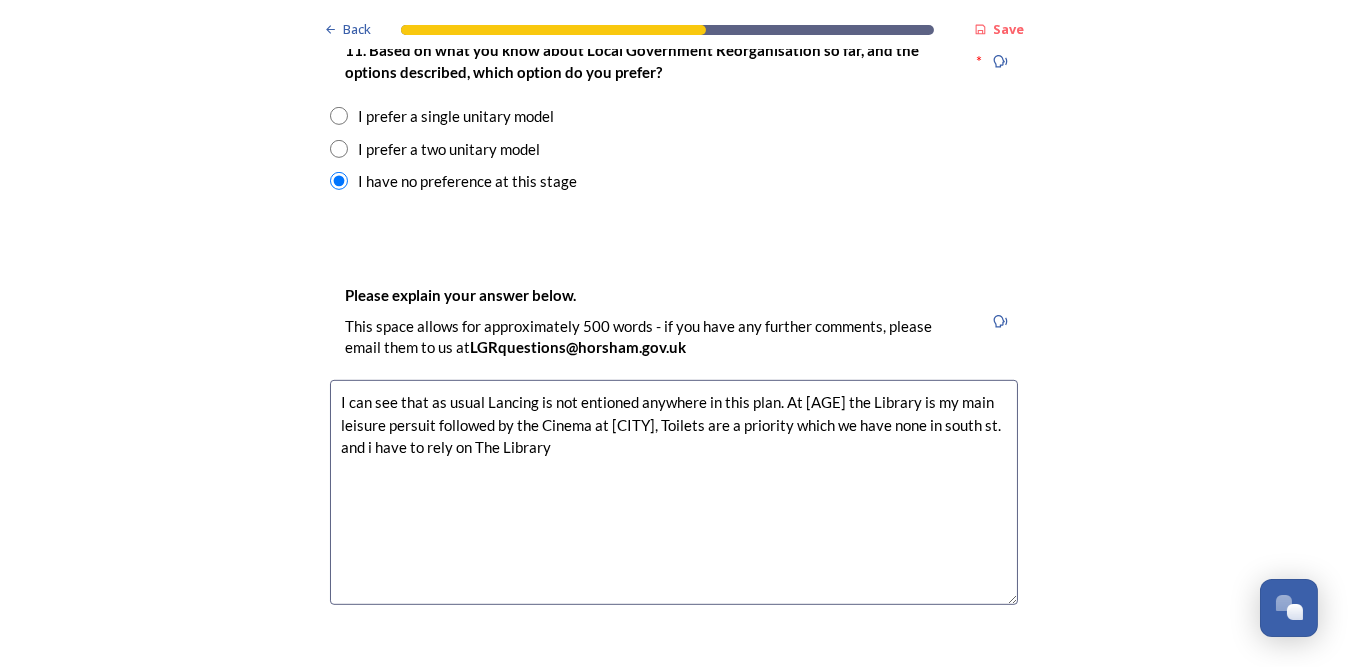 click on "I can see that as usual Lancing is not entioned anywhere in this plan. At [AGE] the Library is my main leisure persuit followed by the Cinema at [CITY], Toilets are a priority which we have none in south st. and i have to rely on The Library" at bounding box center (674, 492) 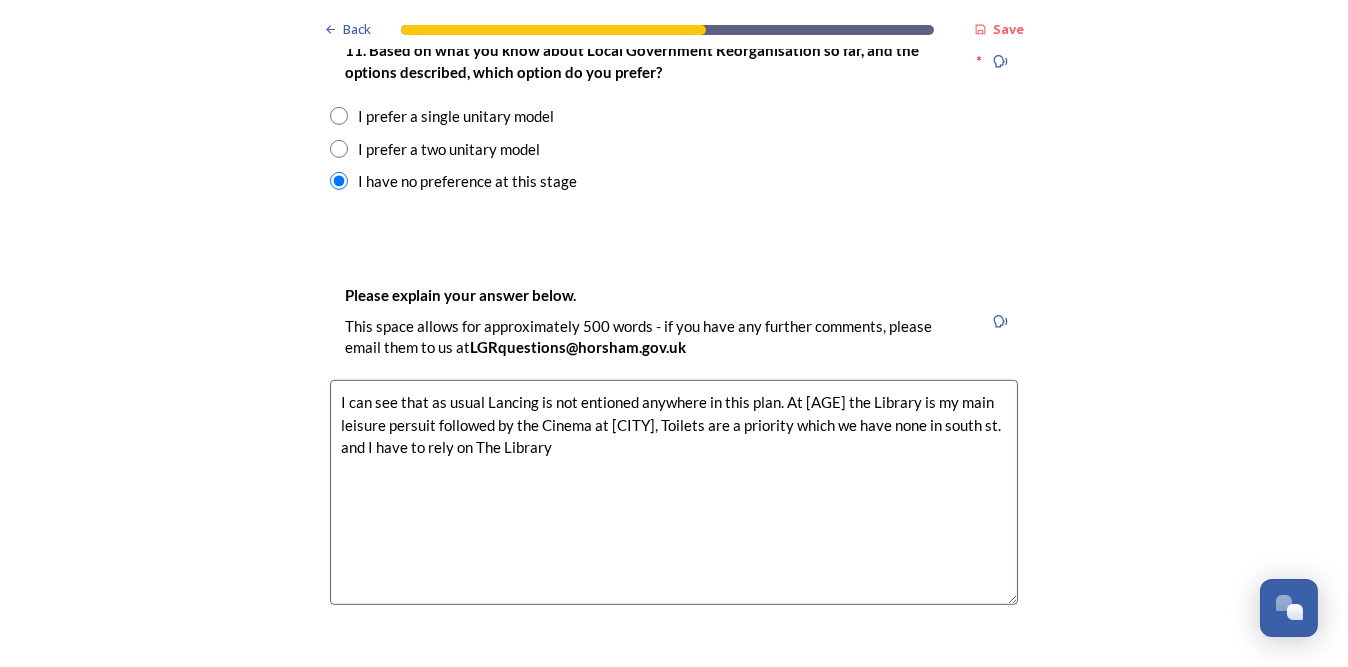 click on "I can see that as usual Lancing is not entioned anywhere in this plan. At [AGE] the Library is my main leisure persuit followed by the Cinema at [CITY], Toilets are a priority which we have none in south st. and I have to rely on The Library" at bounding box center [674, 492] 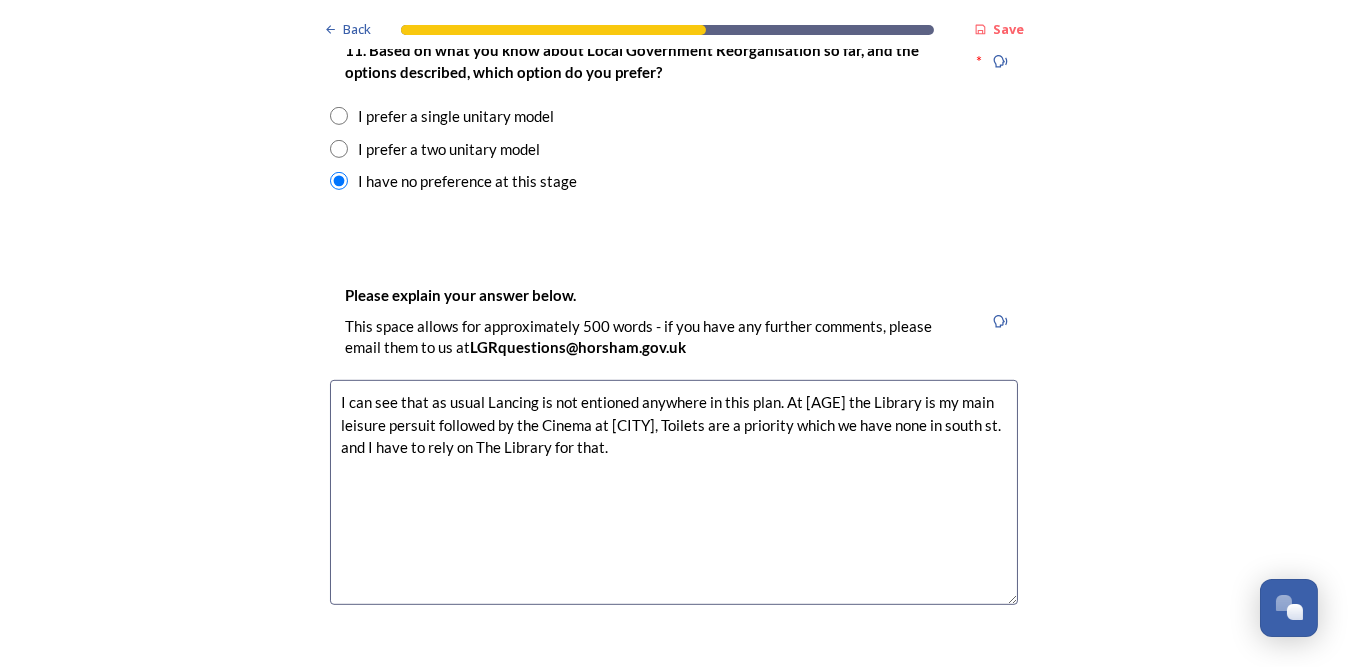 click on "I can see that as usual Lancing is not entioned anywhere in this plan. At [AGE] the Library is my main leisure persuit followed by the Cinema at [CITY], Toilets are a priority which we have none in south st. and I have to rely on The Library for that." at bounding box center [674, 492] 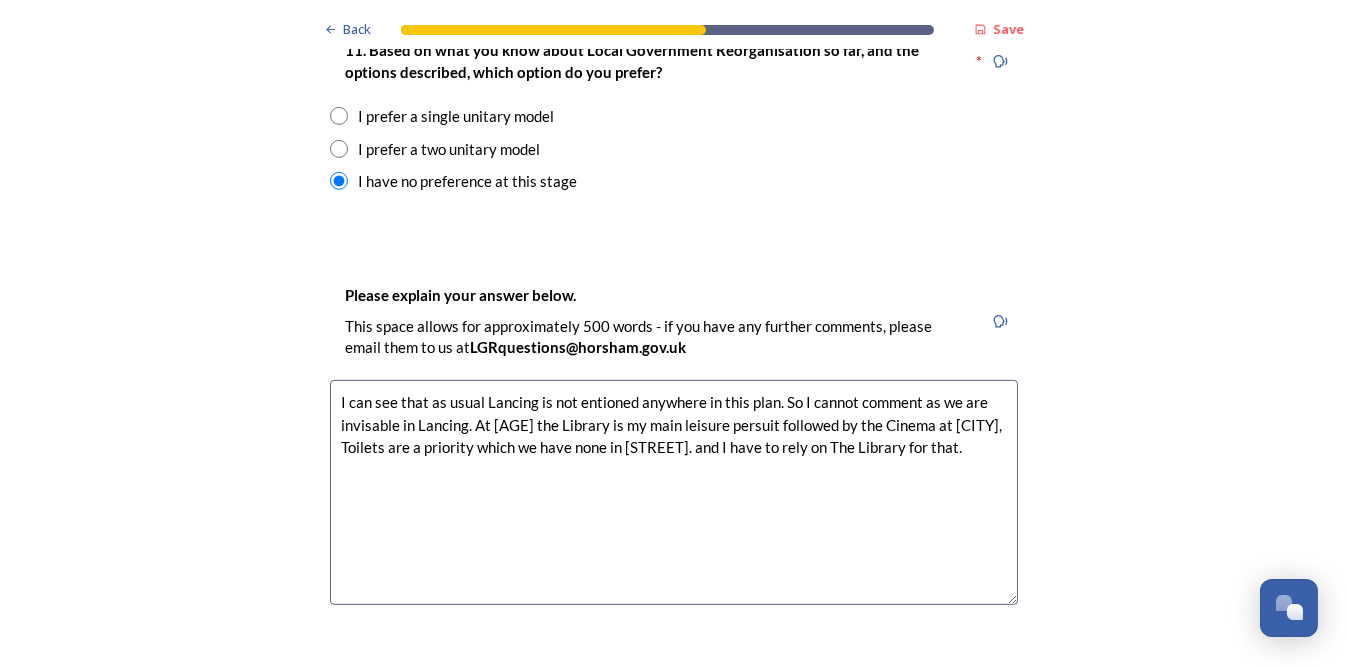 click on "I can see that as usual Lancing is not entioned anywhere in this plan. So I cannot comment as we are invisable in Lancing. At [AGE] the Library is my main leisure persuit followed by the Cinema at [CITY], Toilets are a priority which we have none in [STREET]. and I have to rely on The Library for that." at bounding box center [674, 492] 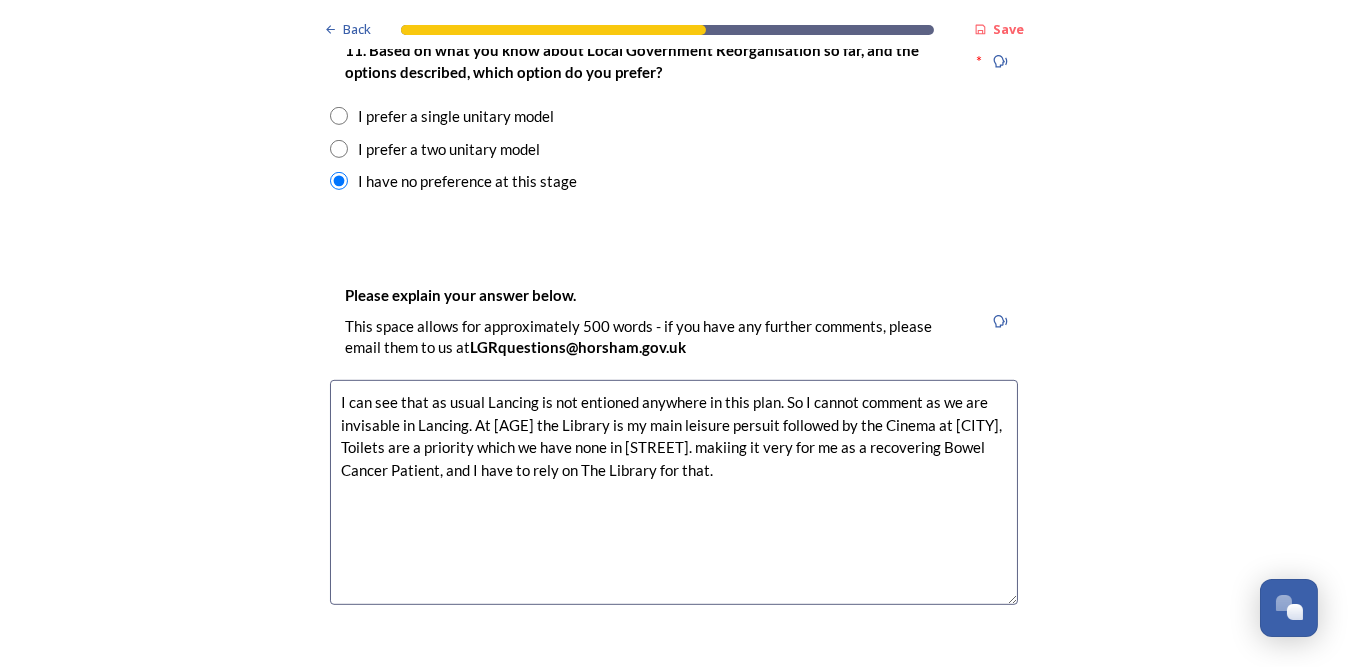click on "I can see that as usual Lancing is not entioned anywhere in this plan. So I cannot comment as we are invisable in Lancing. At [AGE] the Library is my main leisure persuit followed by the Cinema at [CITY], Toilets are a priority which we have none in [STREET]. makiing it very for me as a recovering Bowel Cancer Patient, and I have to rely on The Library for that." at bounding box center [674, 492] 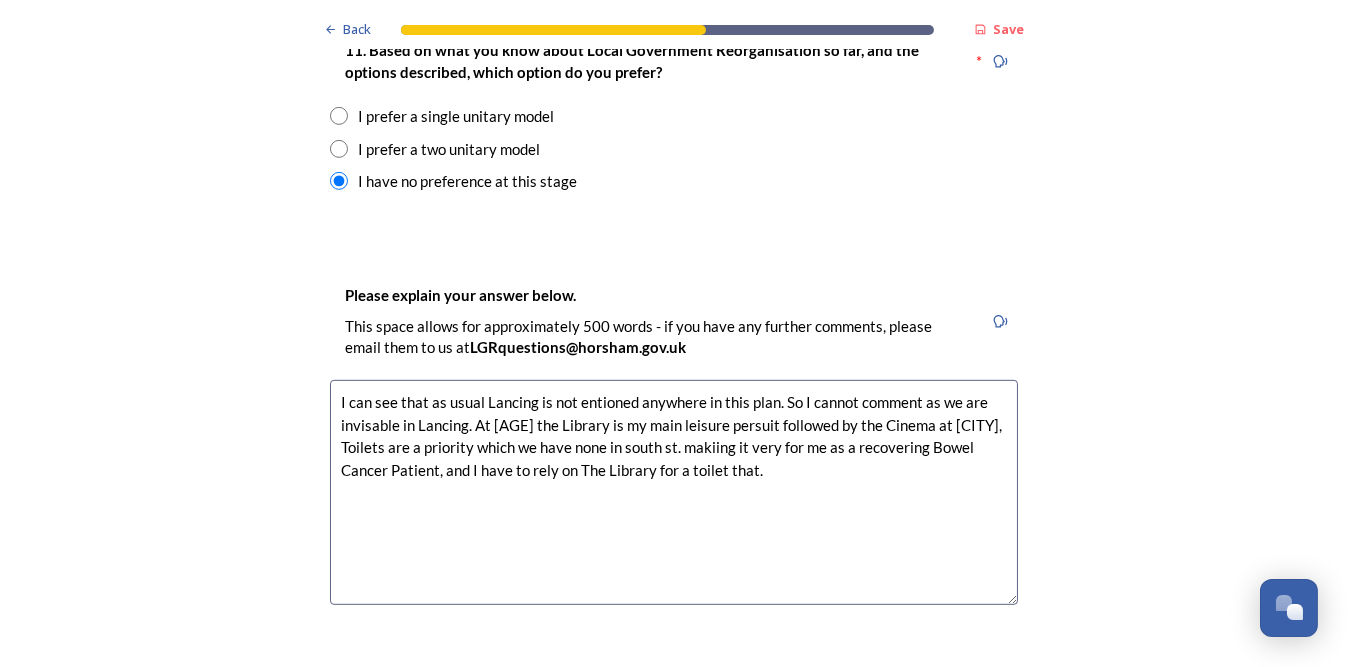 click on "I can see that as usual Lancing is not entioned anywhere in this plan. So I cannot comment as we are invisable in Lancing. At [AGE] the Library is my main leisure persuit followed by the Cinema at [CITY], Toilets are a priority which we have none in south st. makiing it very for me as a recovering Bowel Cancer Patient, and I have to rely on The Library for a toilet that." at bounding box center [674, 492] 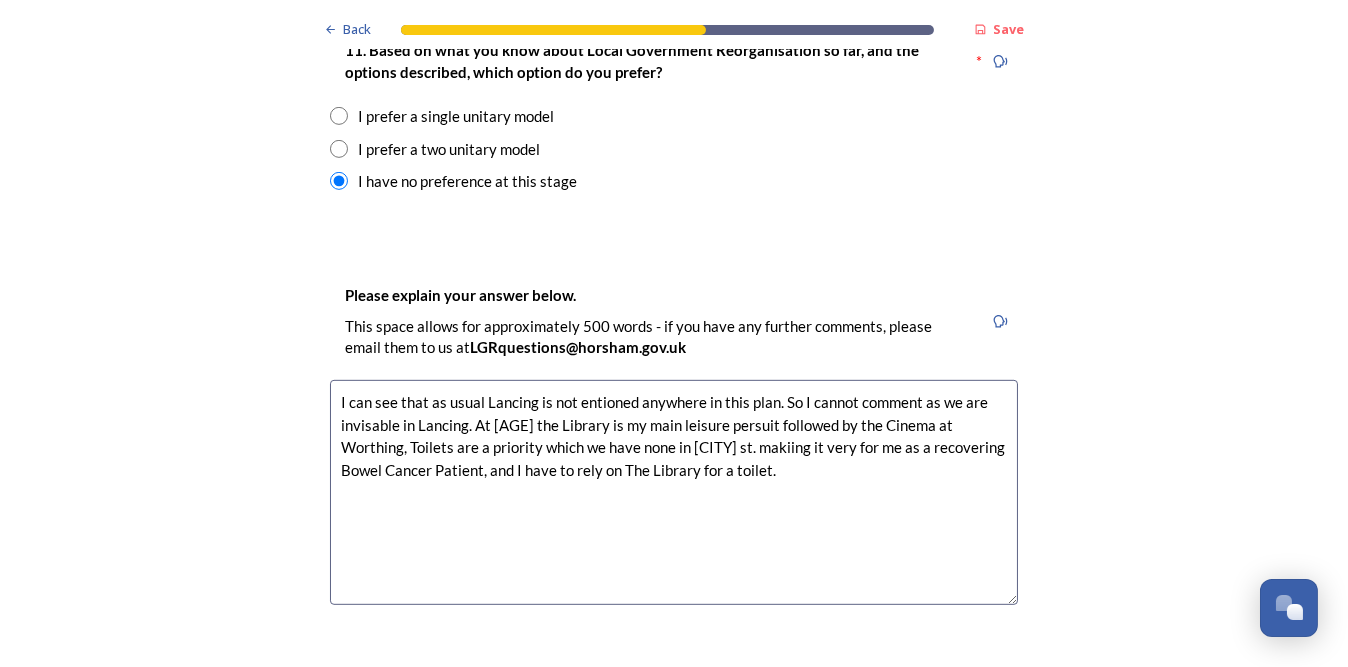 click on "I can see that as usual Lancing is not entioned anywhere in this plan. So I cannot comment as we are invisable in Lancing. At [AGE] the Library is my main leisure persuit followed by the Cinema at Worthing, Toilets are a priority which we have none in [CITY] st. makiing it very for me as a recovering Bowel Cancer Patient, and I have to rely on The Library for a toilet." at bounding box center [674, 492] 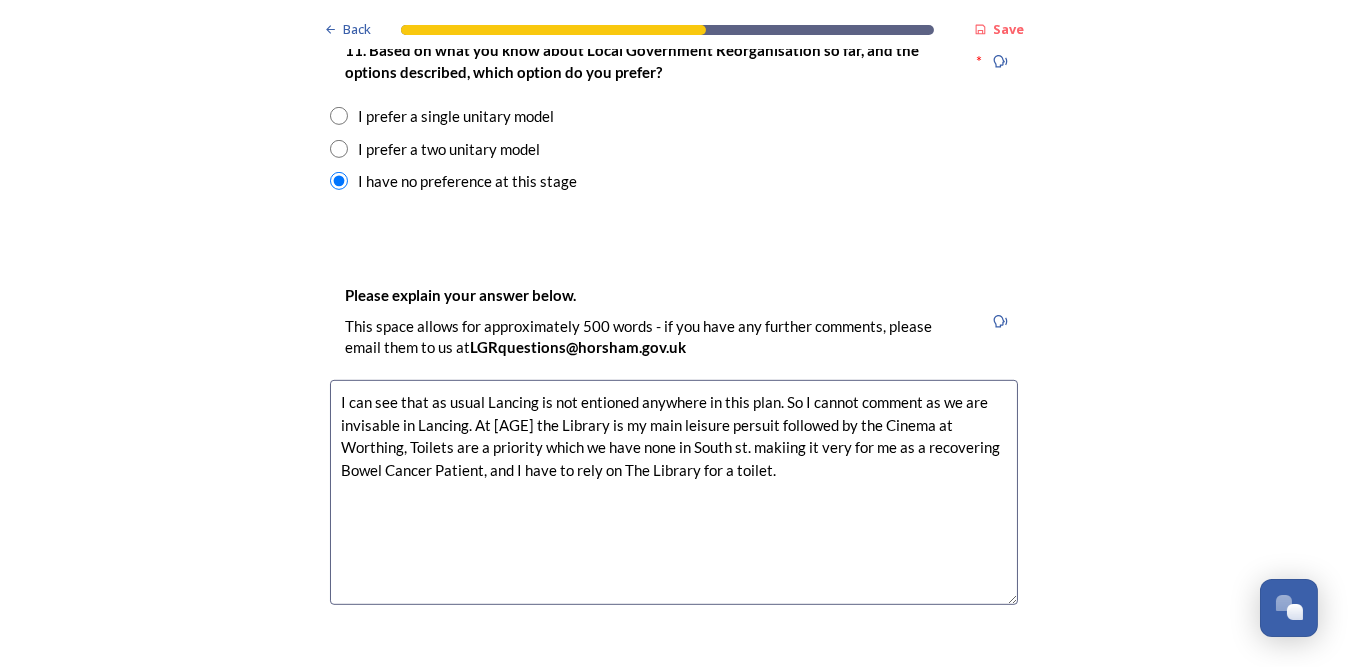 click on "I can see that as usual Lancing is not entioned anywhere in this plan. So I cannot comment as we are invisable in Lancing. At [AGE] the Library is my main leisure persuit followed by the Cinema at Worthing, Toilets are a priority which we have none in South st. makiing it very for me as a recovering Bowel Cancer Patient, and I have to rely on The Library for a toilet." at bounding box center [674, 492] 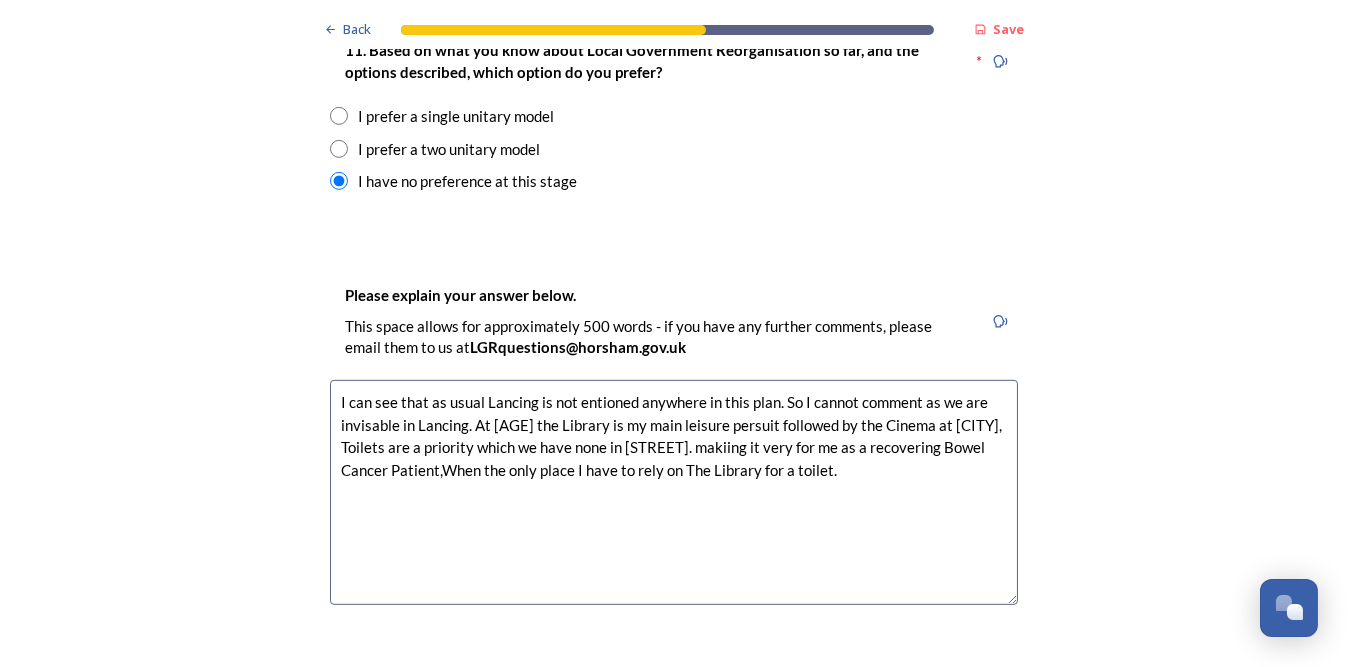 click on "I can see that as usual Lancing is not entioned anywhere in this plan. So I cannot comment as we are invisable in Lancing. At [AGE] the Library is my main leisure persuit followed by the Cinema at [CITY], Toilets are a priority which we have none in [STREET]. makiing it very for me as a recovering Bowel Cancer Patient,When the only place I have to rely on The Library for a toilet." at bounding box center [674, 492] 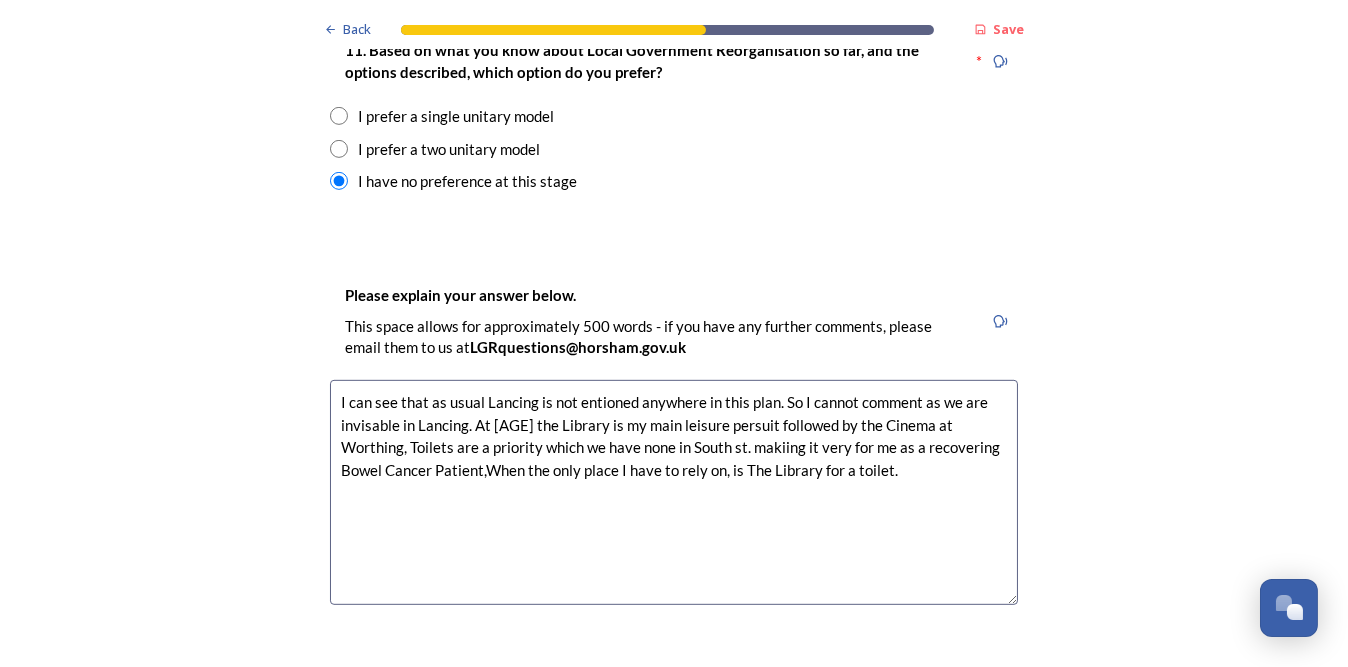 click on "I can see that as usual Lancing is not entioned anywhere in this plan. So I cannot comment as we are invisable in Lancing. At [AGE] the Library is my main leisure persuit followed by the Cinema at Worthing, Toilets are a priority which we have none in South st. makiing it very for me as a recovering Bowel Cancer Patient,When the only place I have to rely on, is The Library for a toilet." at bounding box center (674, 492) 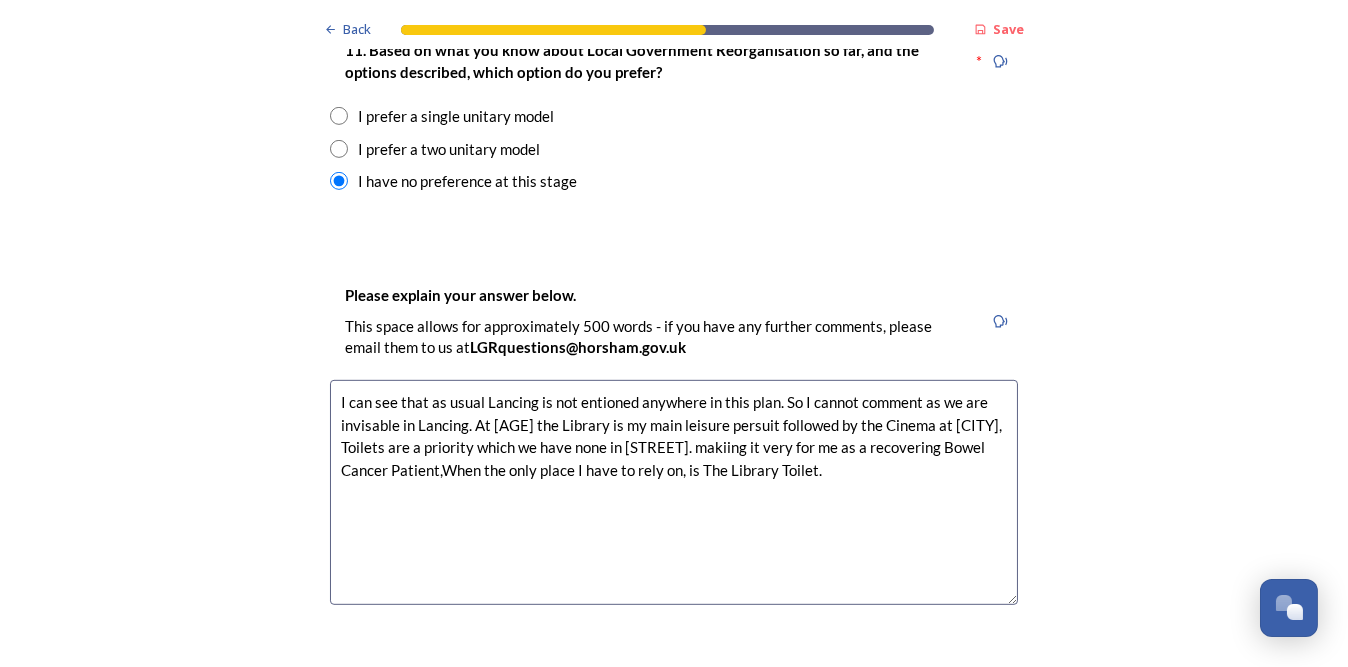 click on "I can see that as usual Lancing is not entioned anywhere in this plan. So I cannot comment as we are invisable in Lancing. At [AGE] the Library is my main leisure persuit followed by the Cinema at [CITY], Toilets are a priority which we have none in [STREET]. makiing it very for me as a recovering Bowel Cancer Patient,When the only place I have to rely on, is The Library Toilet." at bounding box center [674, 492] 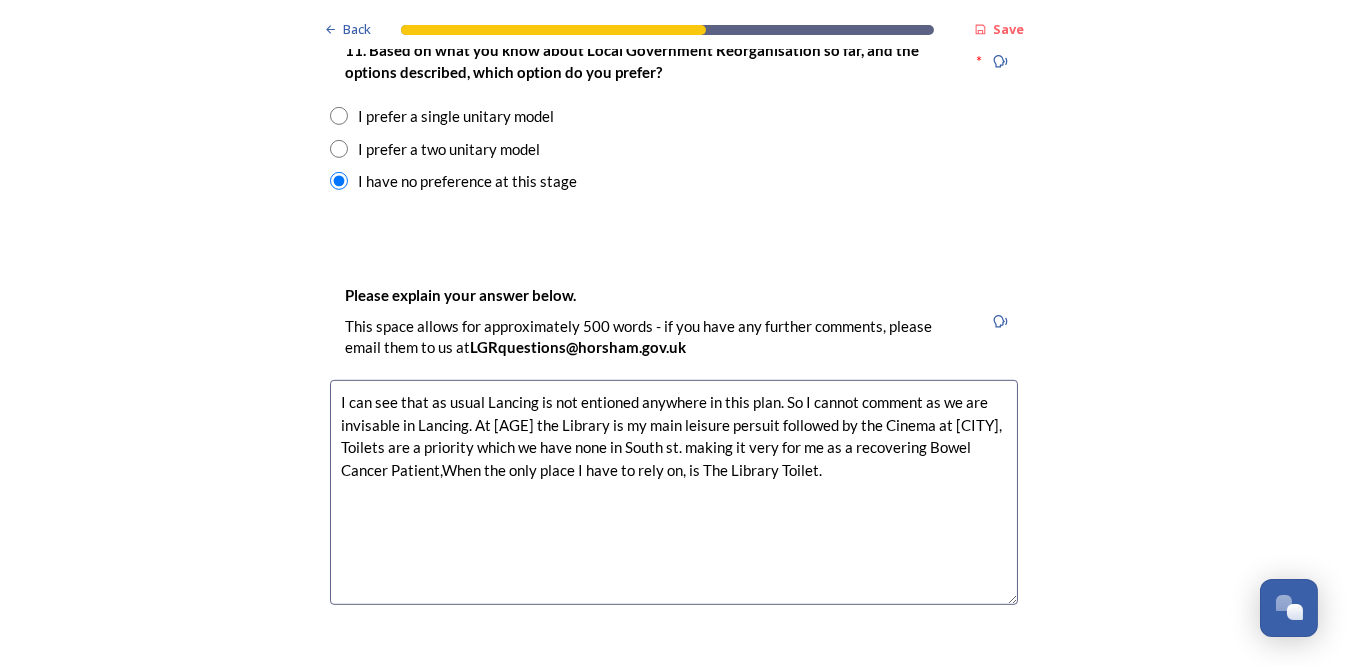 click on "I can see that as usual Lancing is not entioned anywhere in this plan. So I cannot comment as we are invisable in Lancing. At [AGE] the Library is my main leisure persuit followed by the Cinema at [CITY], Toilets are a priority which we have none in South st. making it very for me as a recovering Bowel Cancer Patient,When the only place I have to rely on, is The Library Toilet." at bounding box center [674, 492] 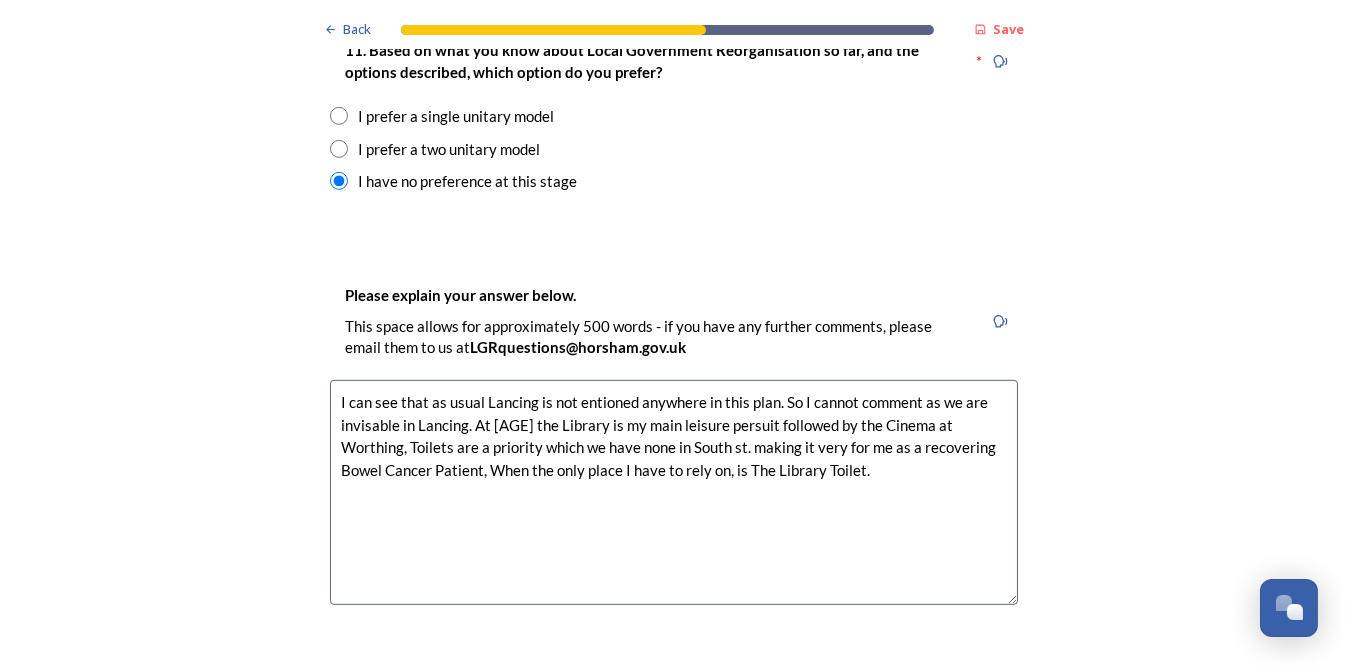 click on "I can see that as usual Lancing is not entioned anywhere in this plan. So I cannot comment as we are invisable in Lancing. At [AGE] the Library is my main leisure persuit followed by the Cinema at Worthing, Toilets are a priority which we have none in South st. making it very for me as a recovering Bowel Cancer Patient, When the only place I have to rely on, is The Library Toilet." at bounding box center [674, 492] 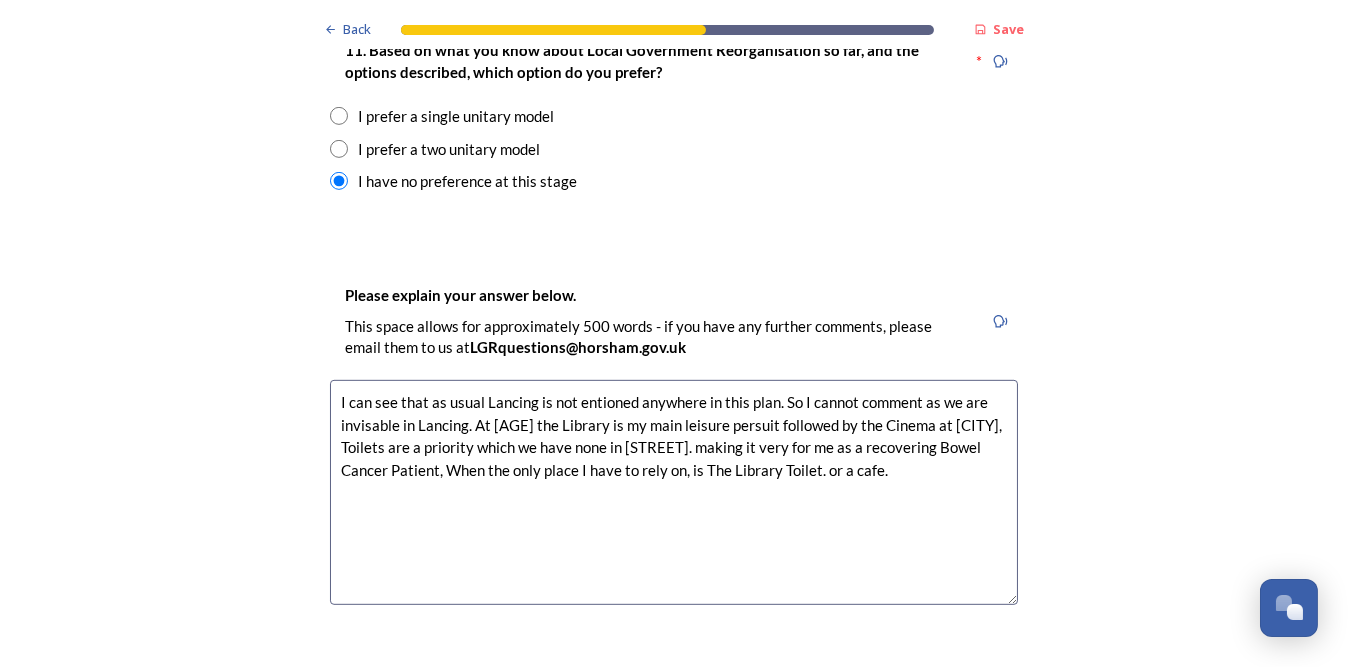click on "I can see that as usual Lancing is not entioned anywhere in this plan. So I cannot comment as we are invisable in Lancing. At [AGE] the Library is my main leisure persuit followed by the Cinema at [CITY], Toilets are a priority which we have none in [STREET]. making it very for me as a recovering Bowel Cancer Patient, When the only place I have to rely on, is The Library Toilet. or a cafe." at bounding box center [674, 492] 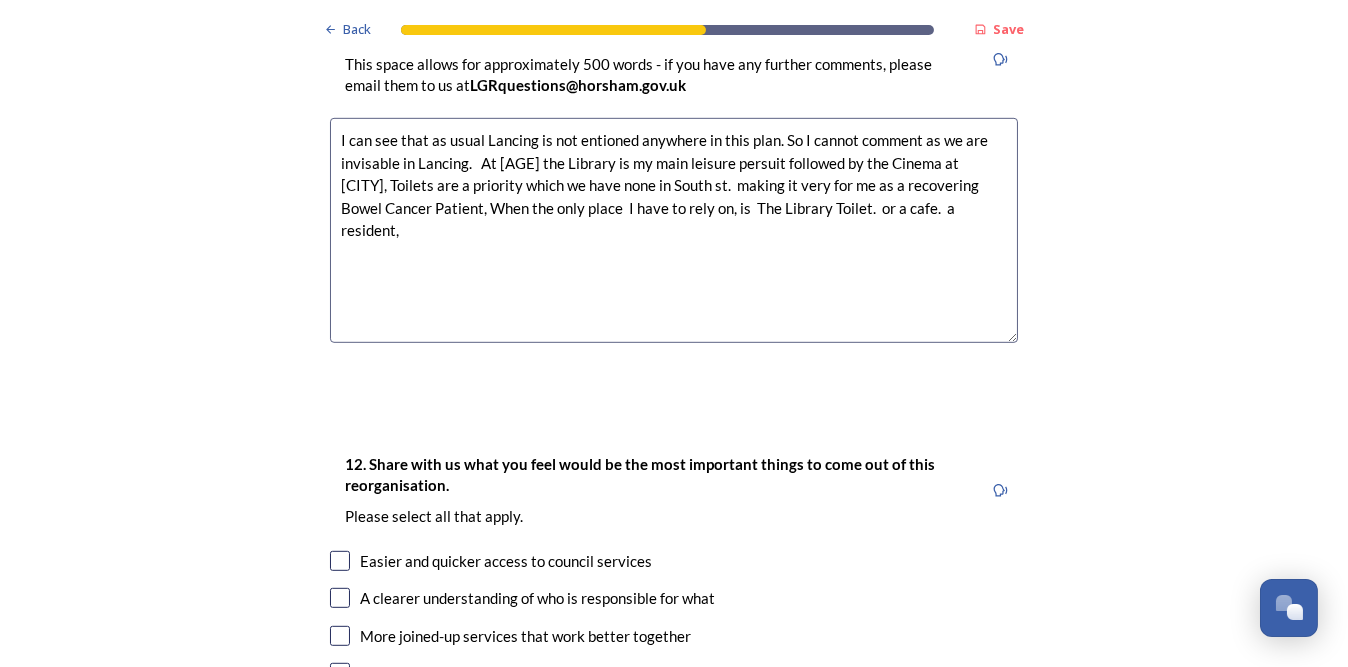 scroll, scrollTop: 3100, scrollLeft: 0, axis: vertical 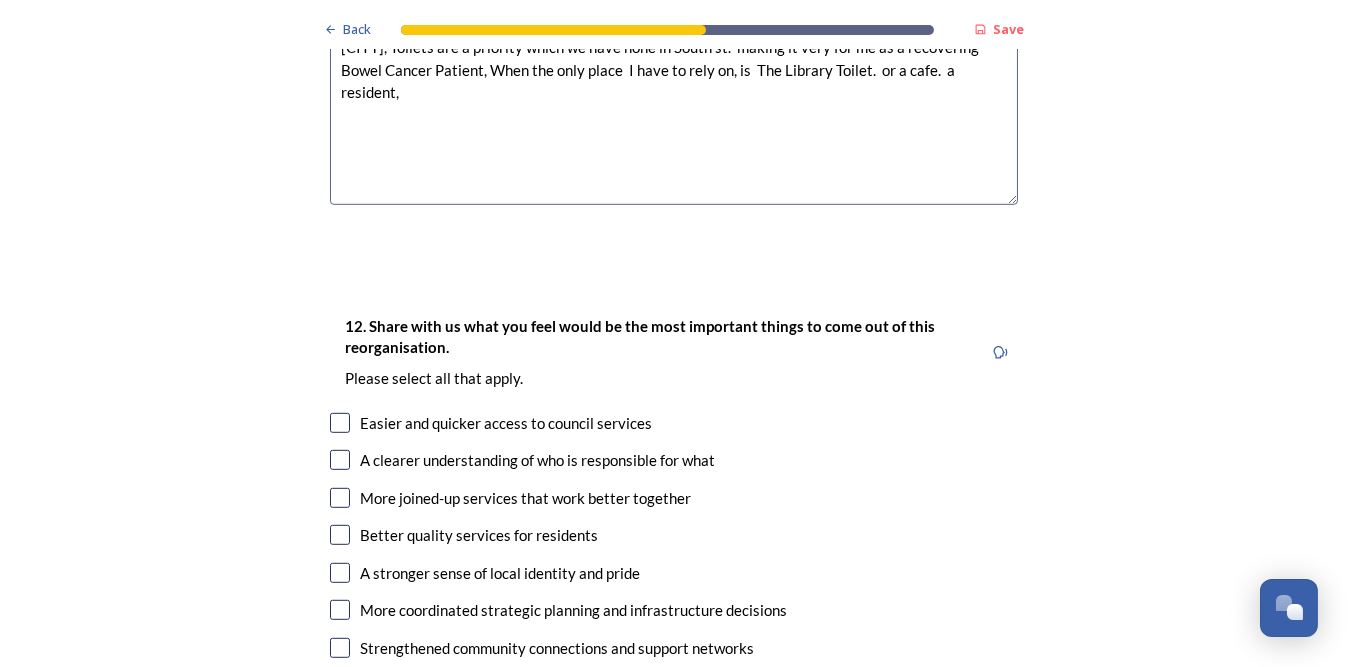 type on "I can see that as usual Lancing is not entioned anywhere in this plan. So I cannot comment as we are invisable in Lancing.   At [AGE] the Library is my main leisure persuit followed by the Cinema at [CITY], Toilets are a priority which we have none in South st.  making it very for me as a recovering Bowel Cancer Patient, When the only place  I have to rely on, is  The Library Toilet.  or a cafe.  a resident," 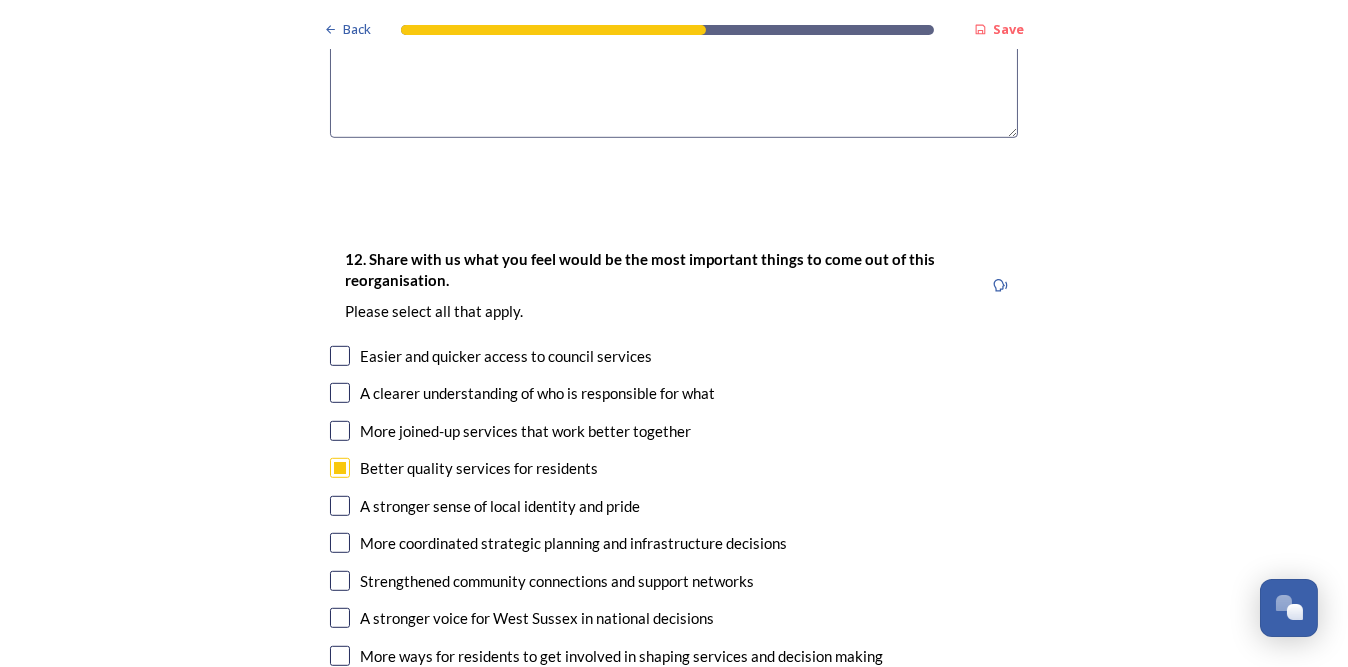 scroll, scrollTop: 3200, scrollLeft: 0, axis: vertical 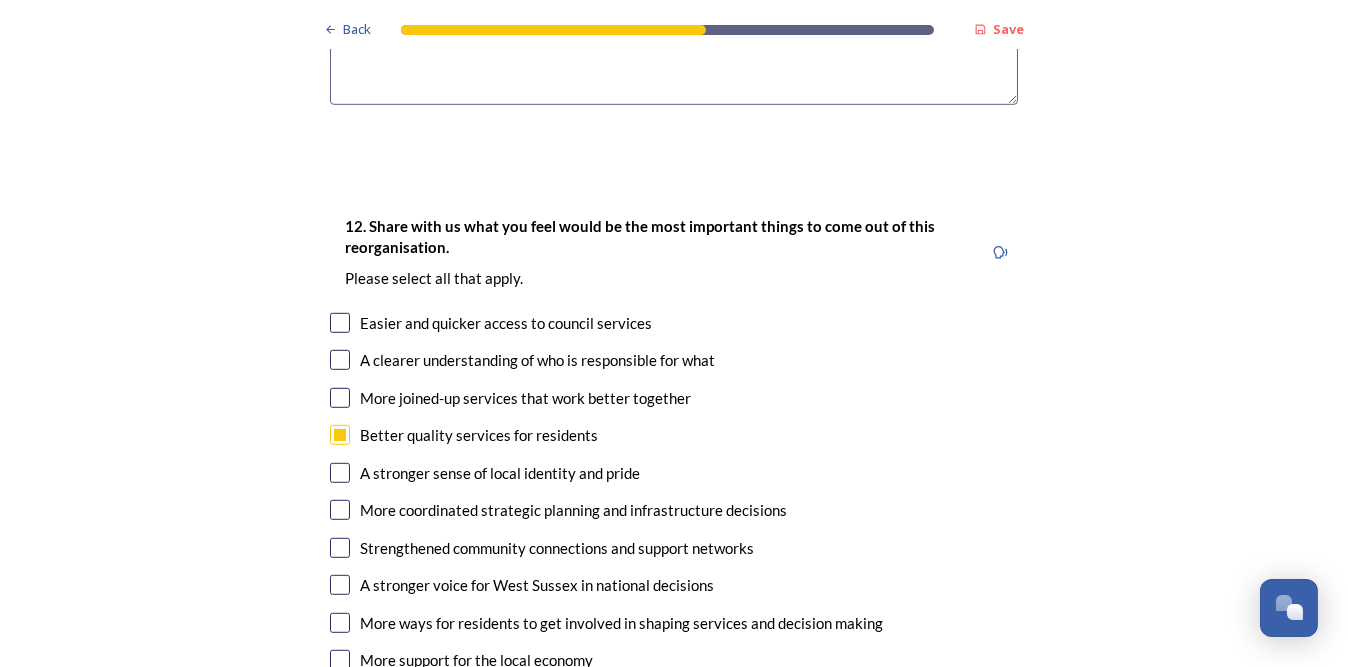 click at bounding box center [340, 473] 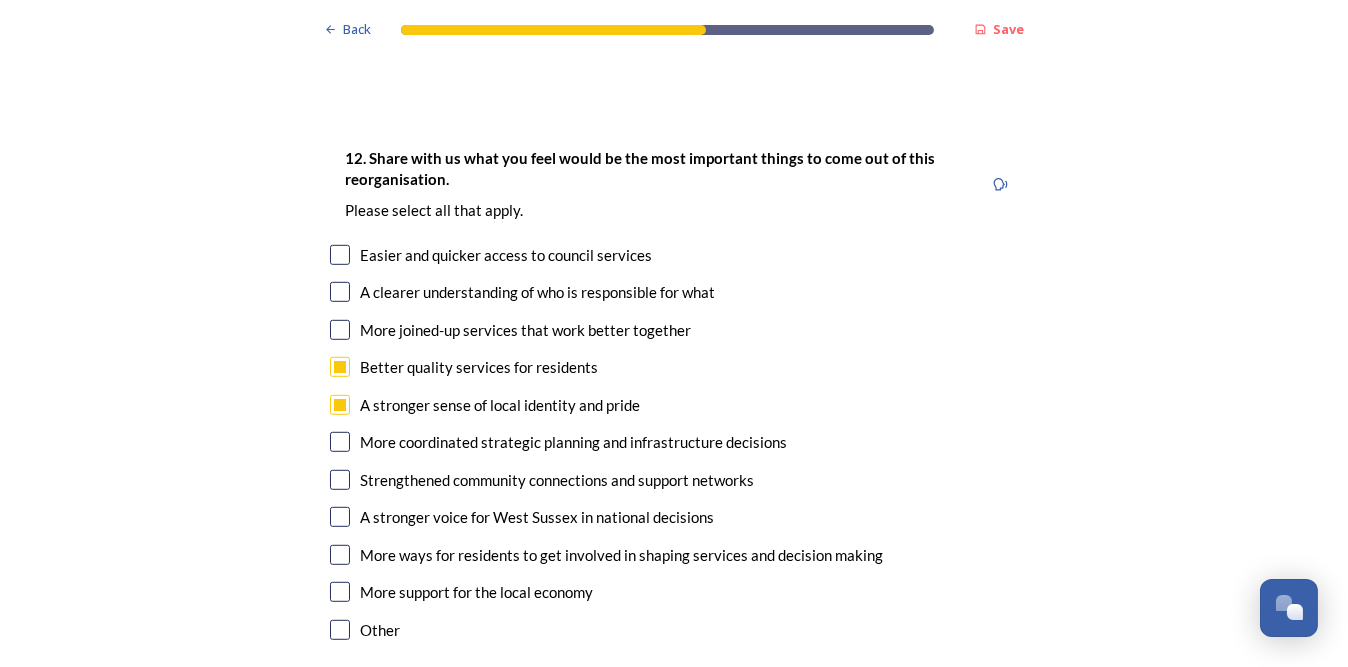 scroll, scrollTop: 3300, scrollLeft: 0, axis: vertical 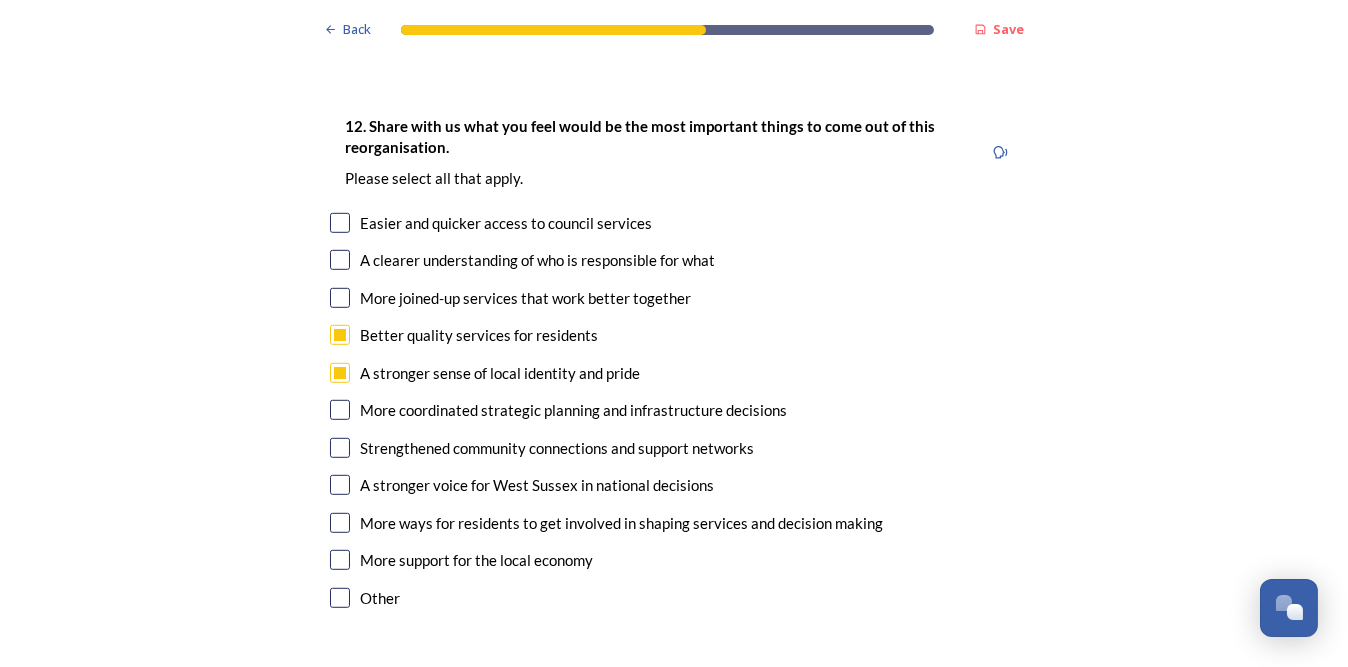 click at bounding box center [340, 523] 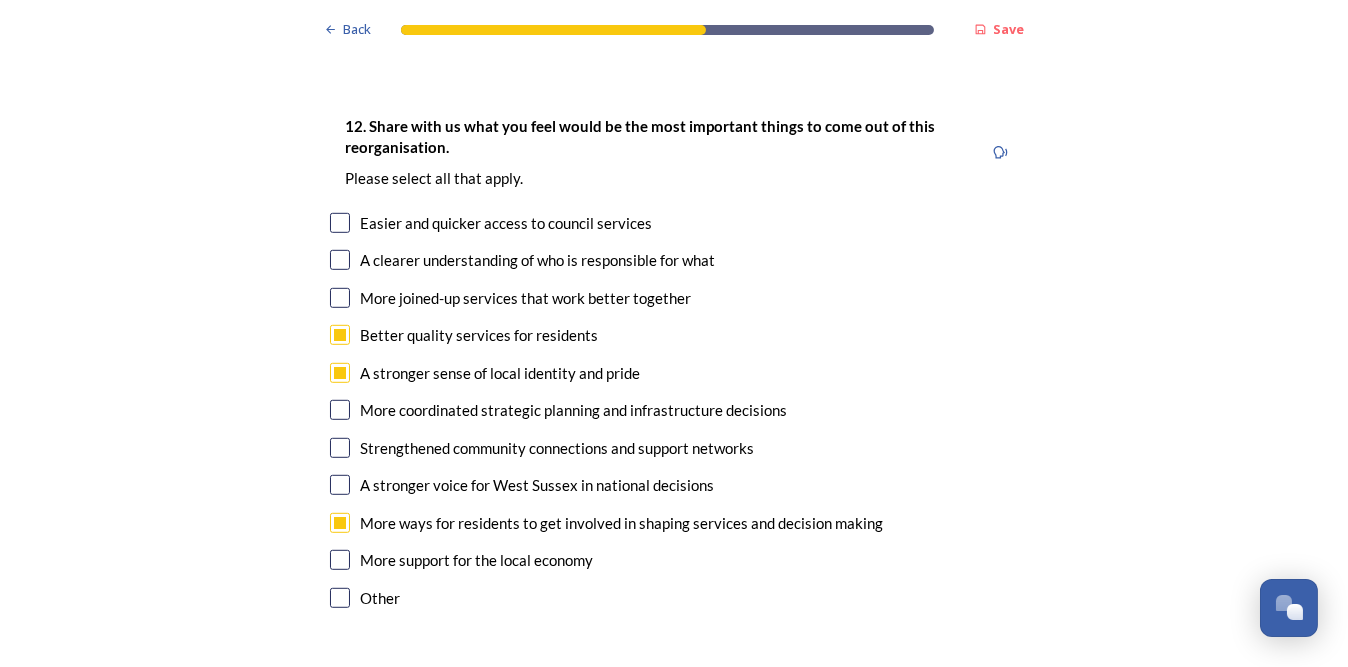 click at bounding box center [340, 560] 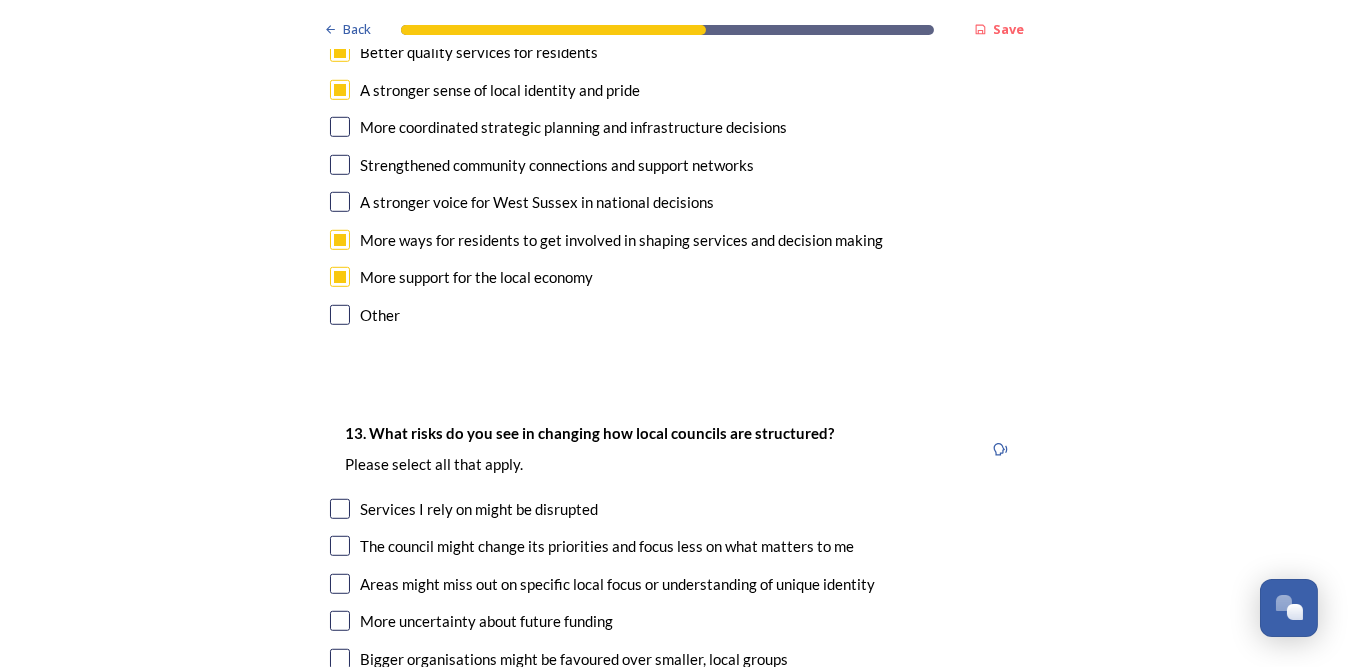 scroll, scrollTop: 3700, scrollLeft: 0, axis: vertical 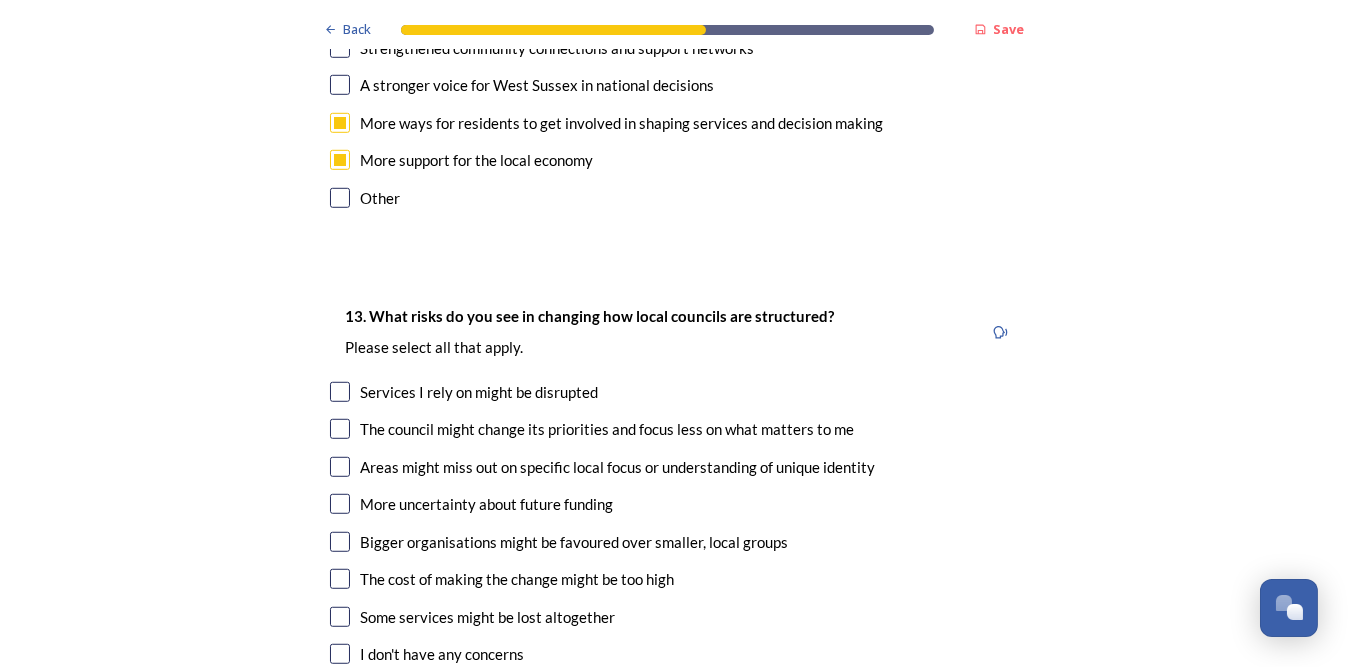 click at bounding box center (340, 504) 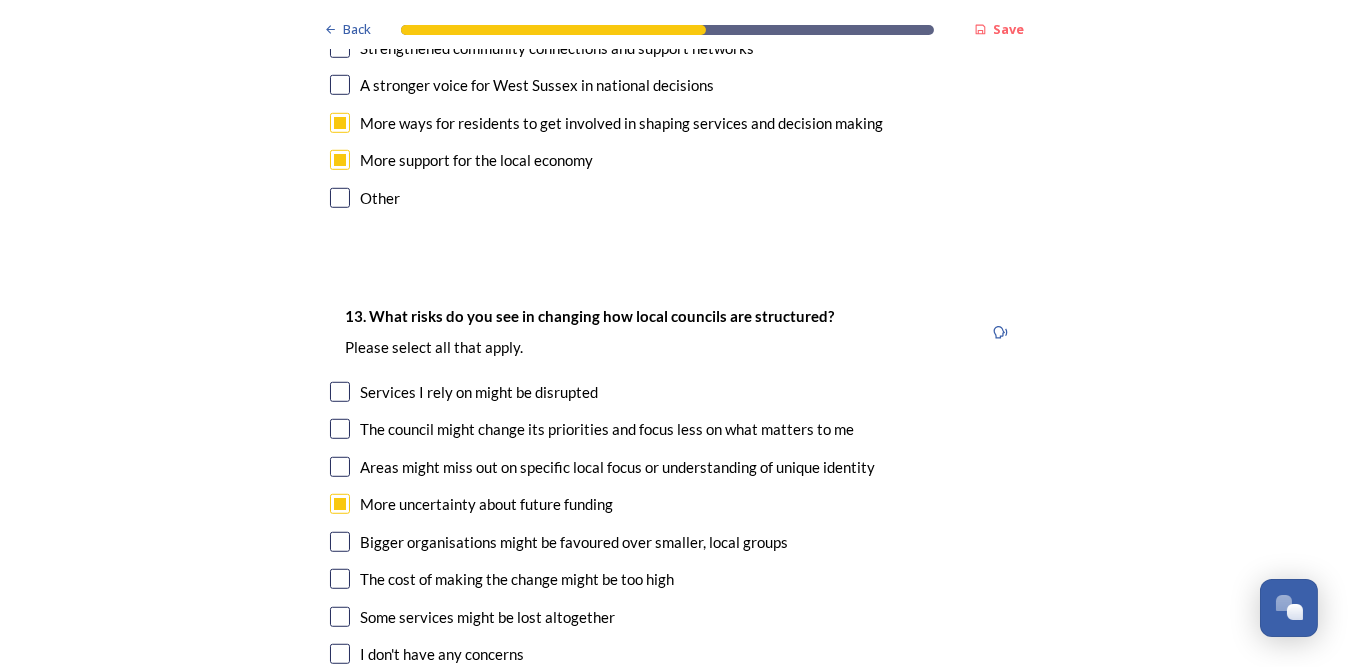 scroll, scrollTop: 3900, scrollLeft: 0, axis: vertical 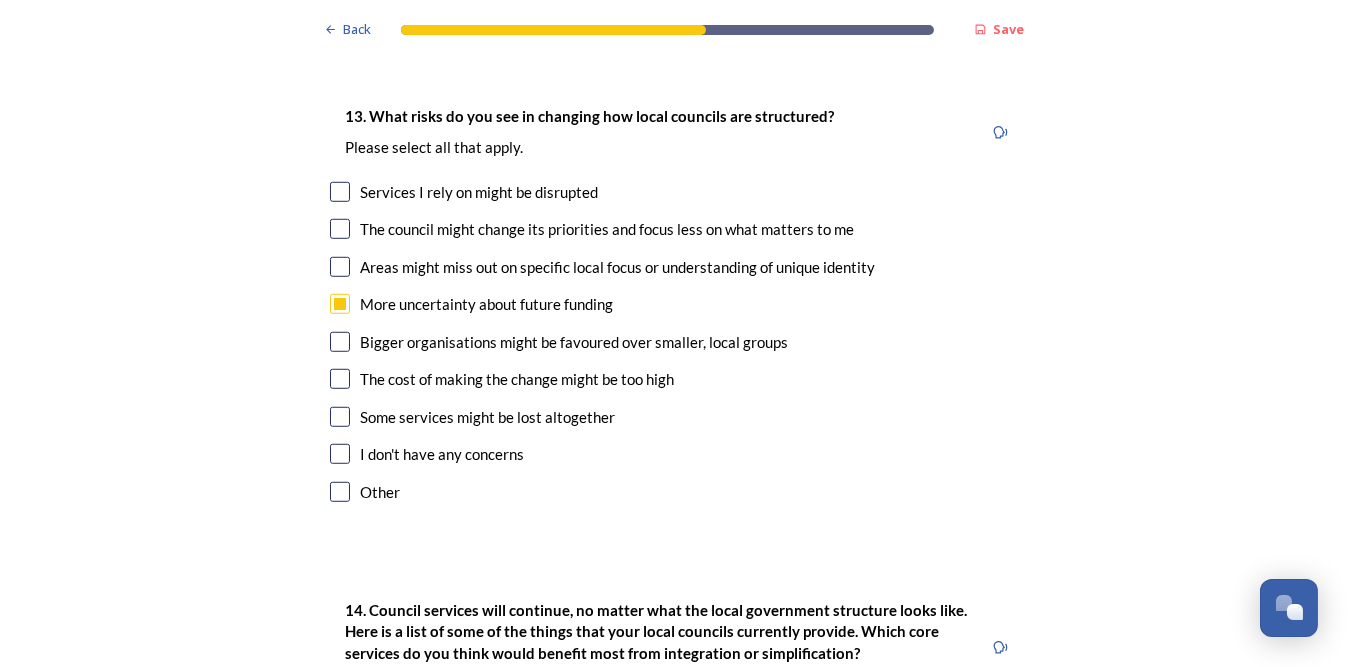 drag, startPoint x: 332, startPoint y: 416, endPoint x: 339, endPoint y: 428, distance: 13.892444 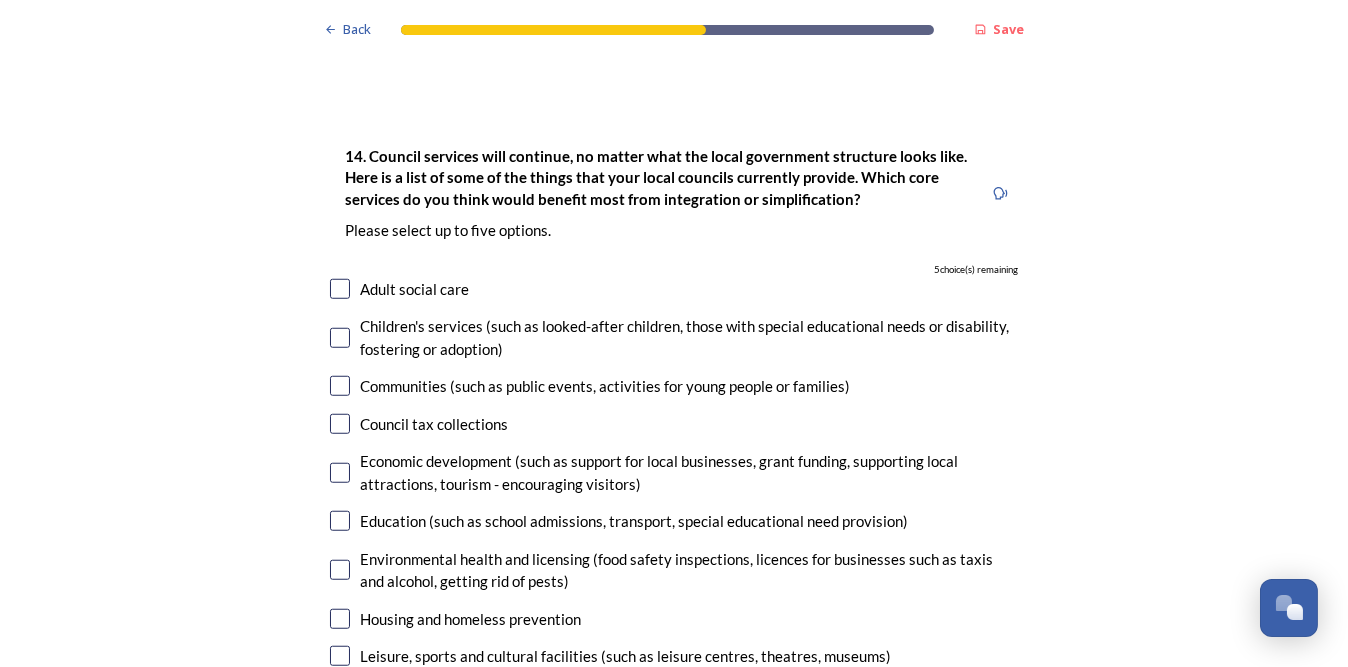 scroll, scrollTop: 4400, scrollLeft: 0, axis: vertical 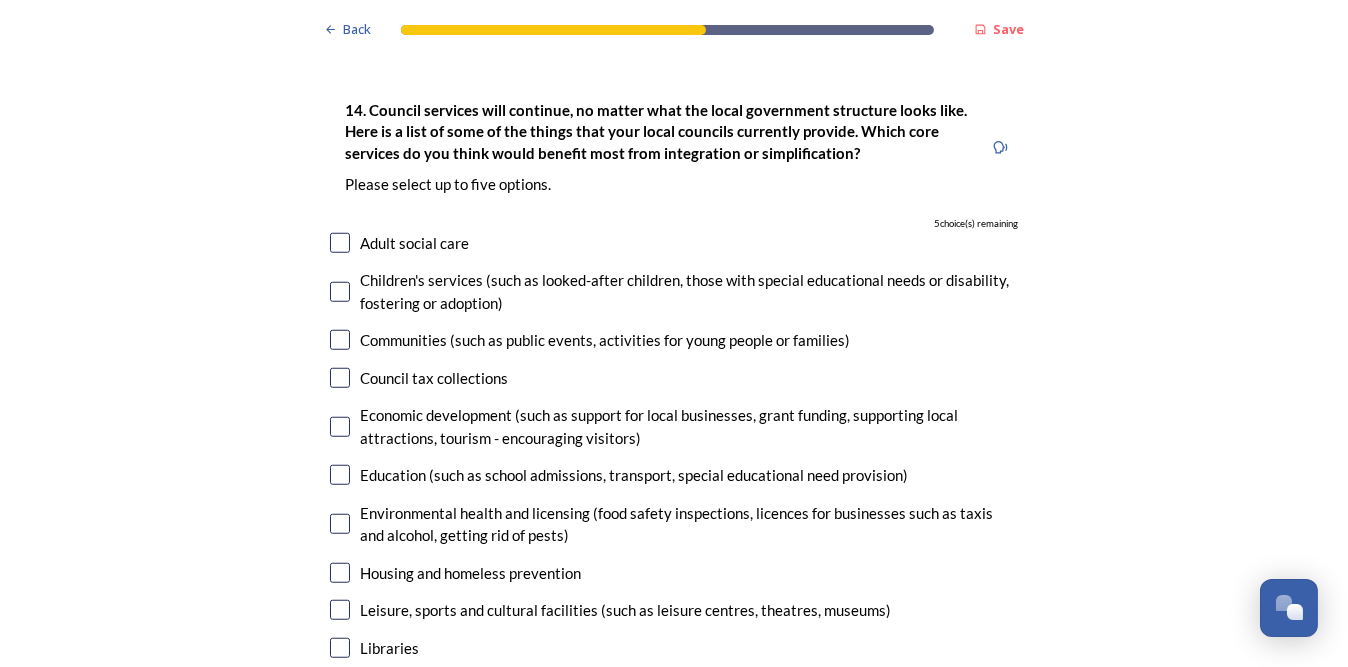 click at bounding box center [340, 475] 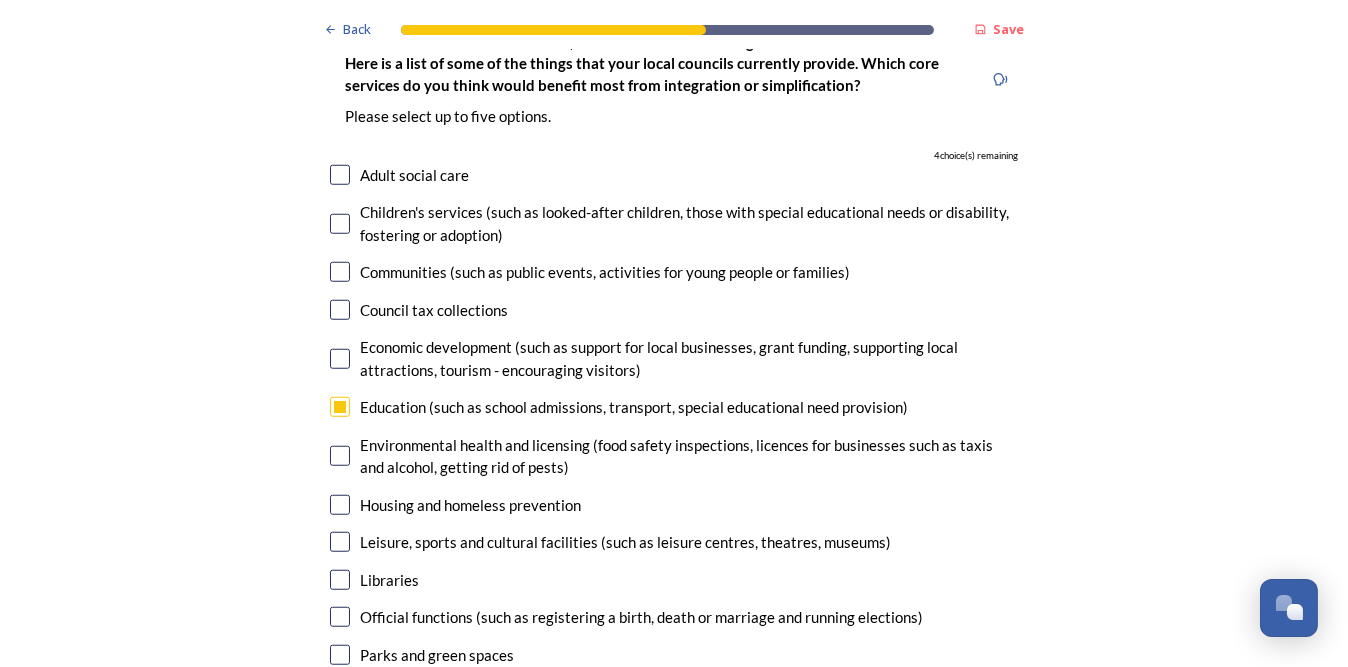 scroll, scrollTop: 4600, scrollLeft: 0, axis: vertical 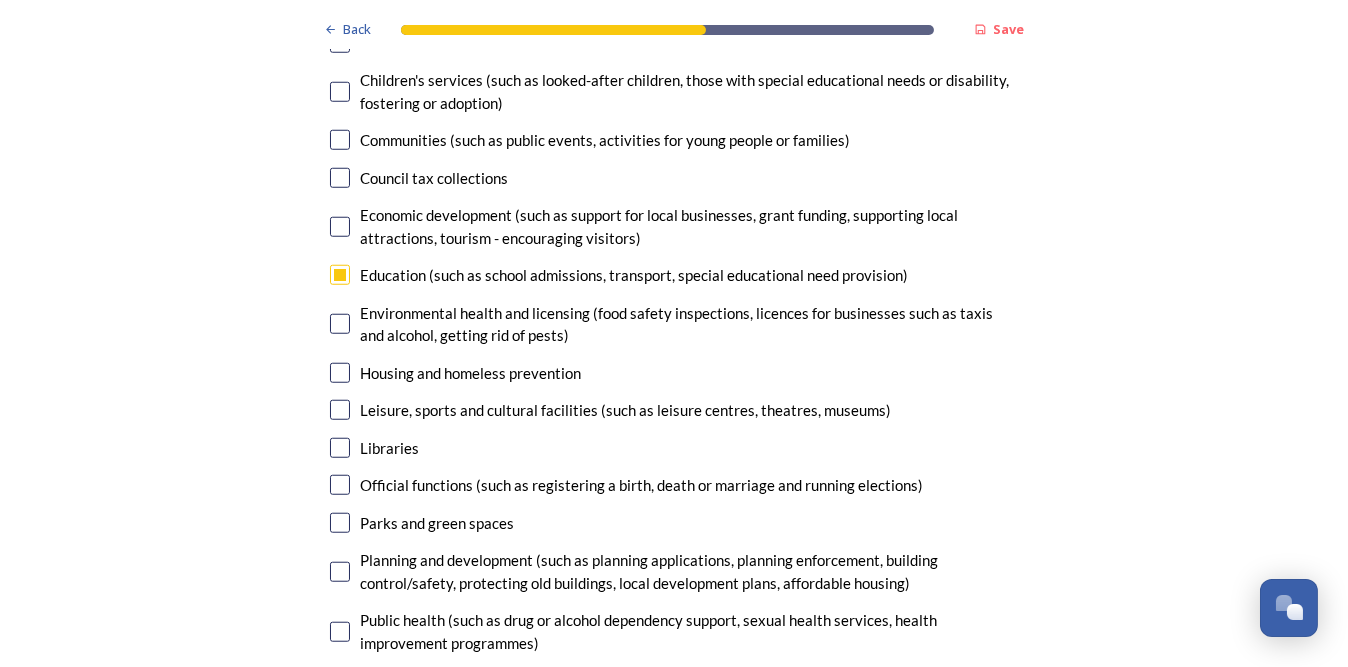 click at bounding box center (340, 373) 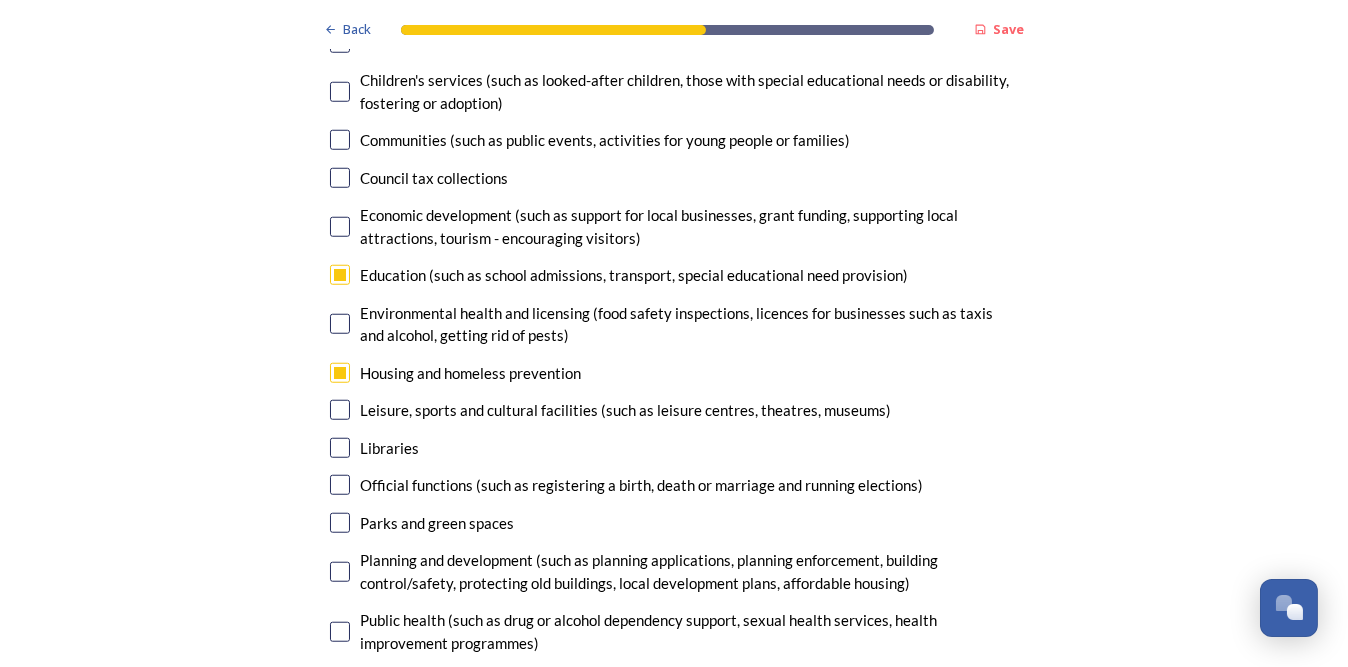 click at bounding box center [340, 485] 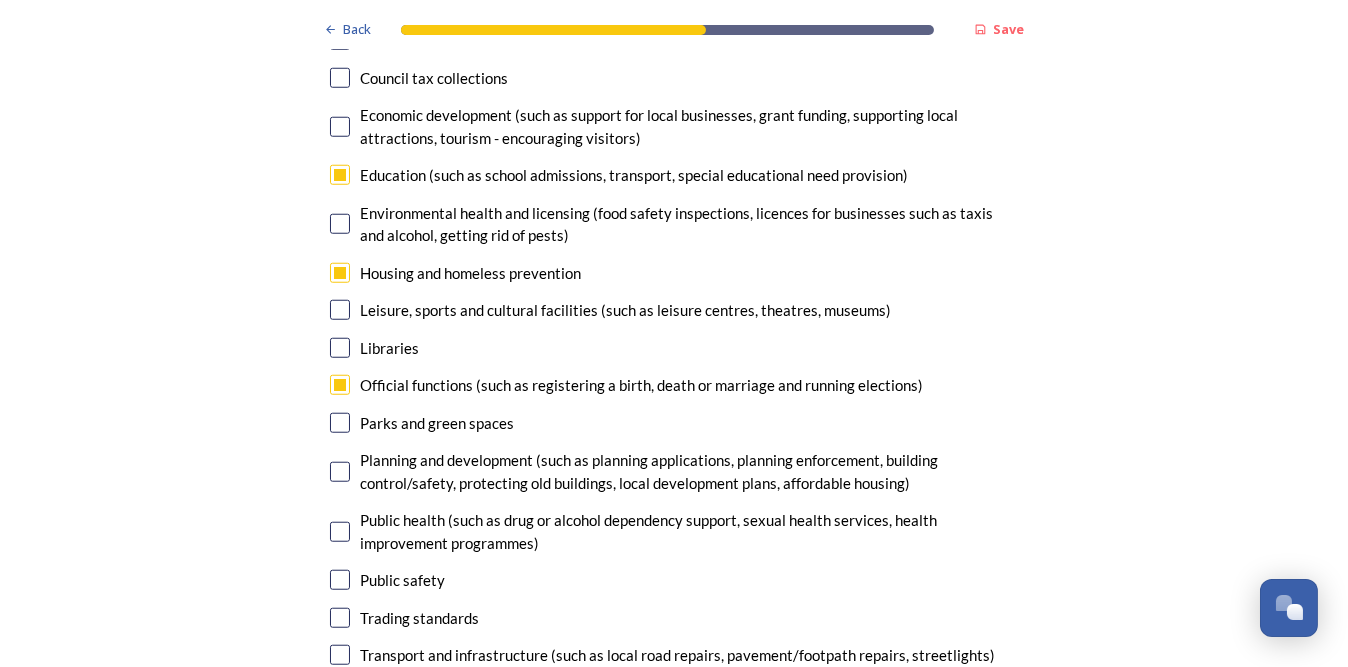 scroll, scrollTop: 4800, scrollLeft: 0, axis: vertical 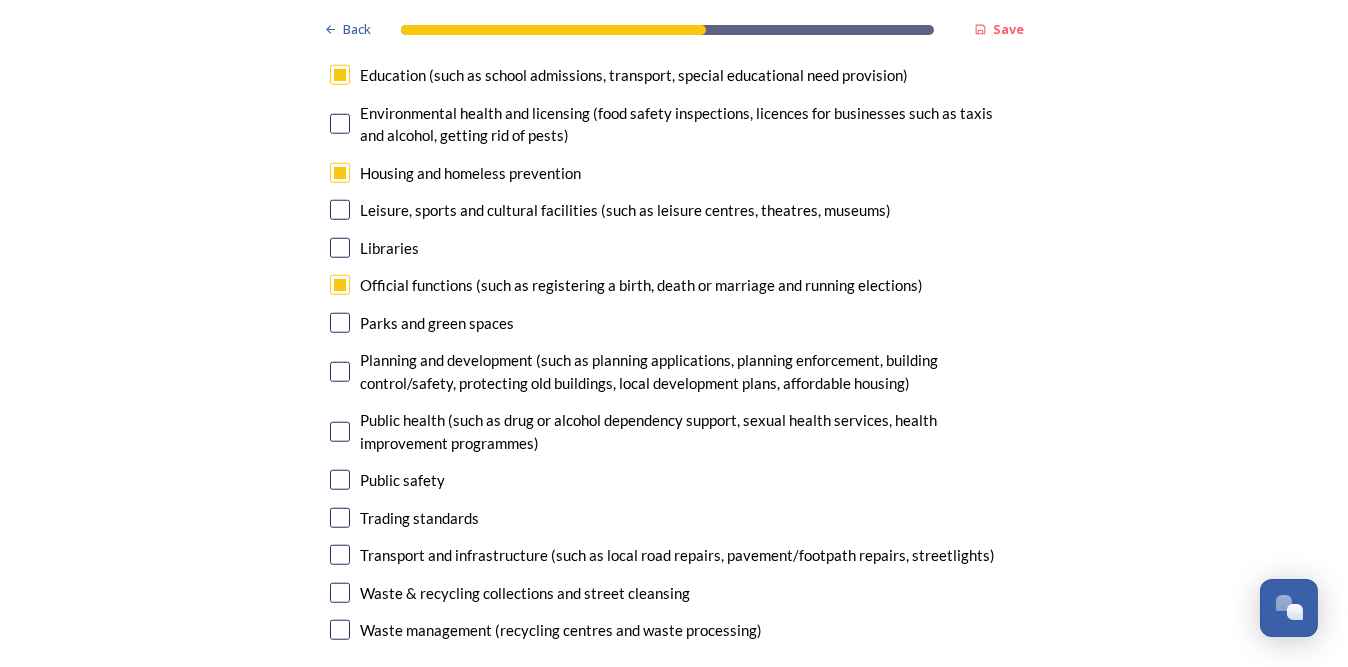 click at bounding box center (340, 480) 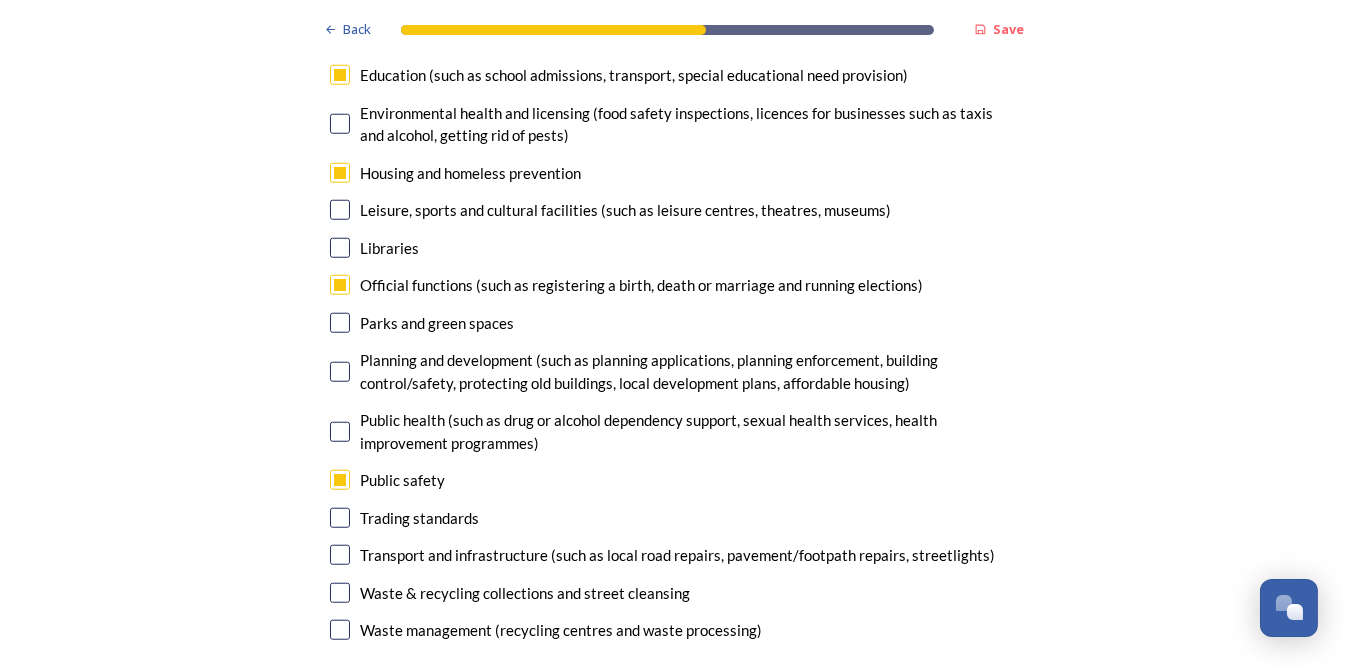 click at bounding box center (340, 518) 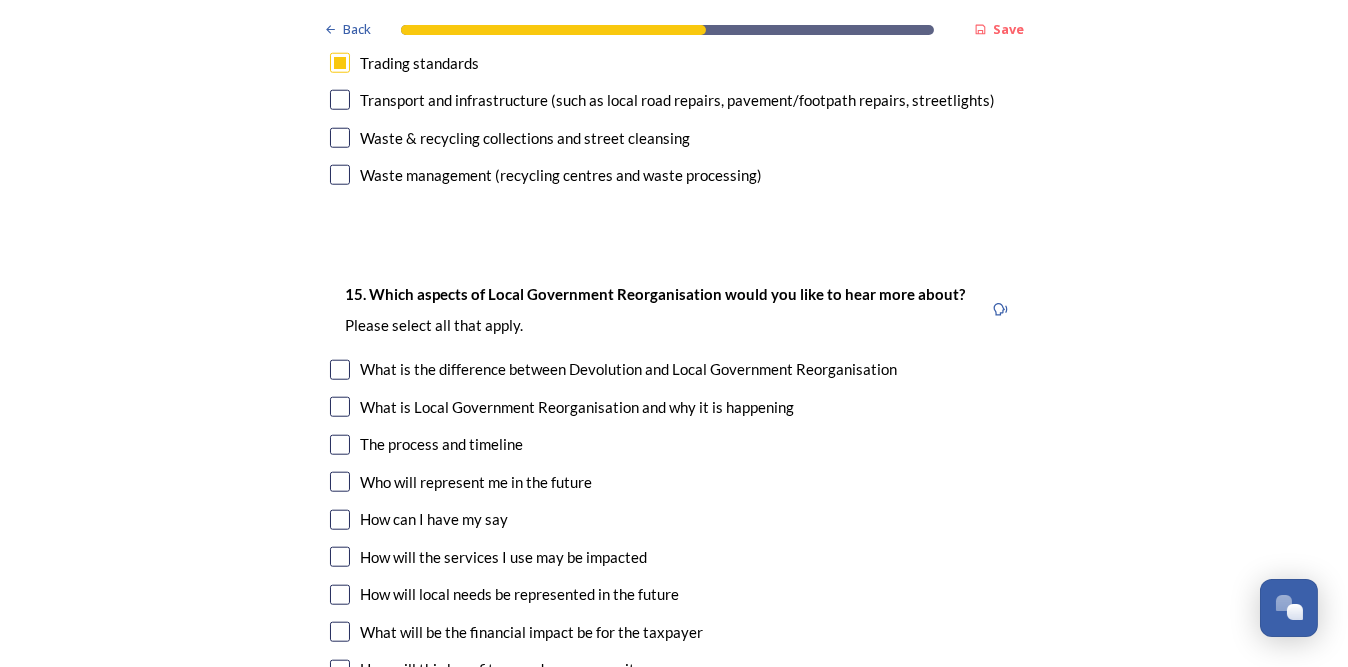 scroll, scrollTop: 5300, scrollLeft: 0, axis: vertical 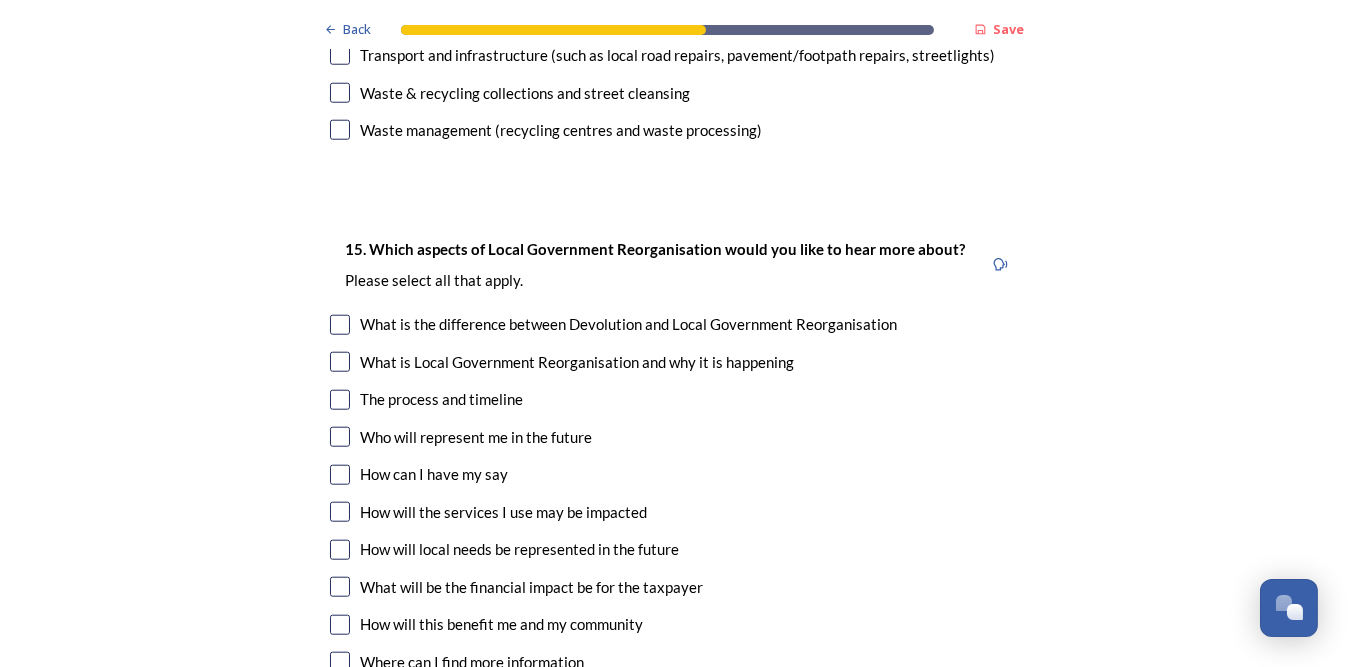click at bounding box center (340, 437) 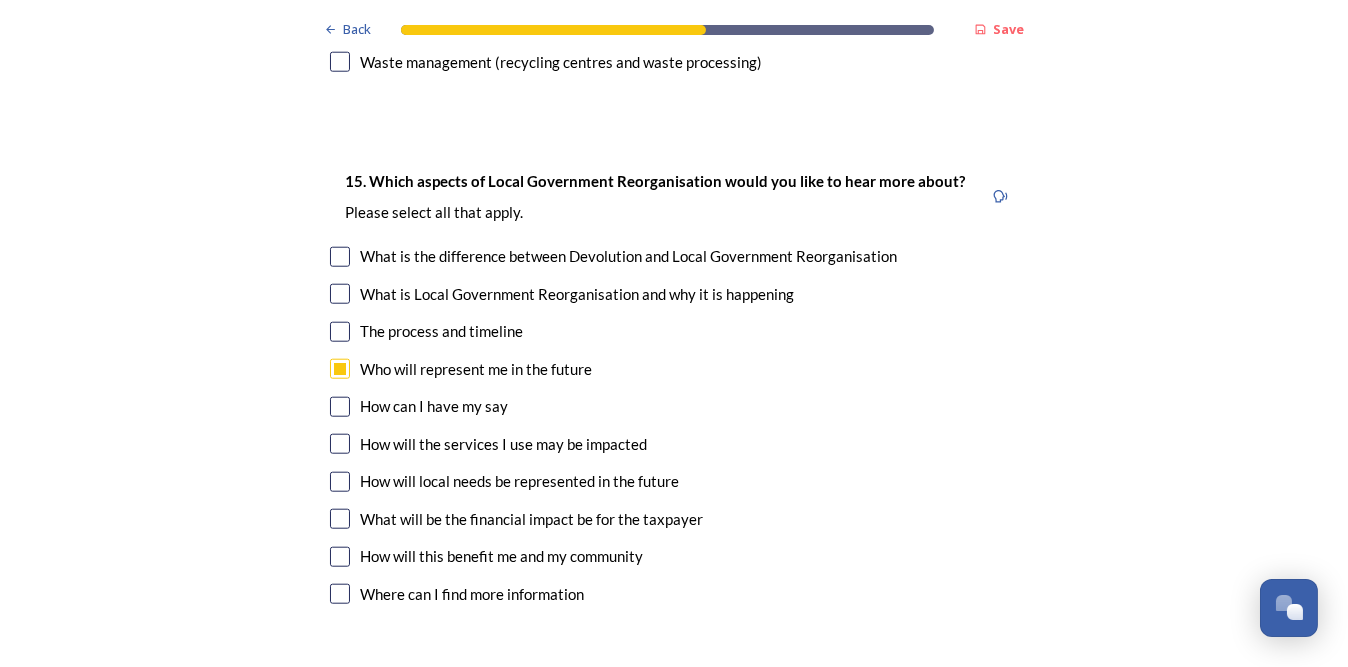 scroll, scrollTop: 5400, scrollLeft: 0, axis: vertical 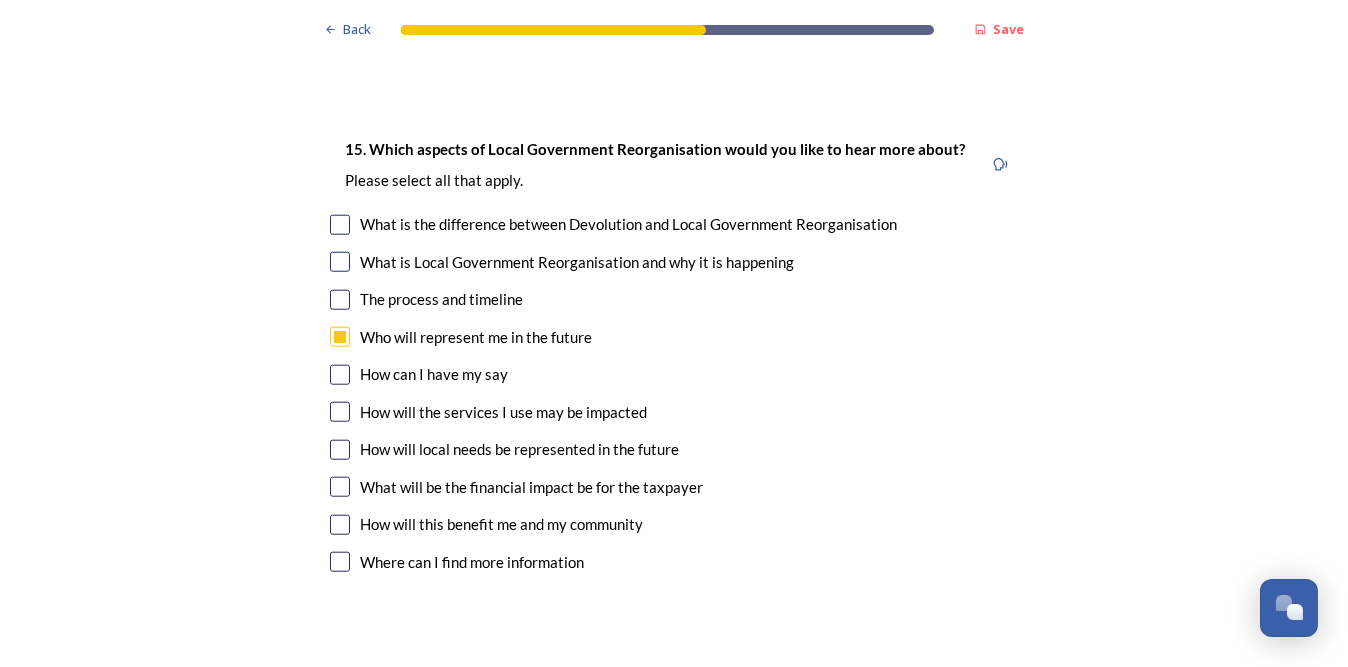 click at bounding box center (340, 412) 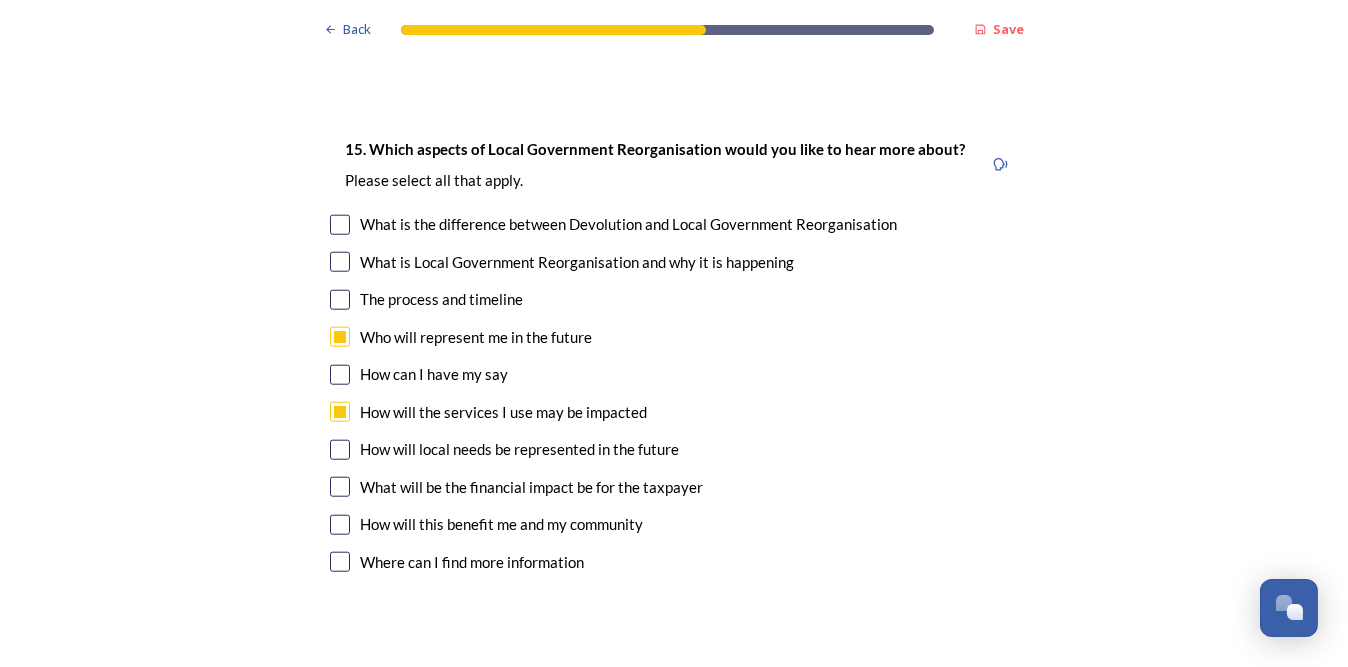 click at bounding box center [340, 487] 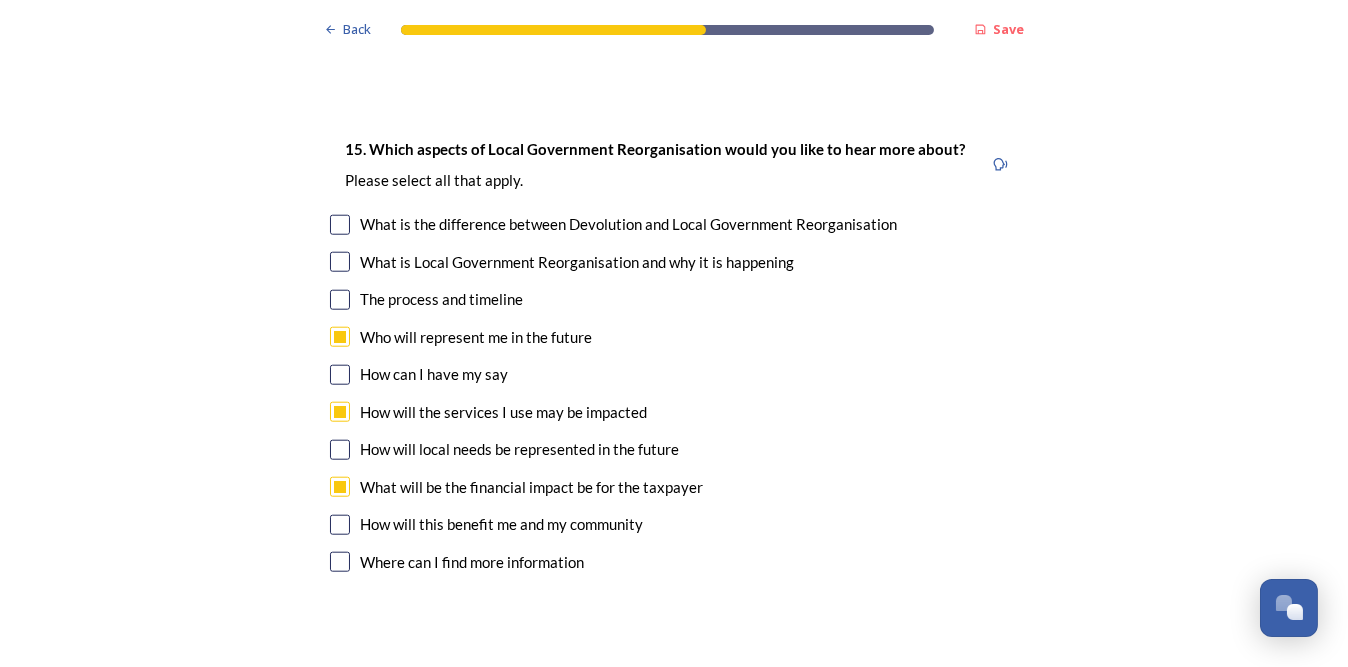click at bounding box center [340, 525] 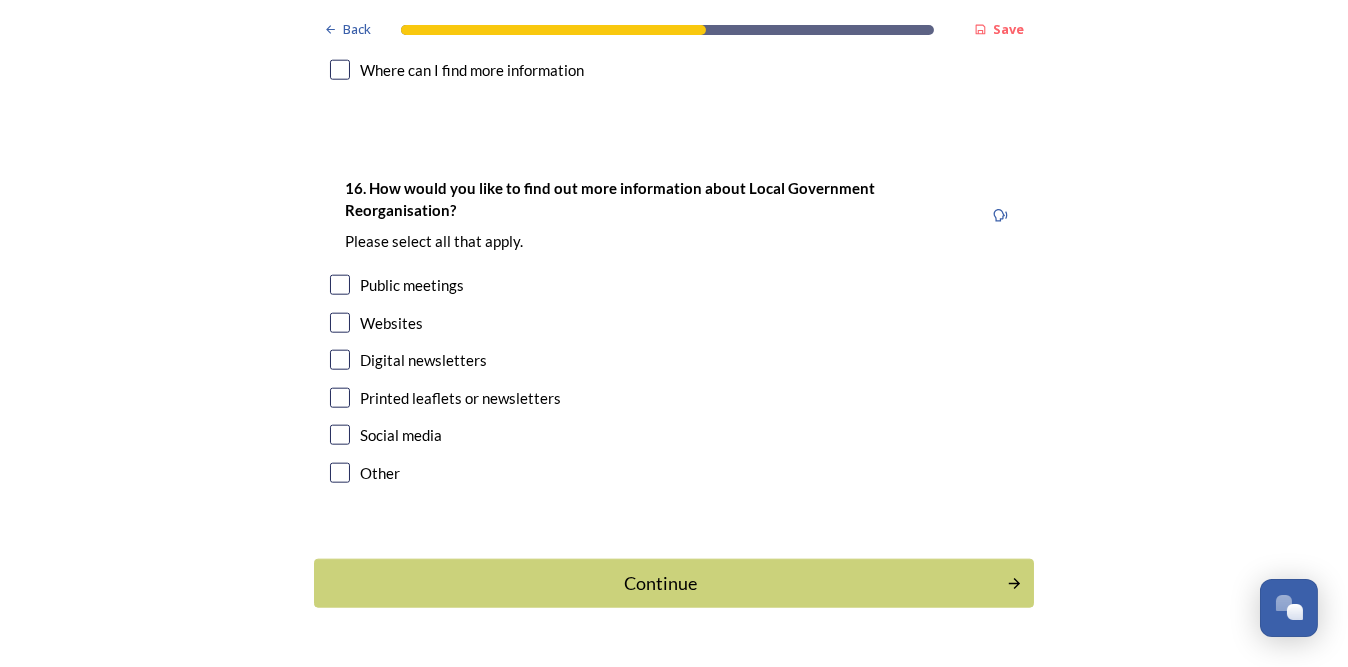 scroll, scrollTop: 5900, scrollLeft: 0, axis: vertical 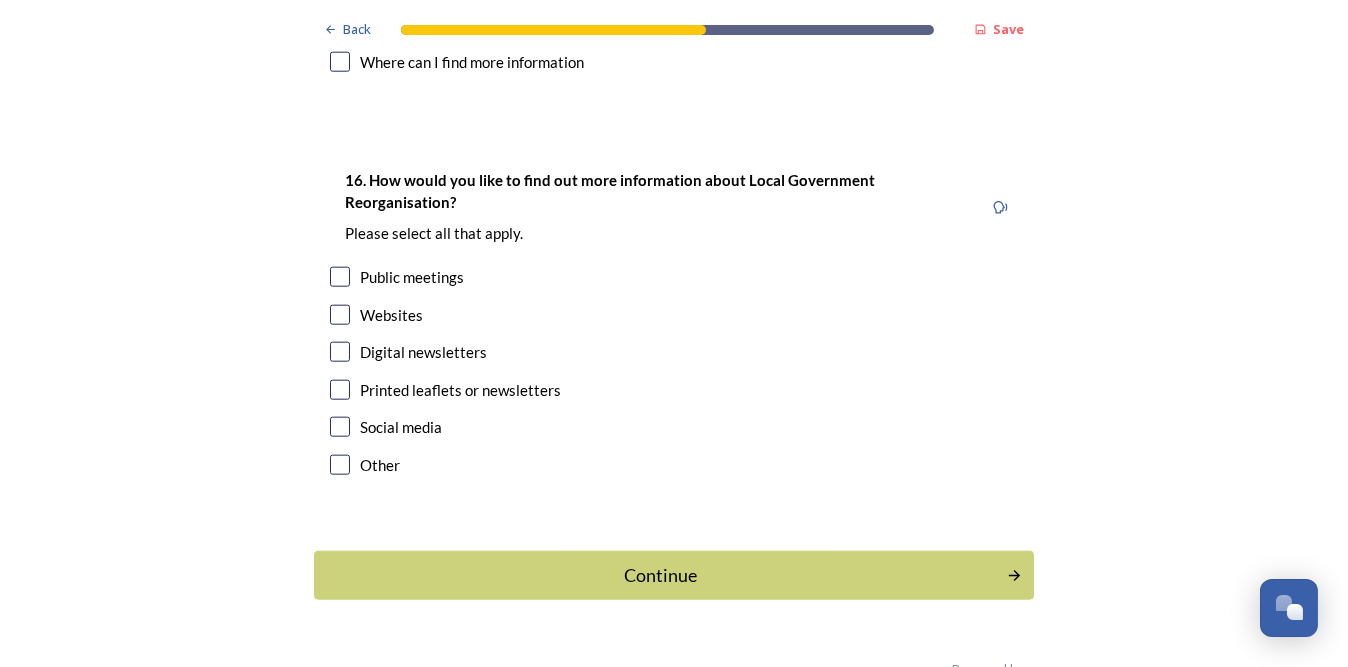 click at bounding box center [340, 352] 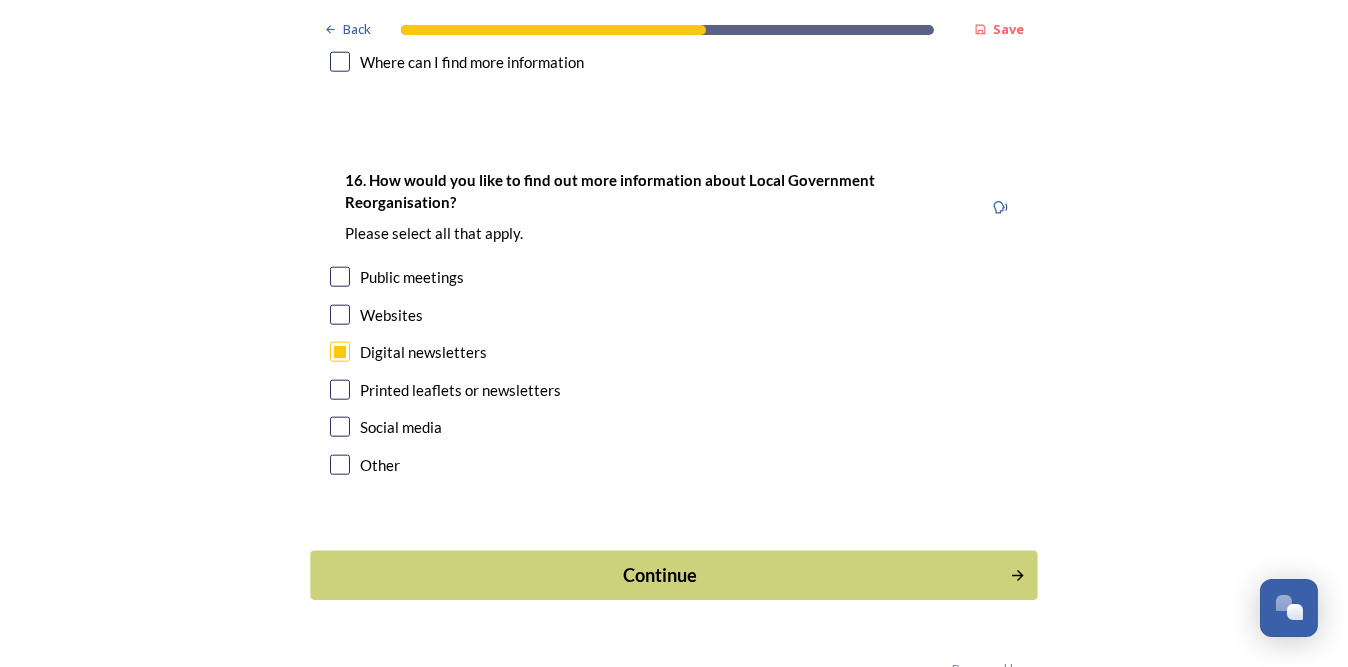 click on "Continue" at bounding box center [660, 575] 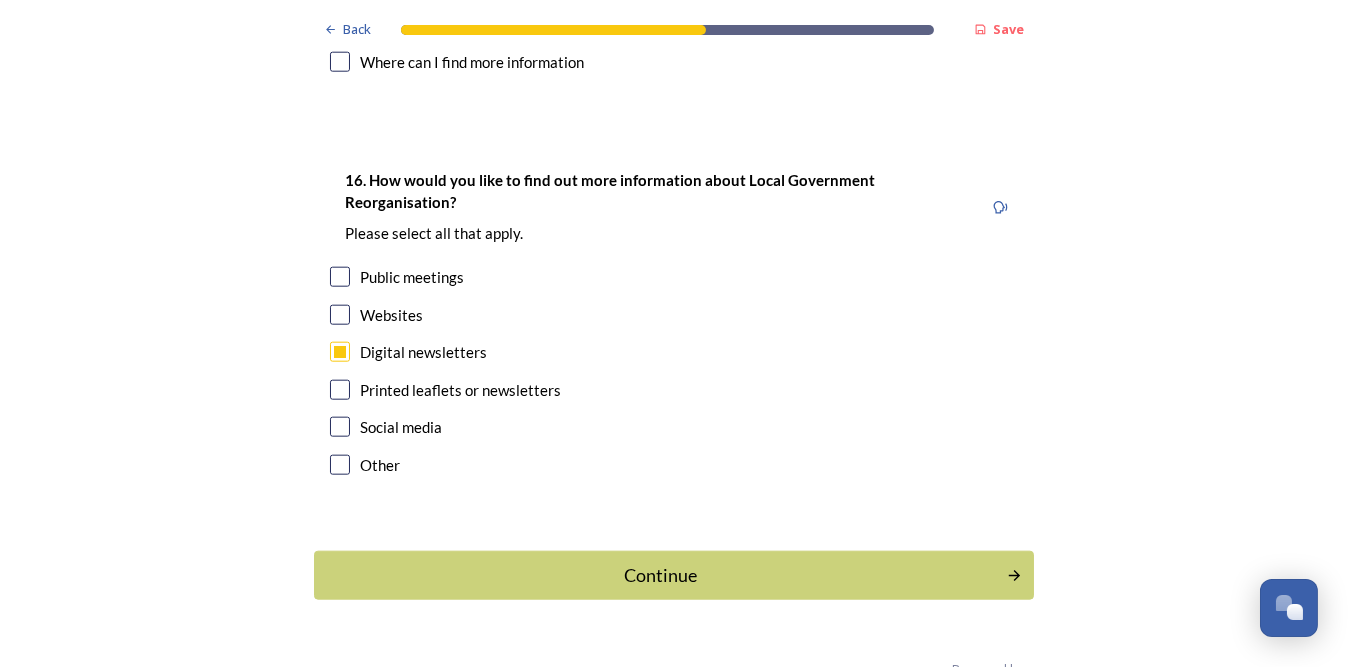 scroll, scrollTop: 0, scrollLeft: 0, axis: both 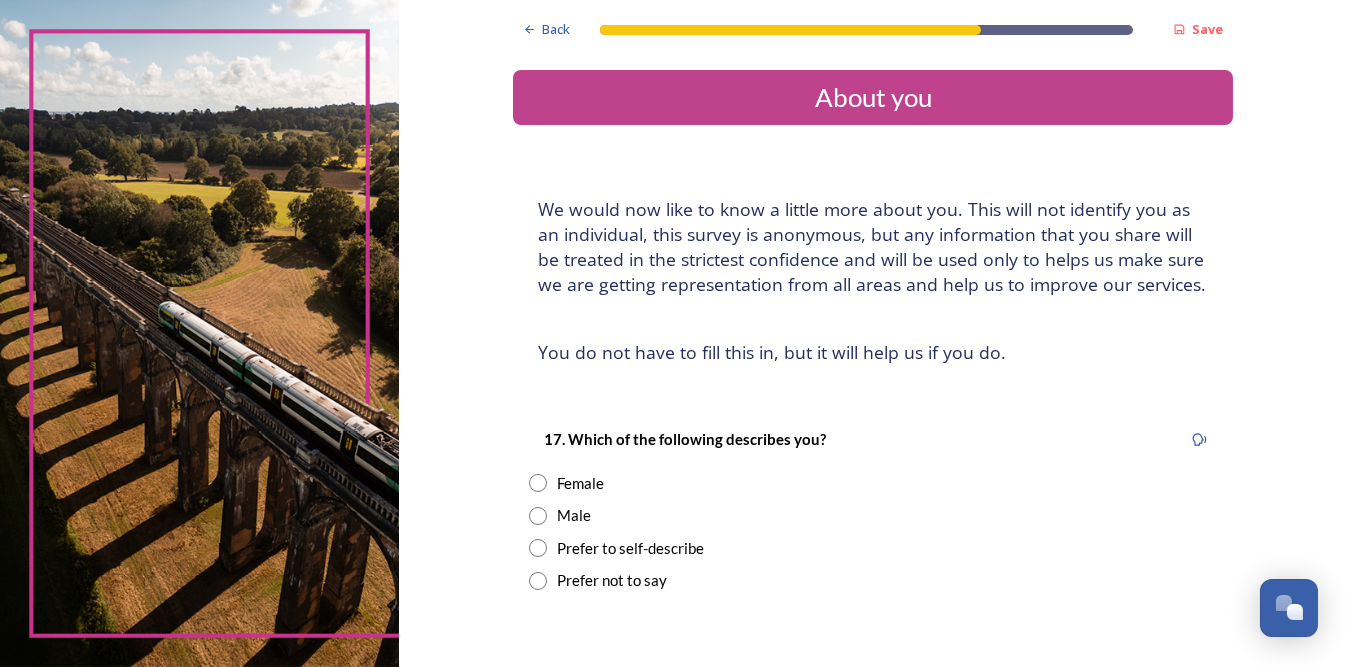 click at bounding box center [538, 483] 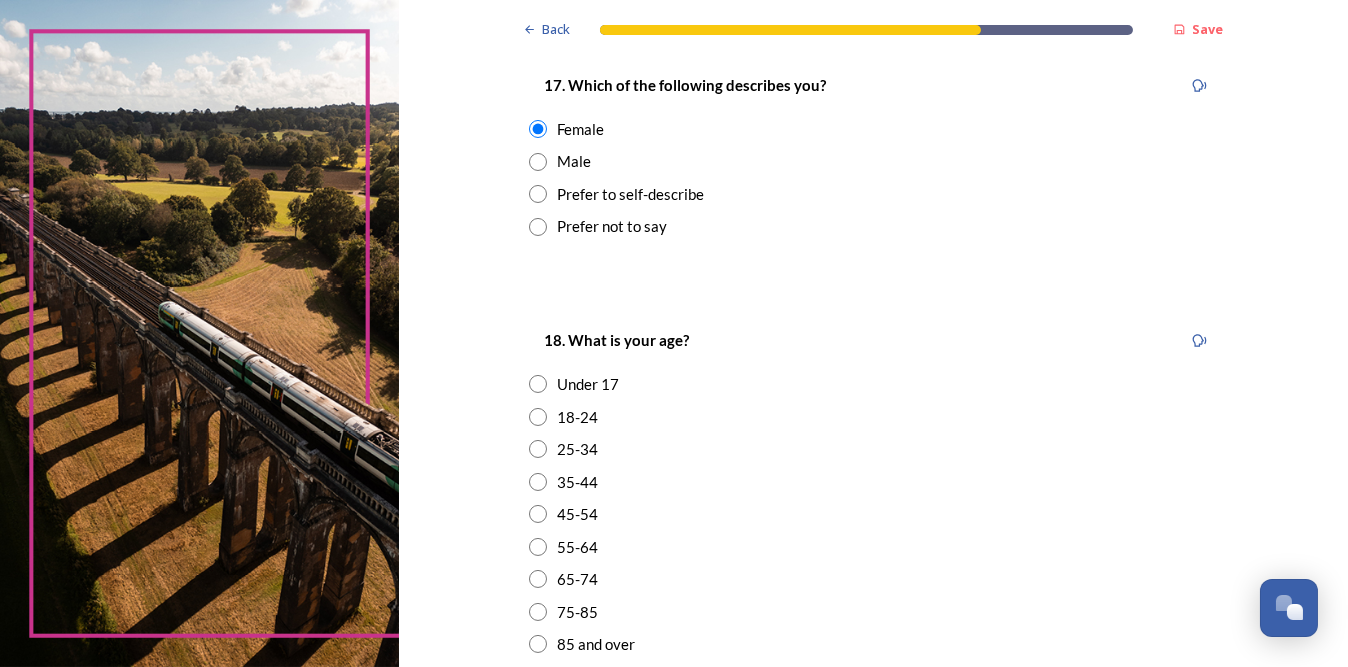 scroll, scrollTop: 400, scrollLeft: 0, axis: vertical 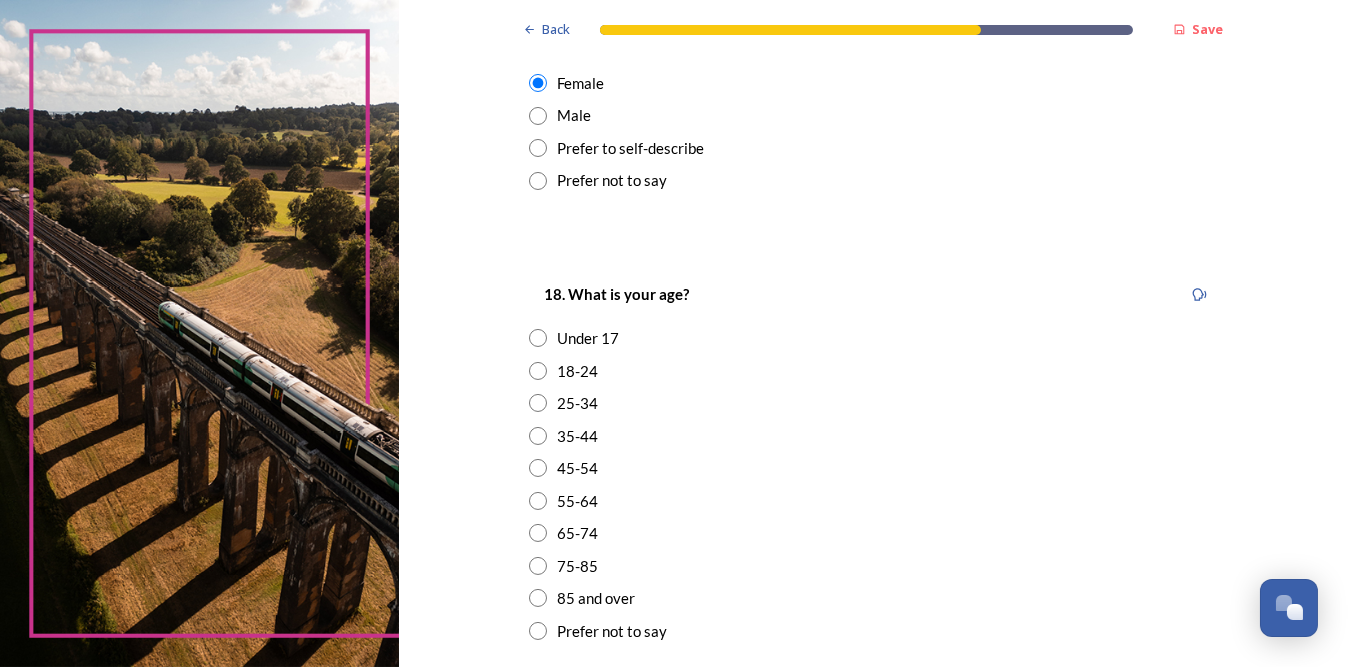 click at bounding box center (538, 566) 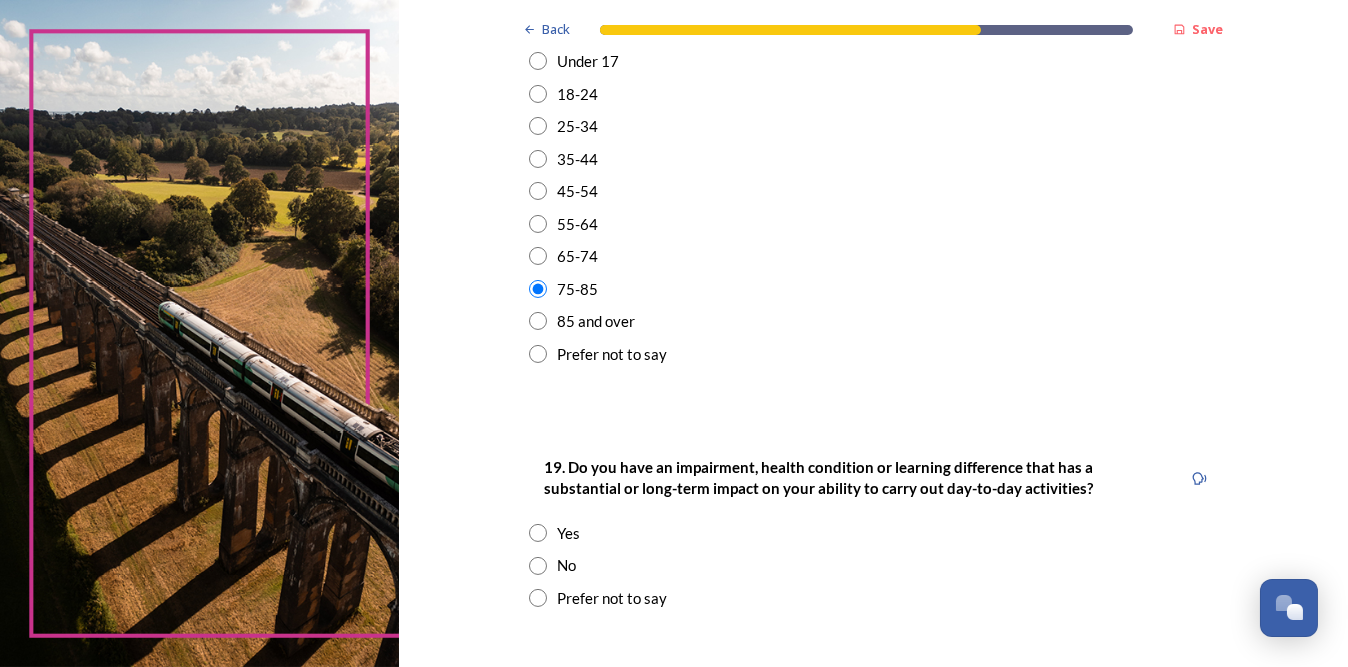 scroll, scrollTop: 700, scrollLeft: 0, axis: vertical 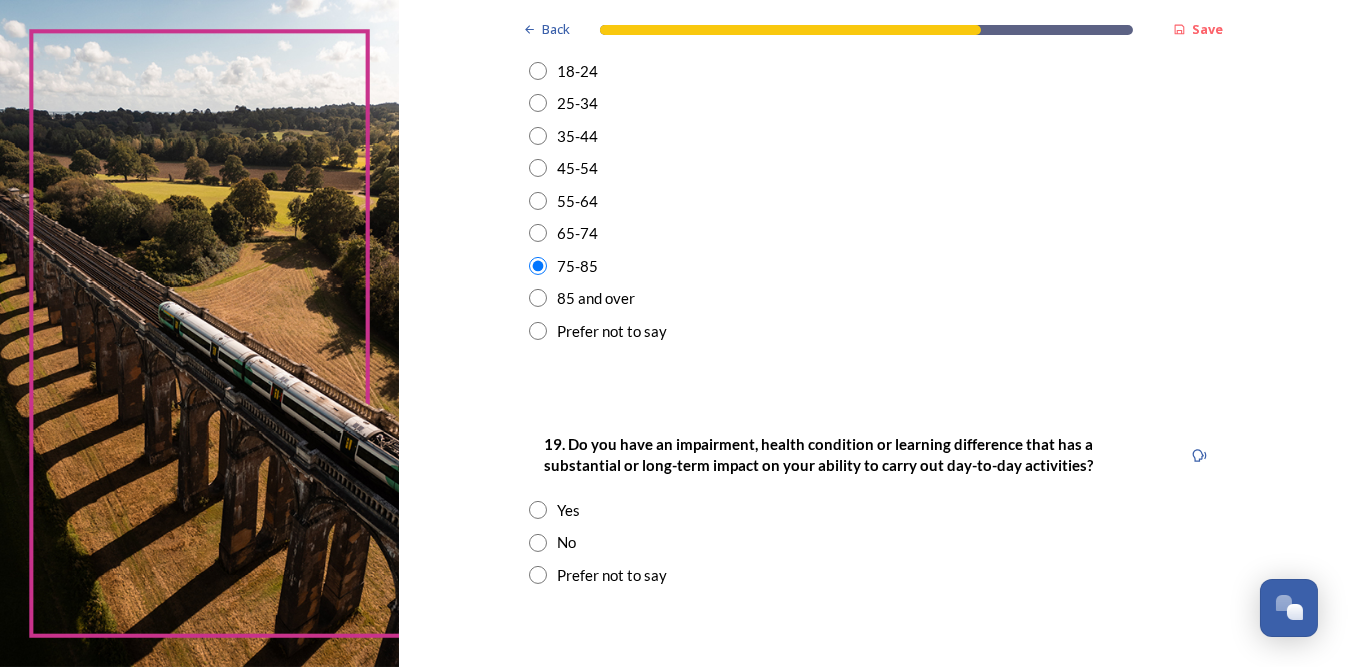 click at bounding box center (538, 510) 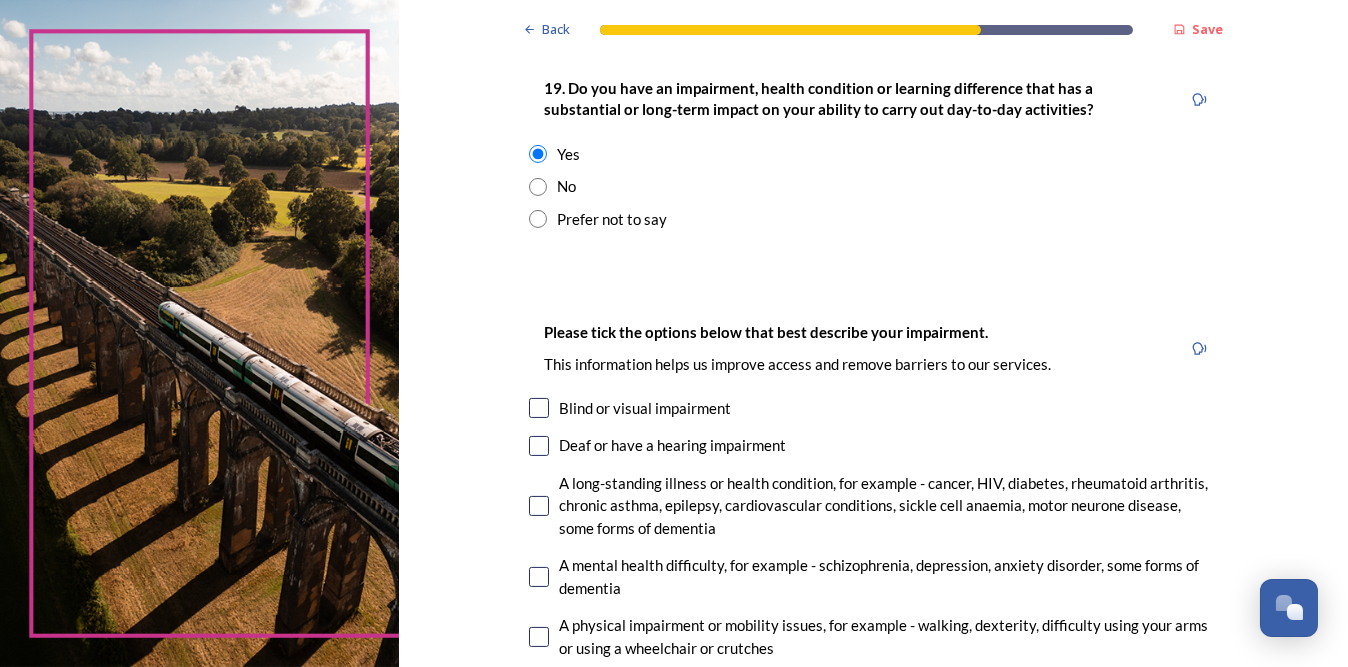 scroll, scrollTop: 1100, scrollLeft: 0, axis: vertical 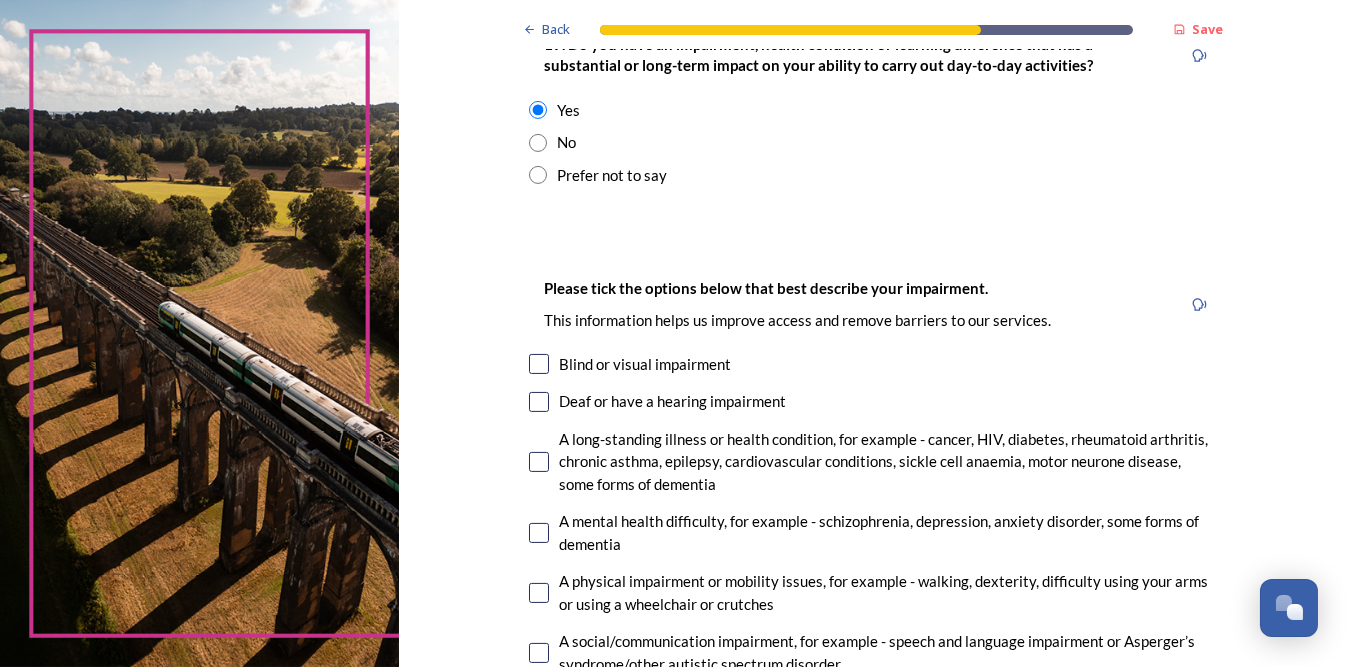 click at bounding box center [539, 462] 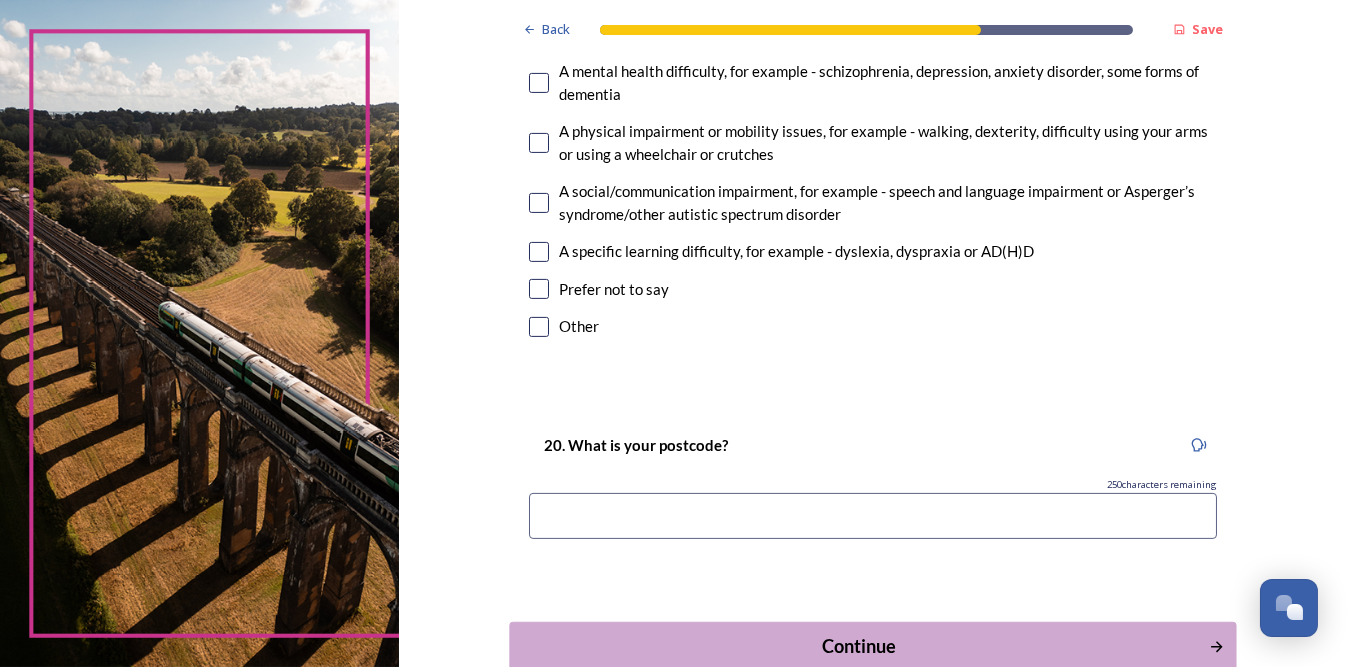 scroll, scrollTop: 1668, scrollLeft: 0, axis: vertical 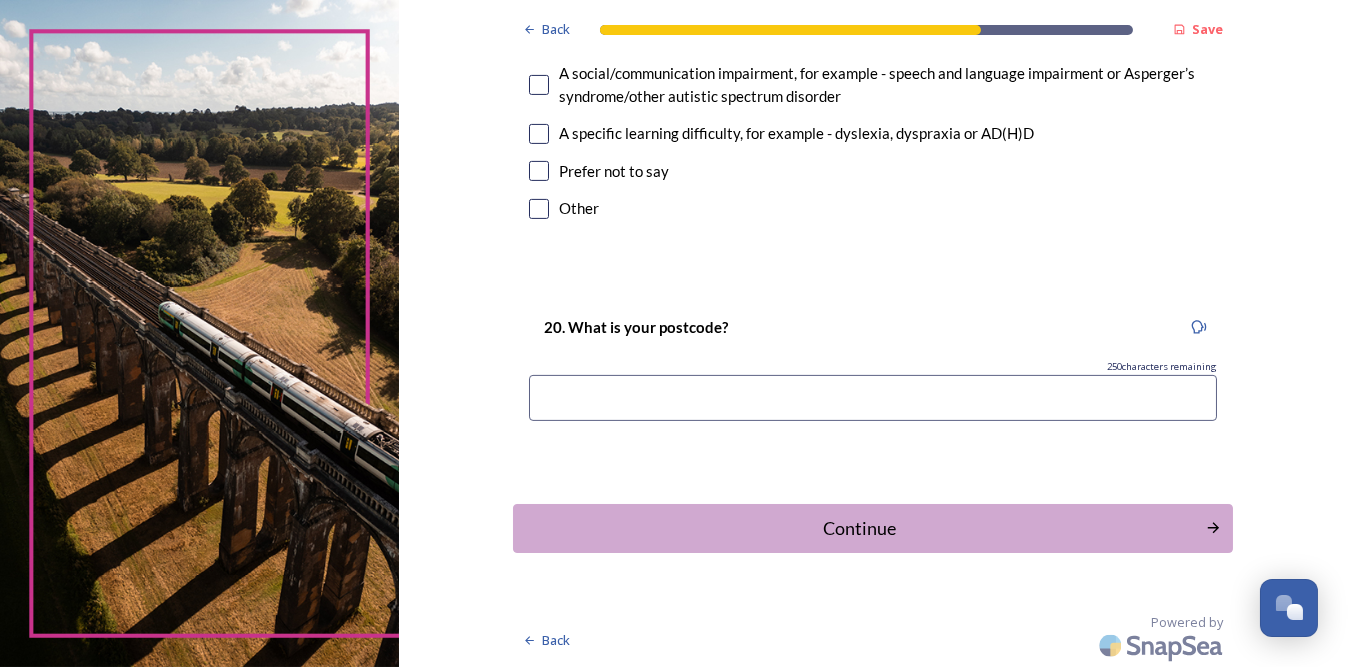 click at bounding box center (873, 398) 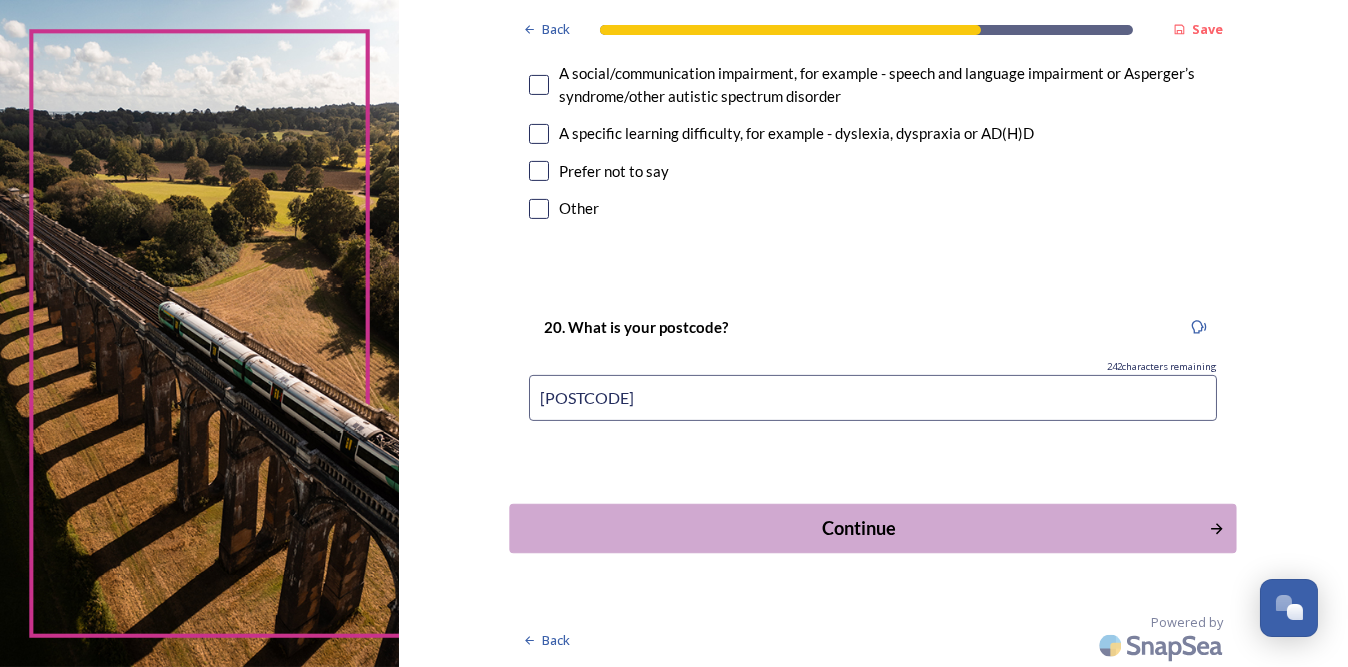 type on "[POSTCODE]" 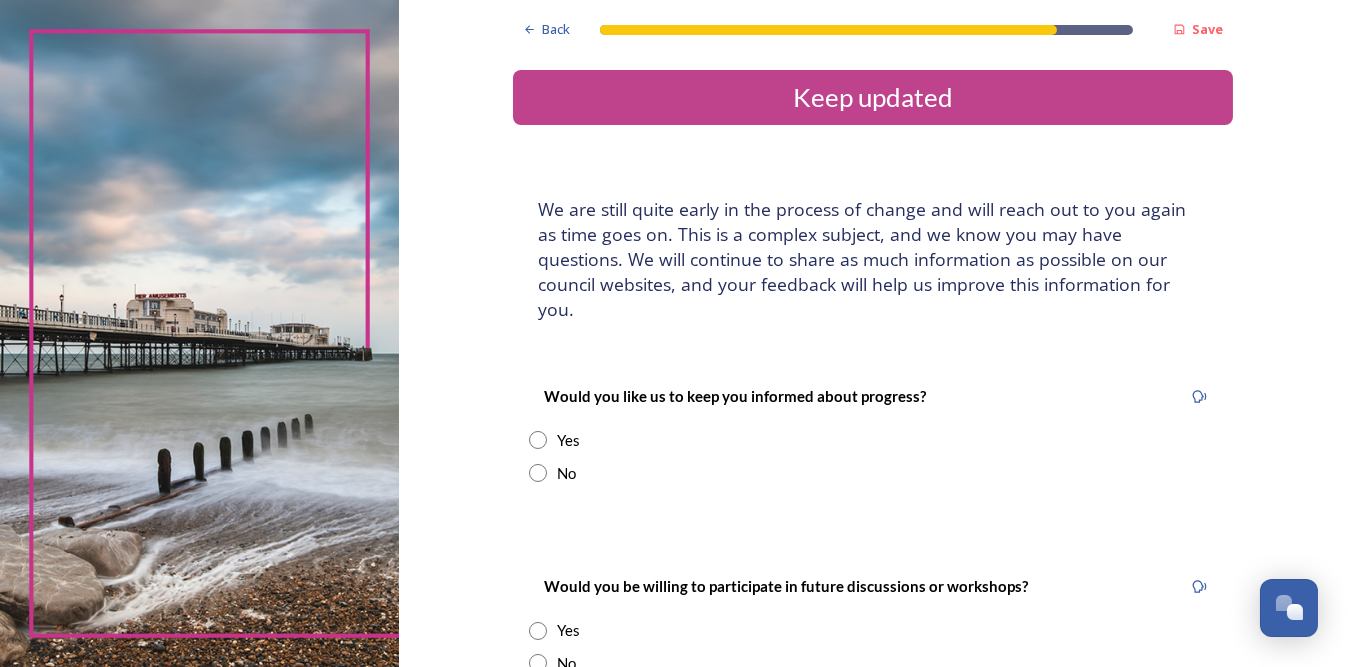 click at bounding box center (538, 440) 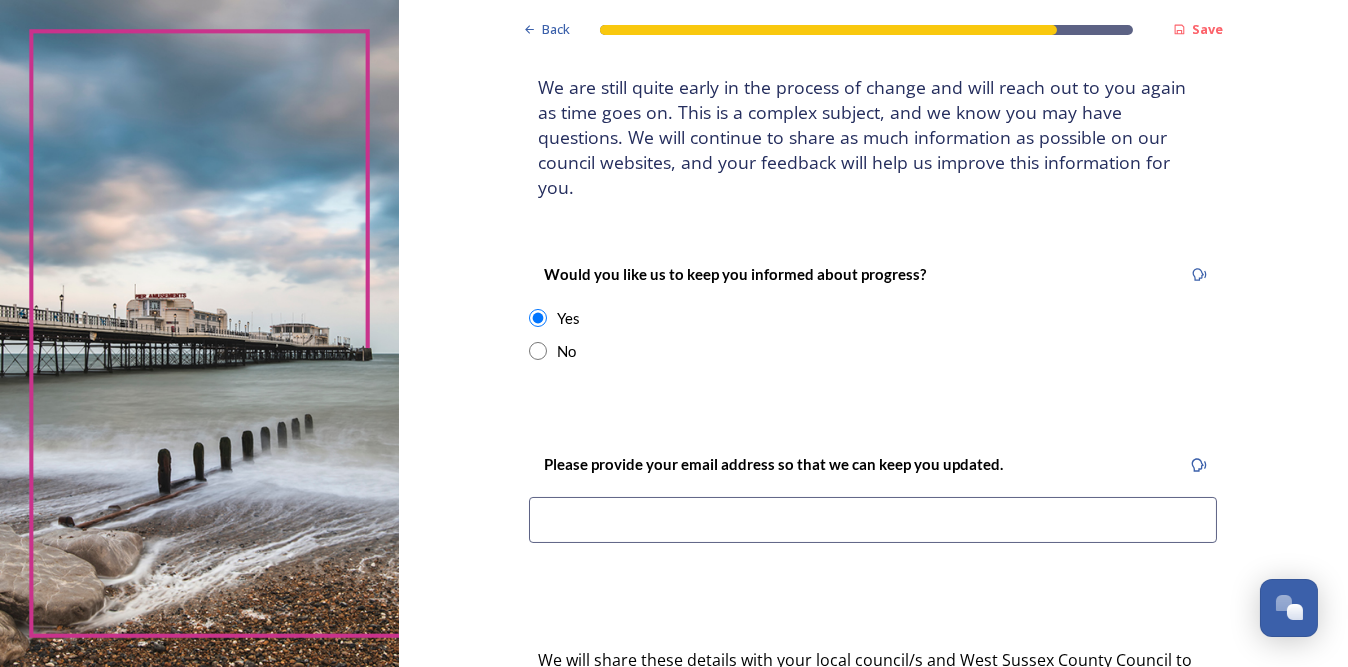 scroll, scrollTop: 200, scrollLeft: 0, axis: vertical 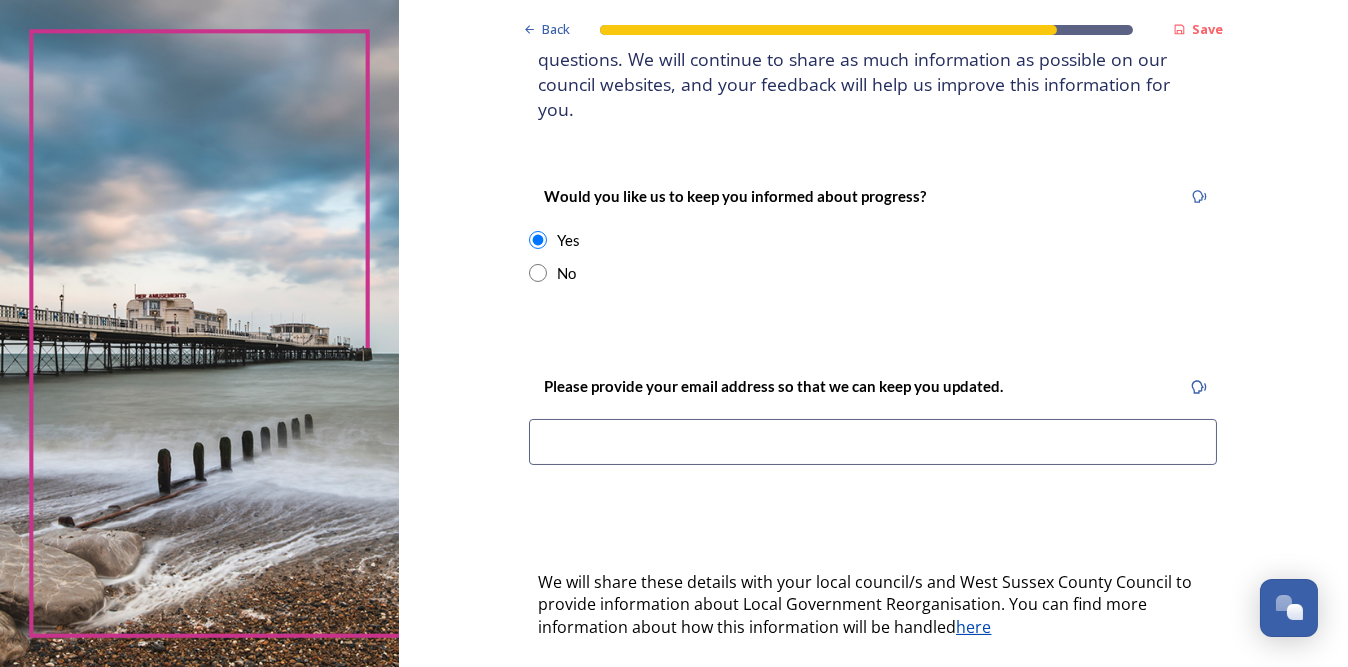 click at bounding box center (873, 442) 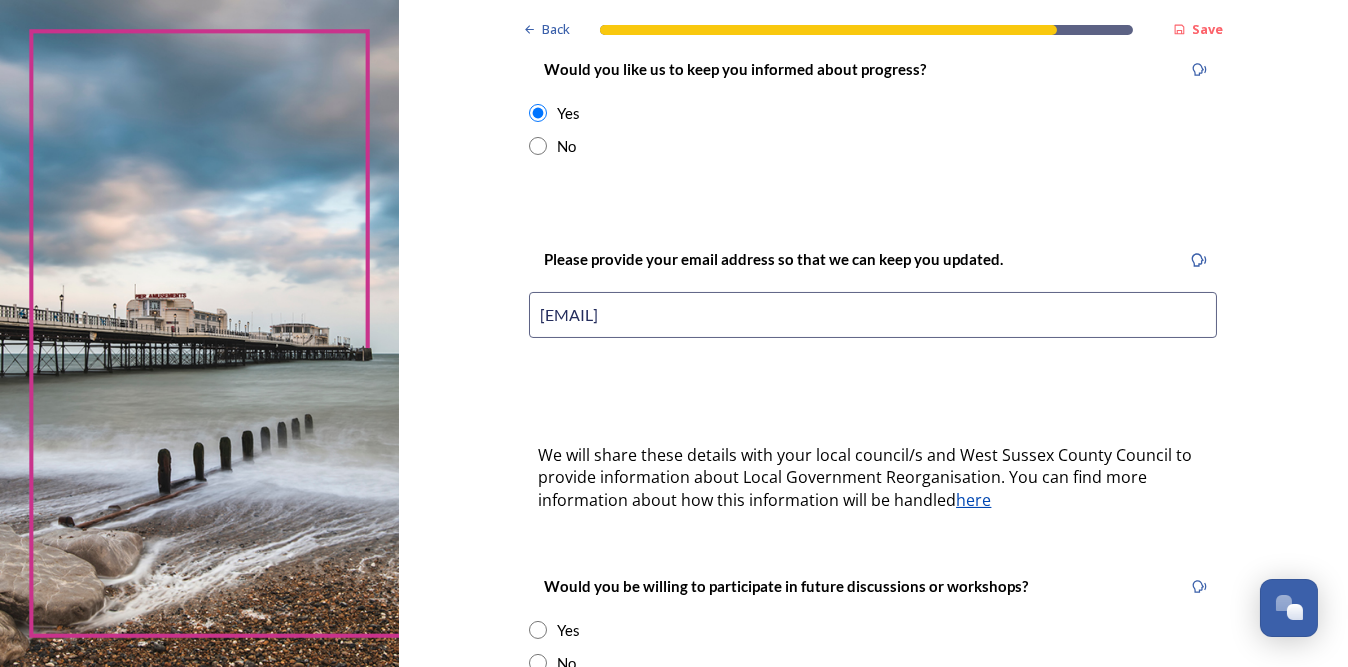 scroll, scrollTop: 500, scrollLeft: 0, axis: vertical 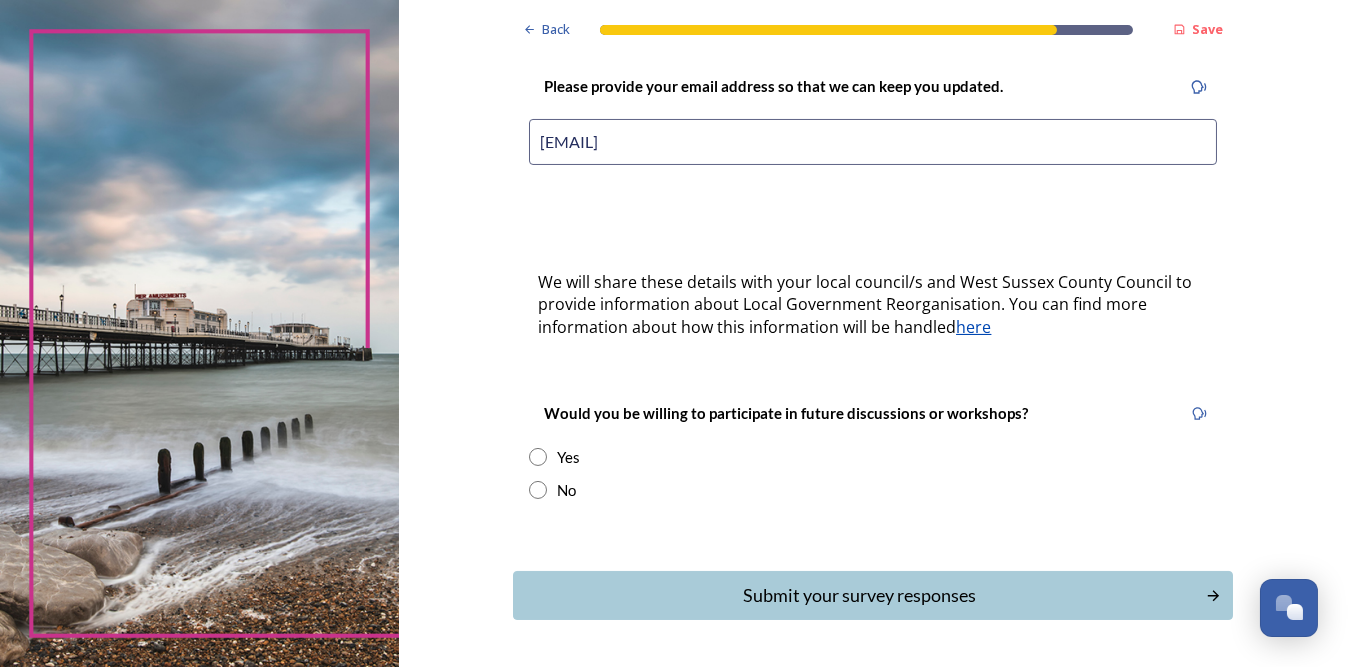click at bounding box center [538, 457] 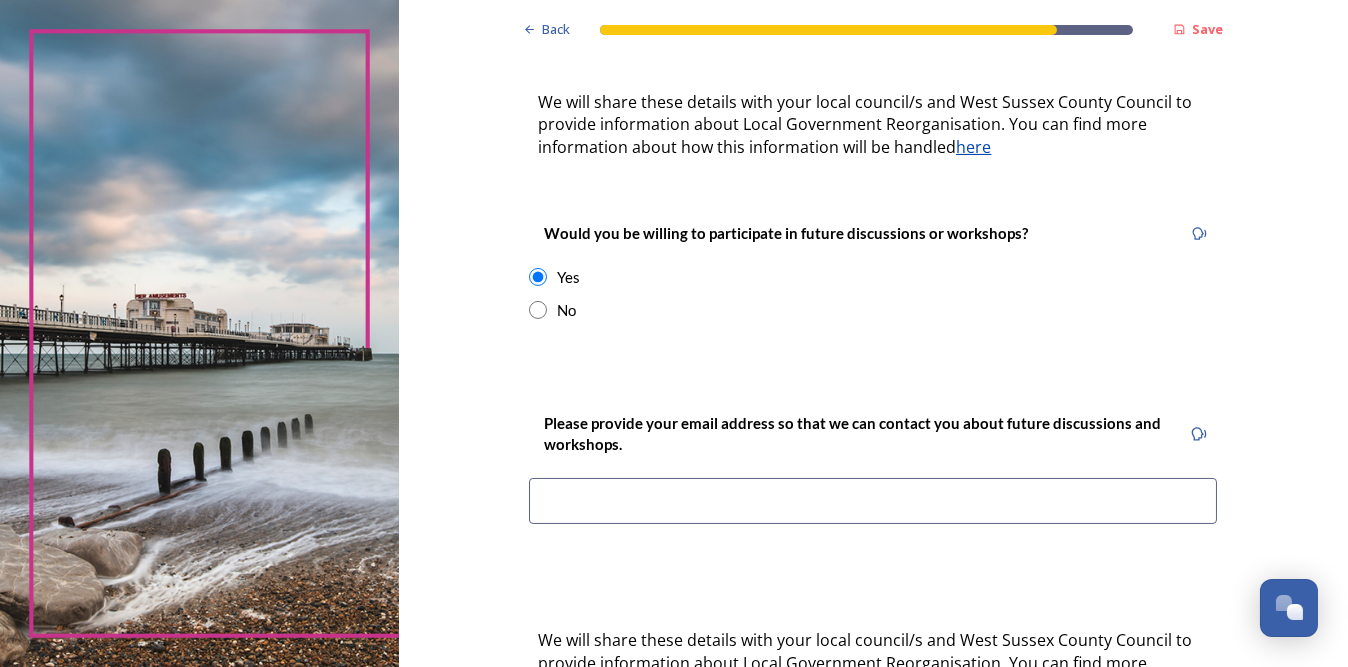 scroll, scrollTop: 700, scrollLeft: 0, axis: vertical 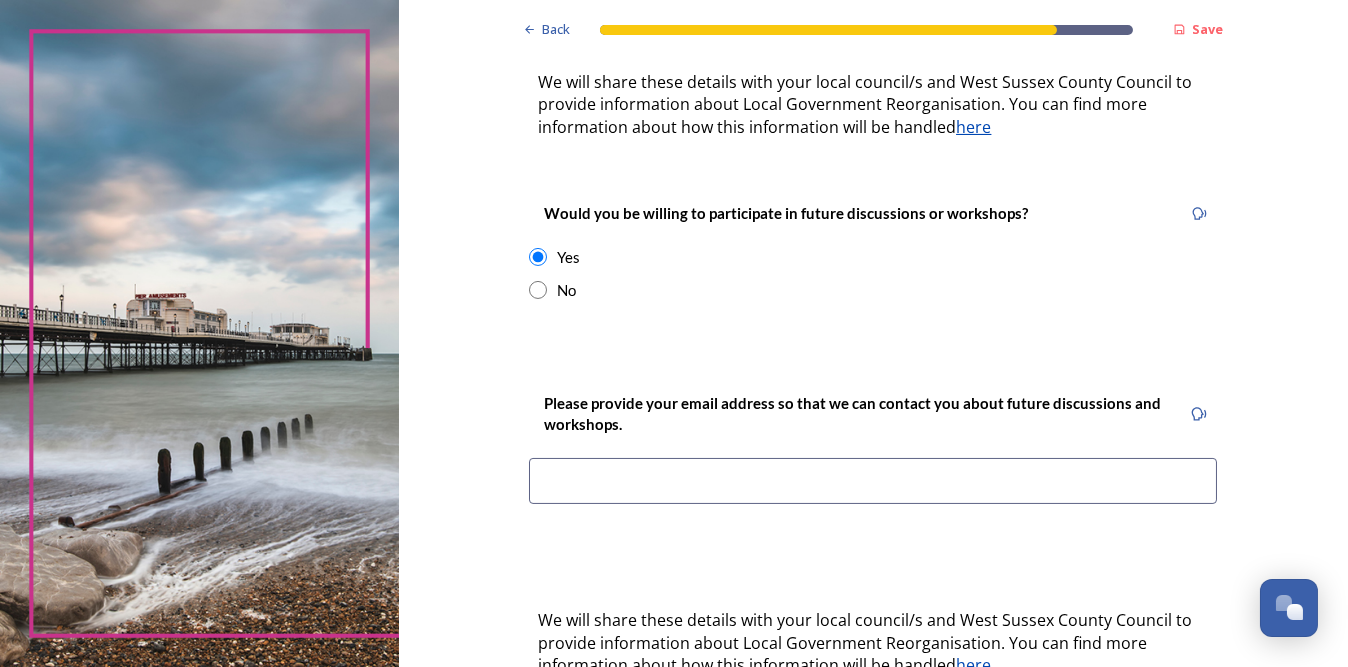 click at bounding box center [873, 481] 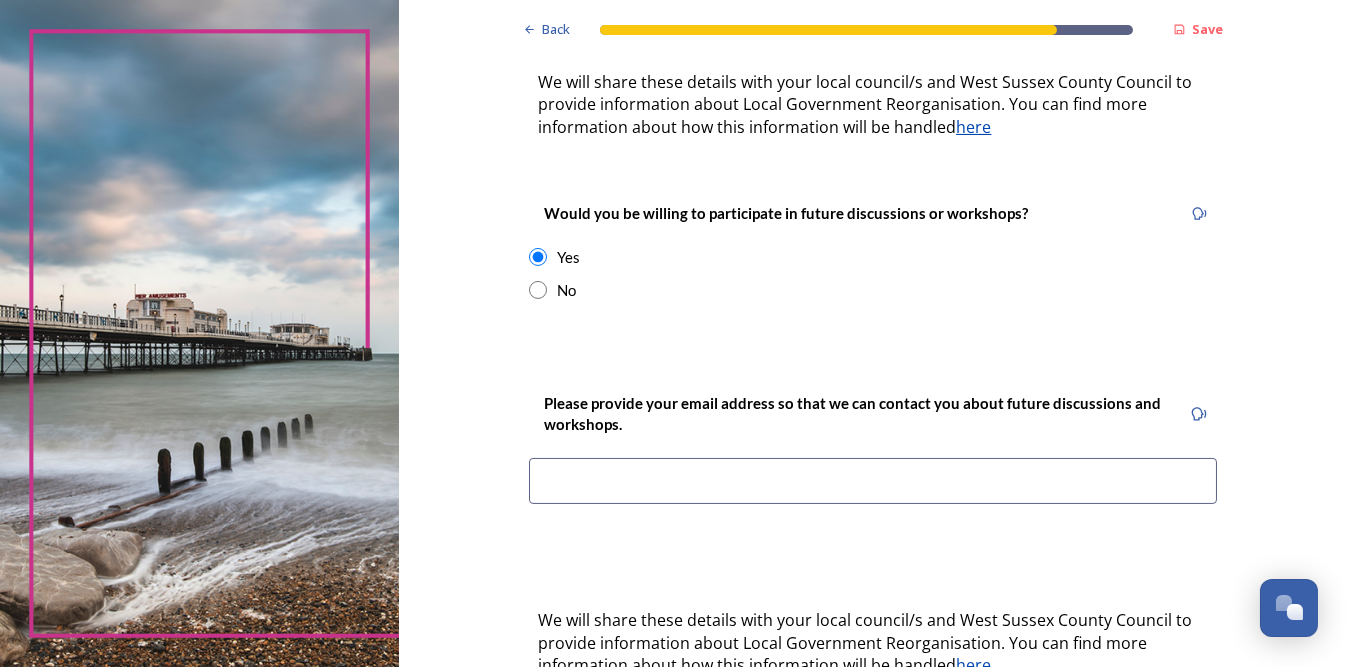 type on "[EMAIL]" 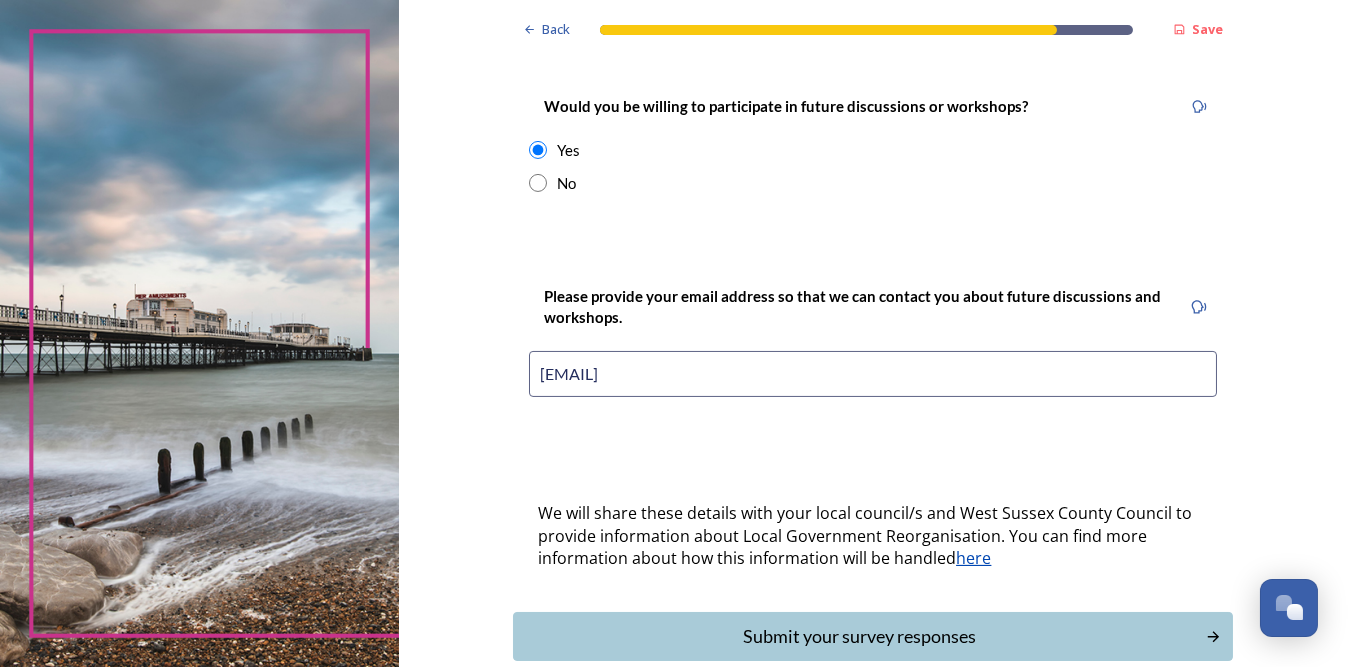 scroll, scrollTop: 889, scrollLeft: 0, axis: vertical 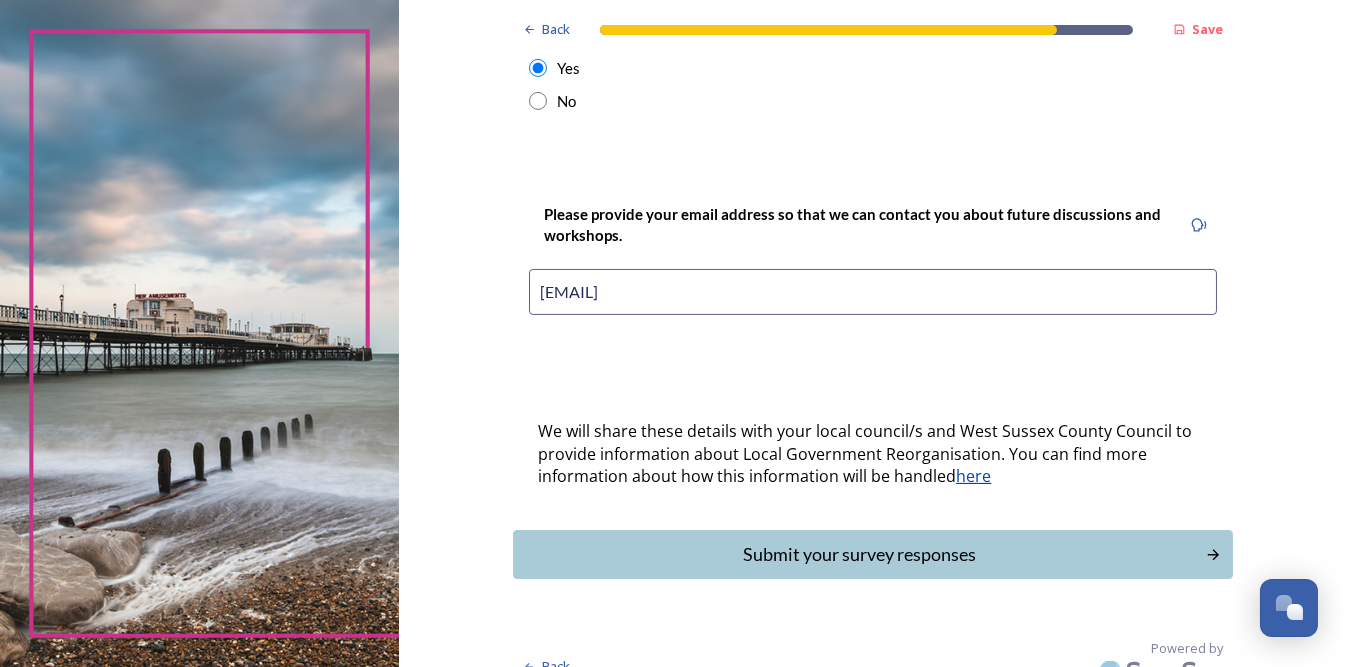 click on "Submit your survey responses" at bounding box center [859, 554] 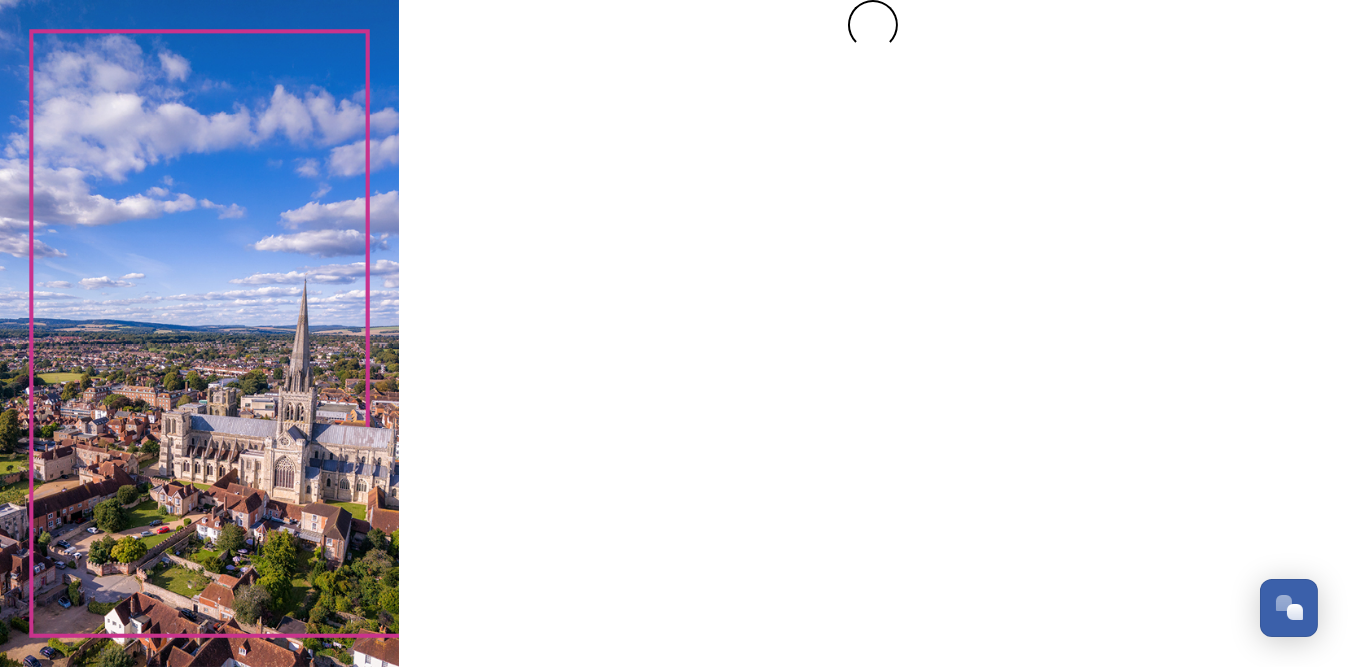 scroll, scrollTop: 0, scrollLeft: 0, axis: both 